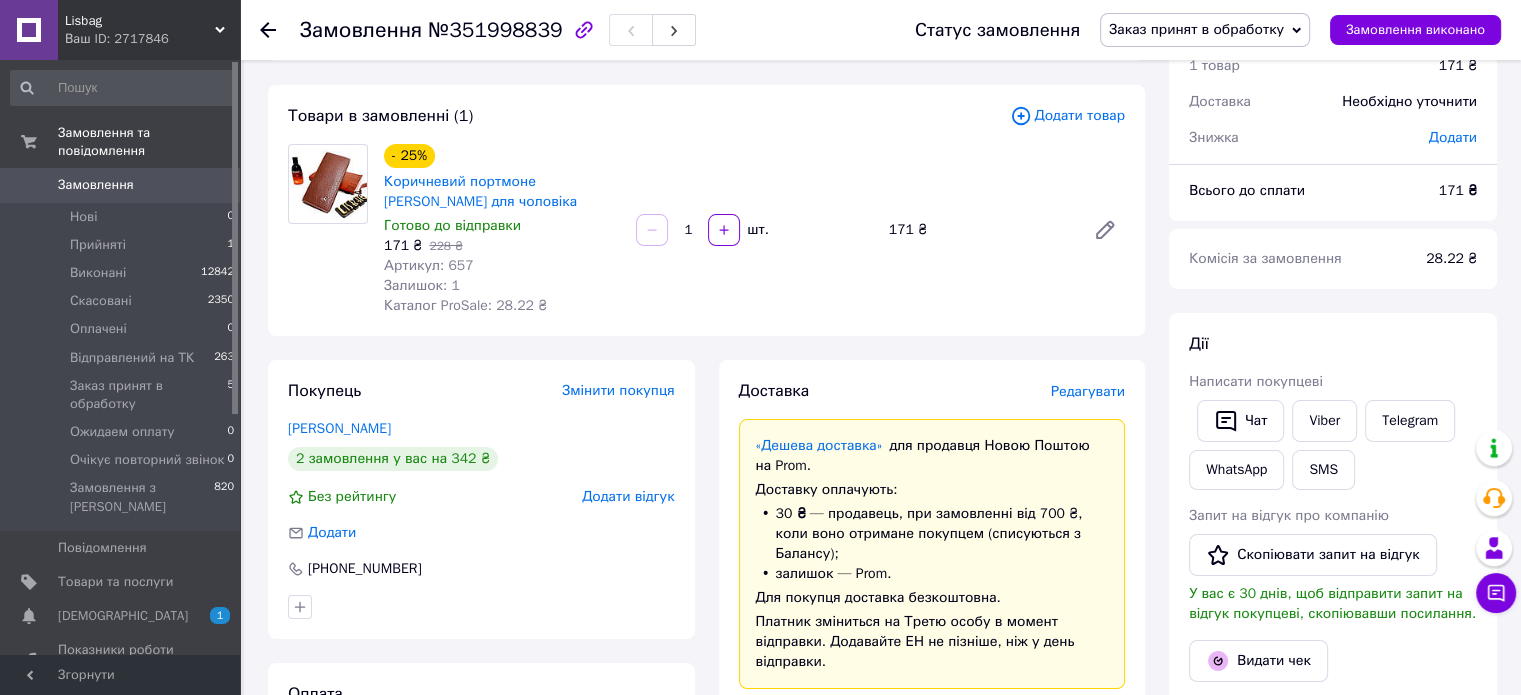 scroll, scrollTop: 86, scrollLeft: 0, axis: vertical 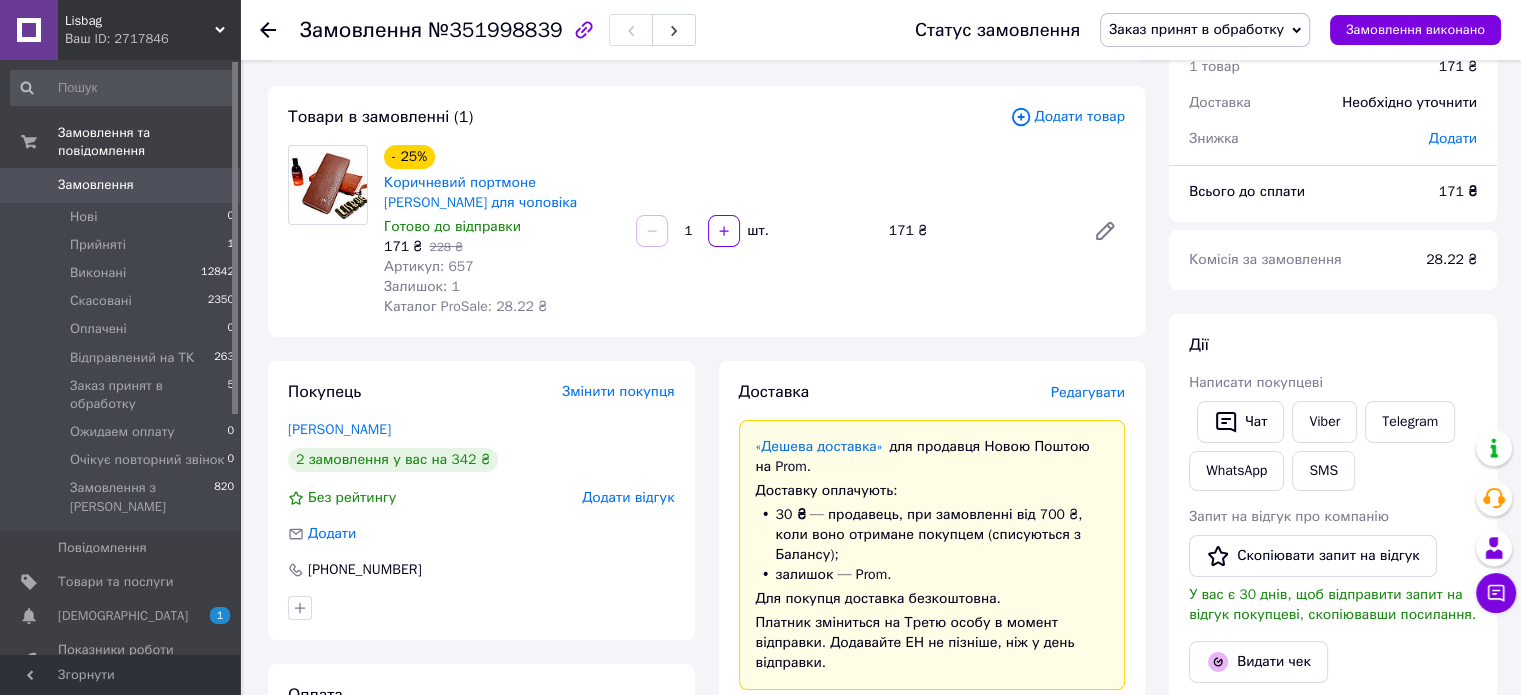 click on "№351998839" at bounding box center (495, 30) 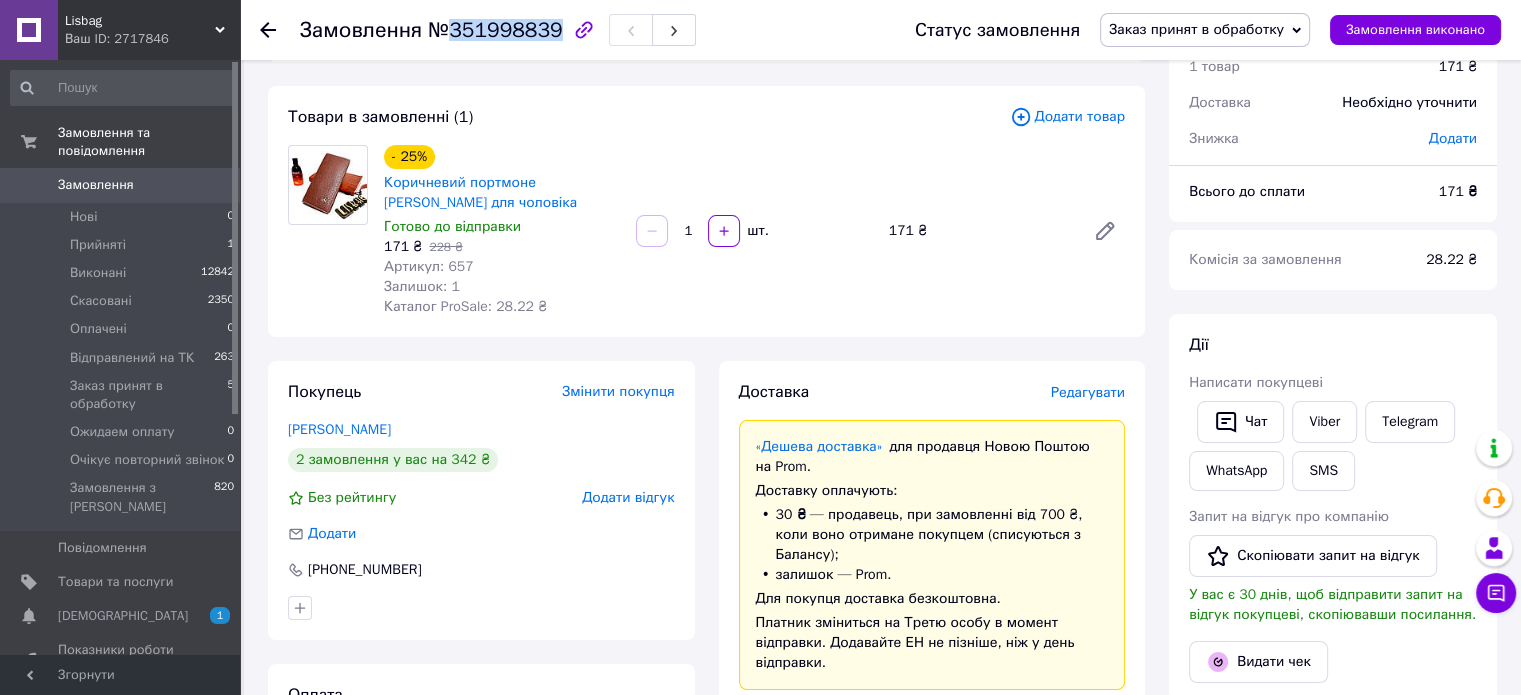 click on "№351998839" at bounding box center [495, 30] 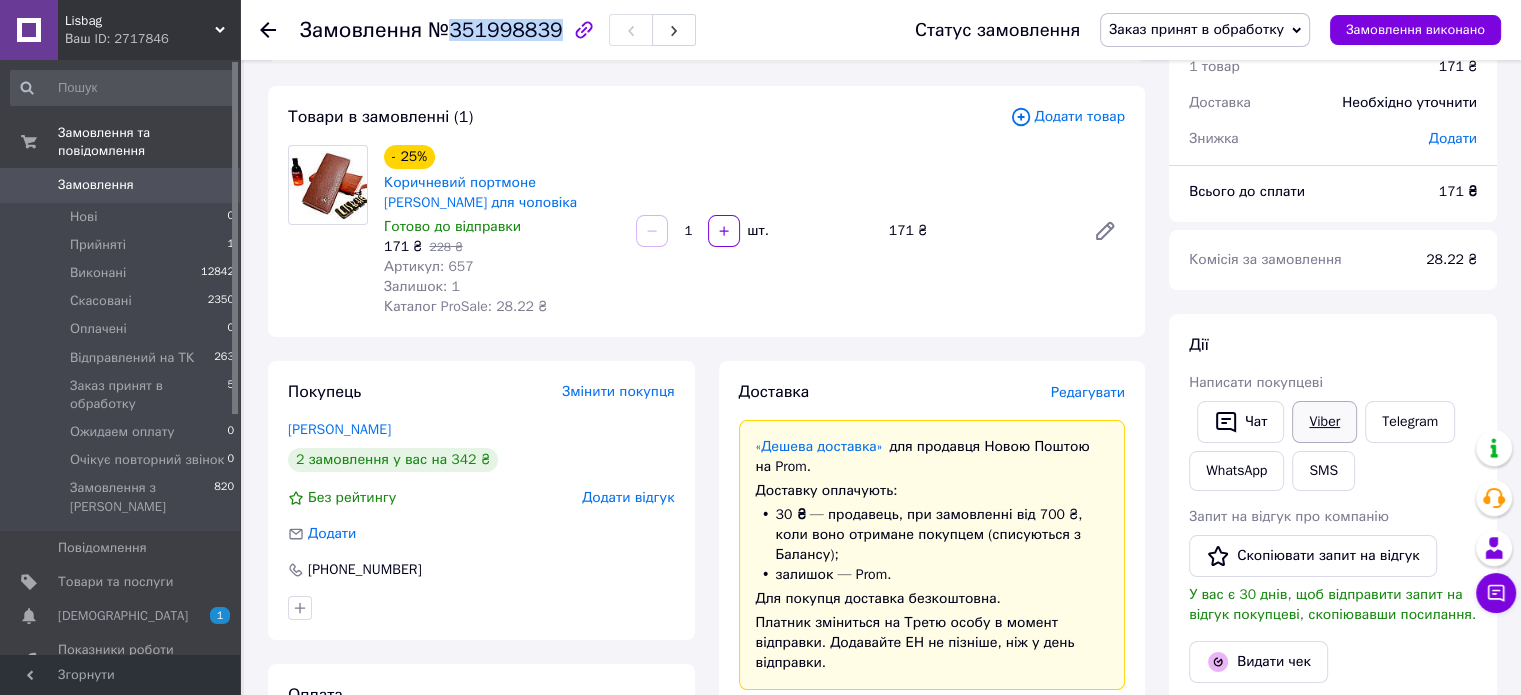 click on "Viber" at bounding box center (1324, 422) 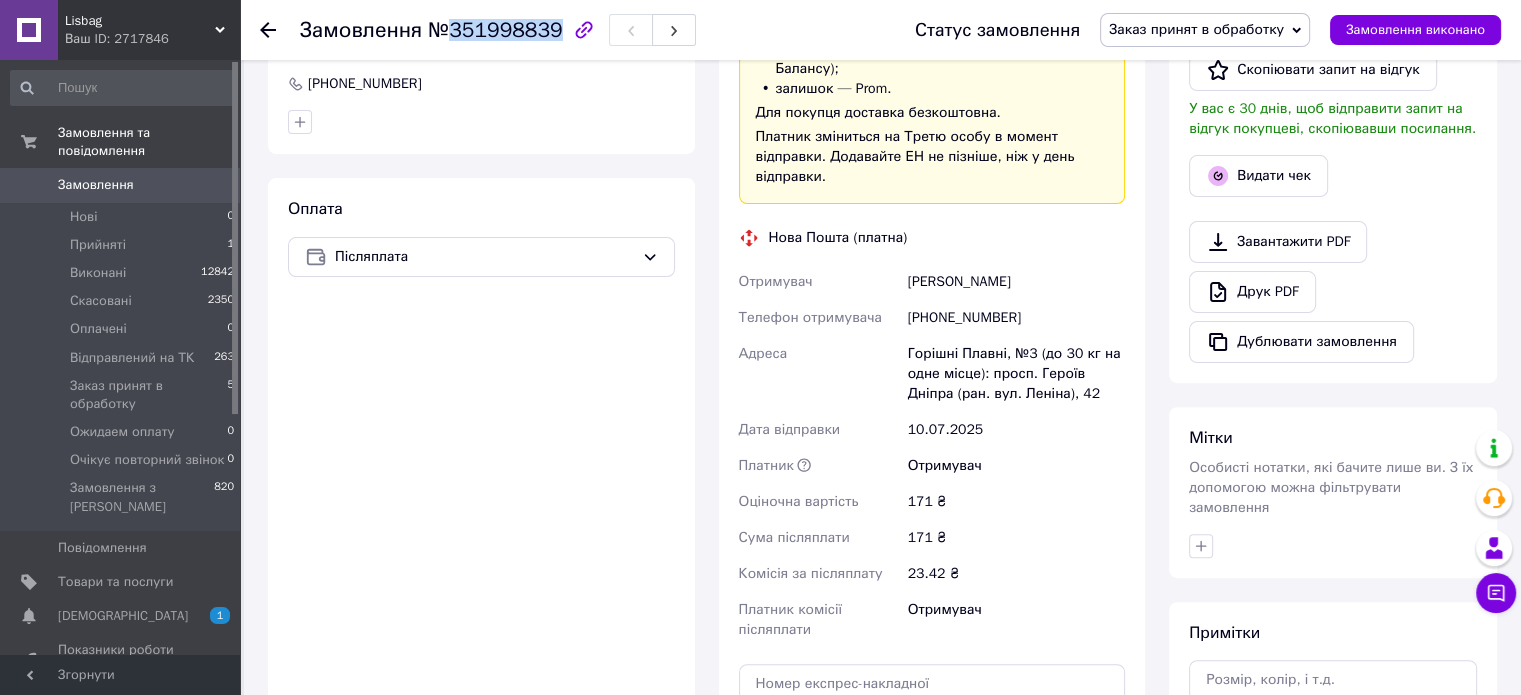 scroll, scrollTop: 572, scrollLeft: 0, axis: vertical 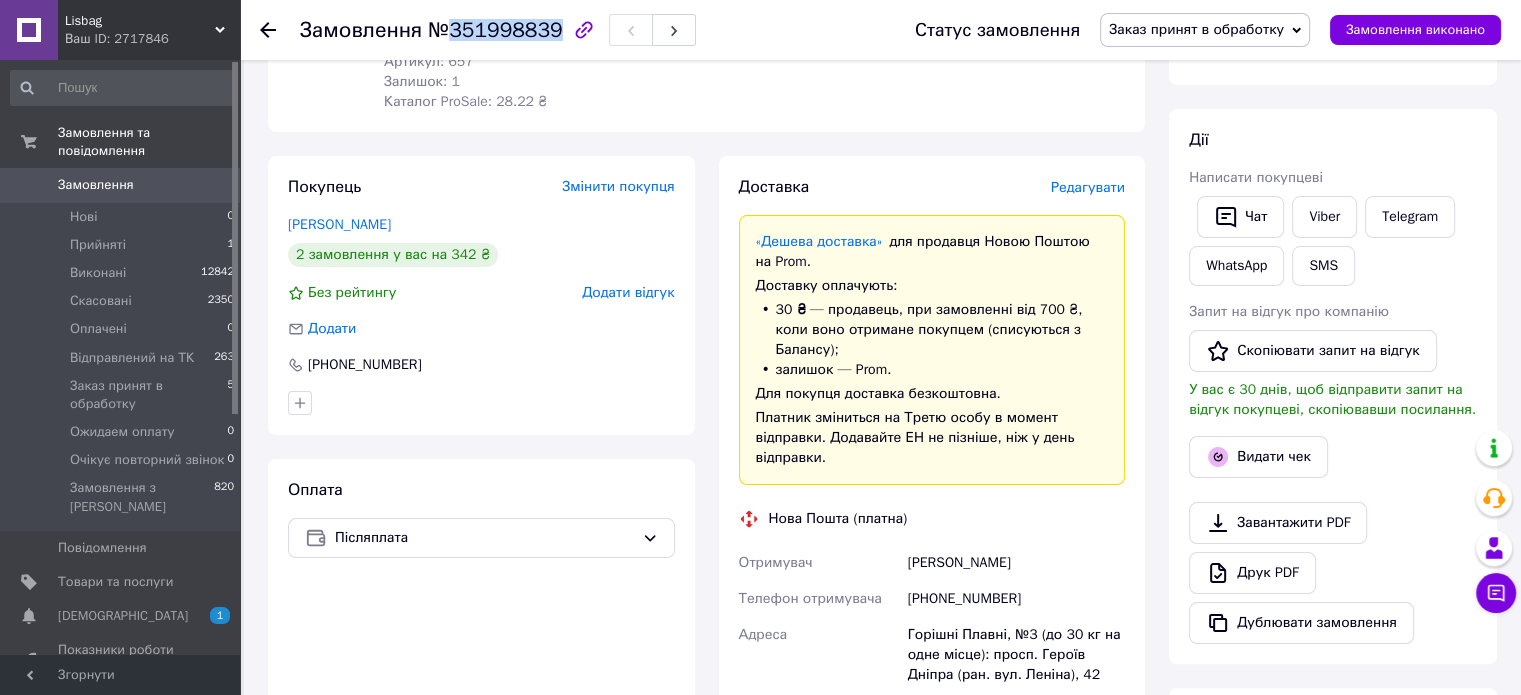 copy on "351998839" 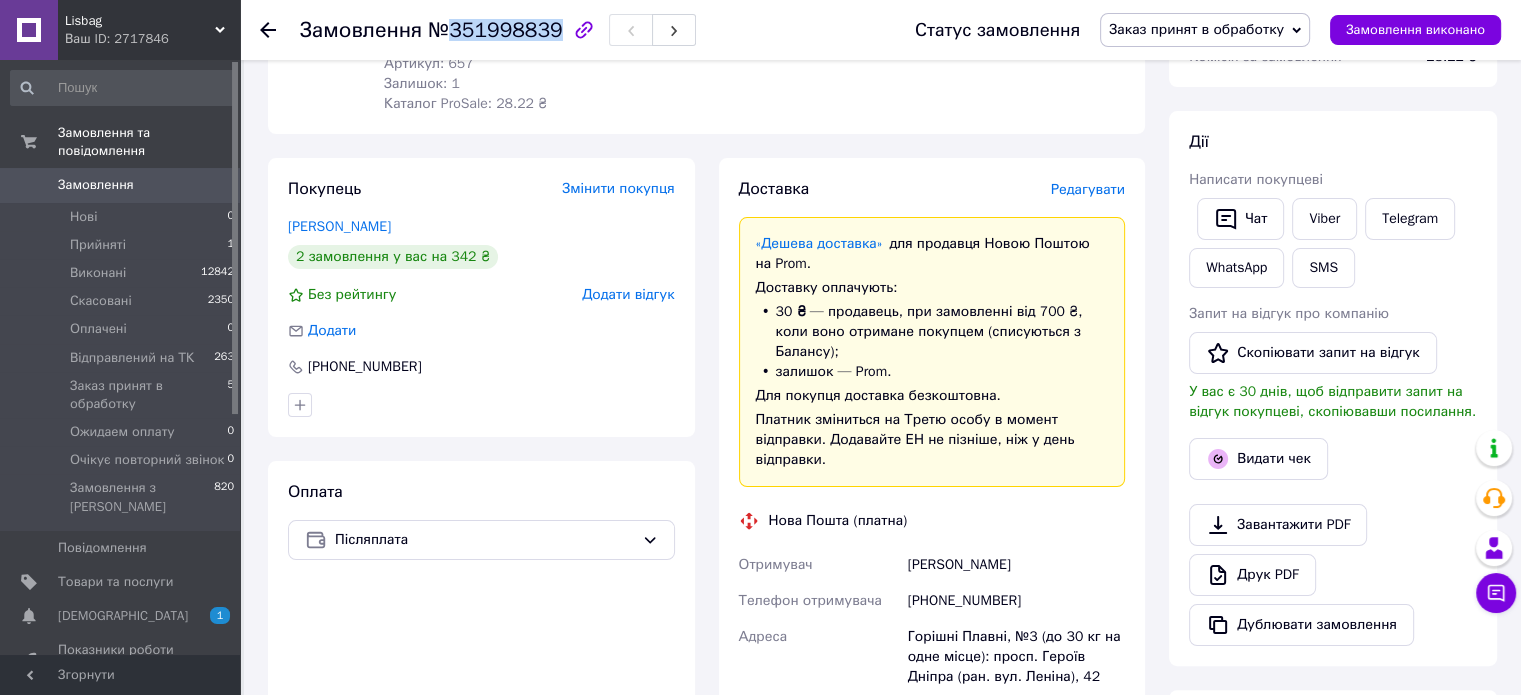 scroll, scrollTop: 0, scrollLeft: 0, axis: both 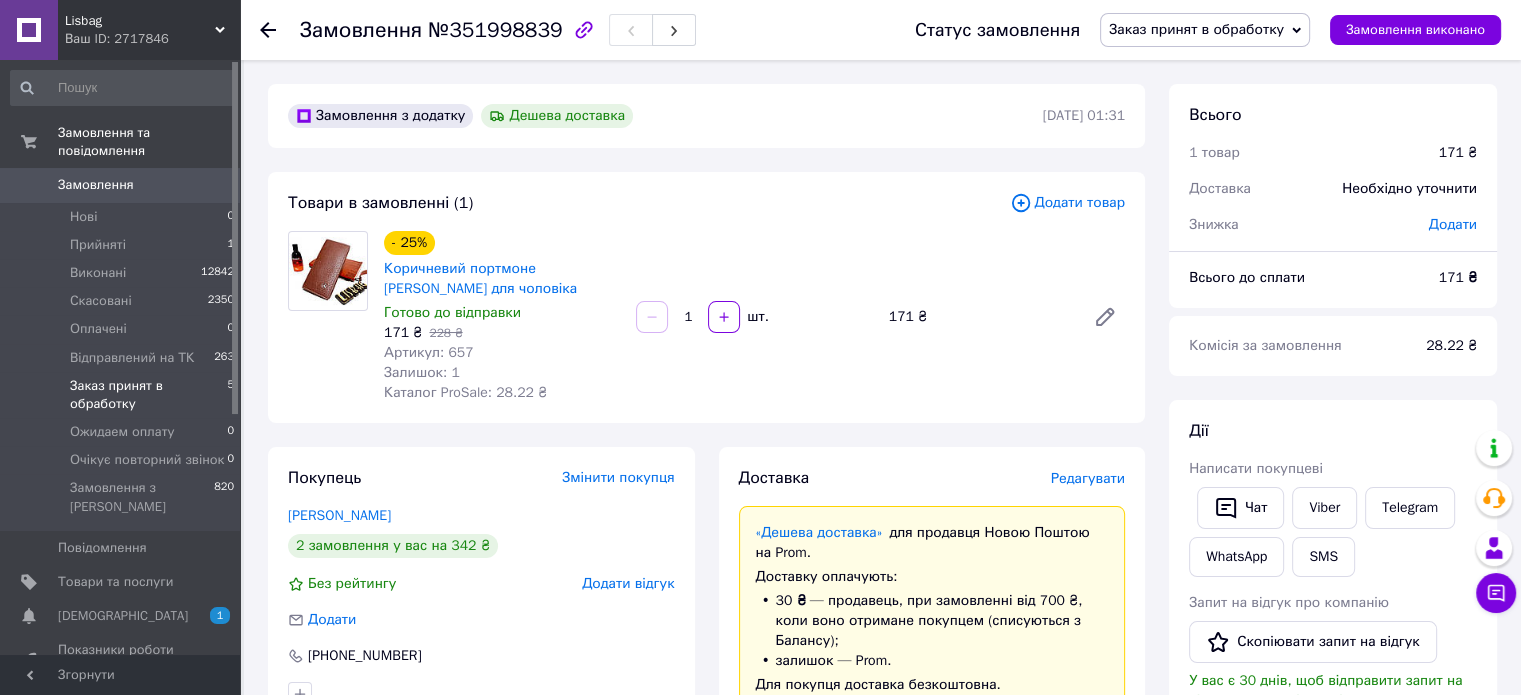 click on "Заказ принят в обработку" at bounding box center [148, 395] 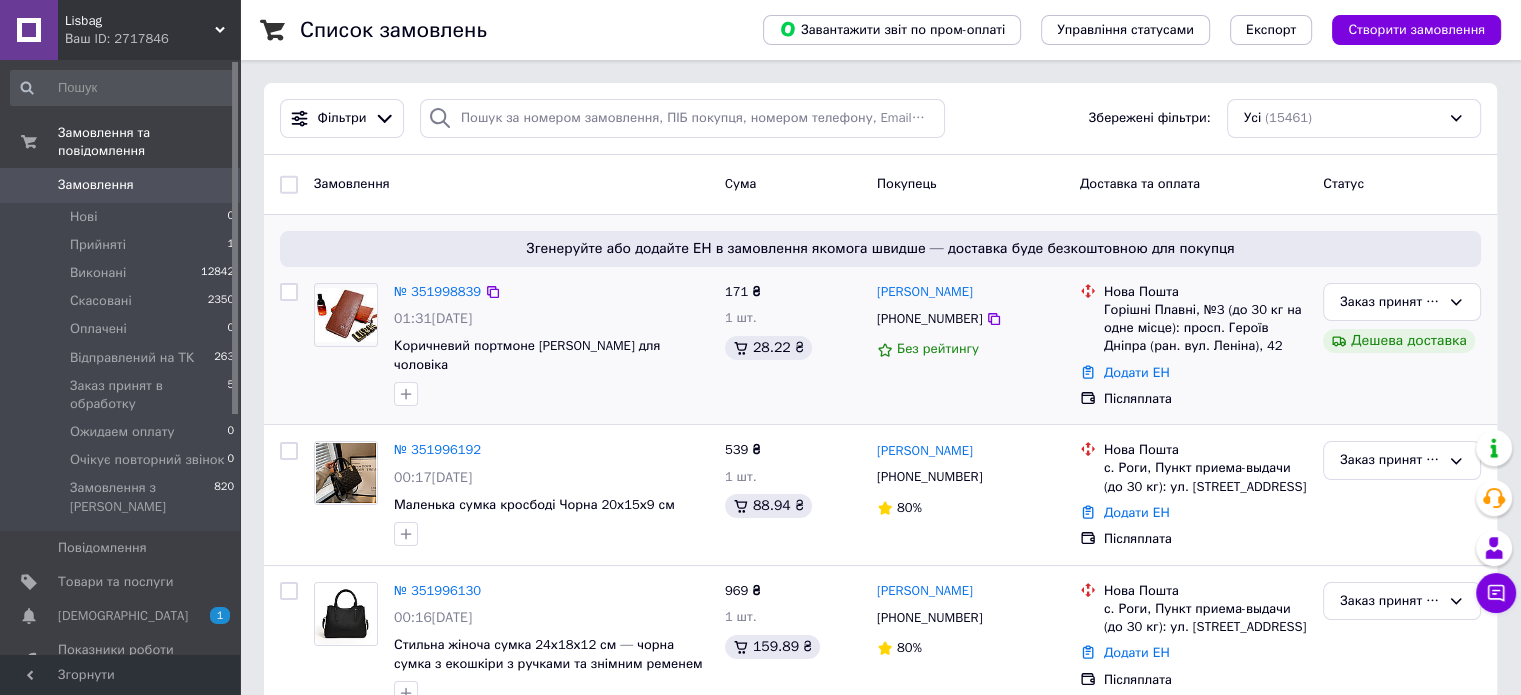 scroll, scrollTop: 218, scrollLeft: 0, axis: vertical 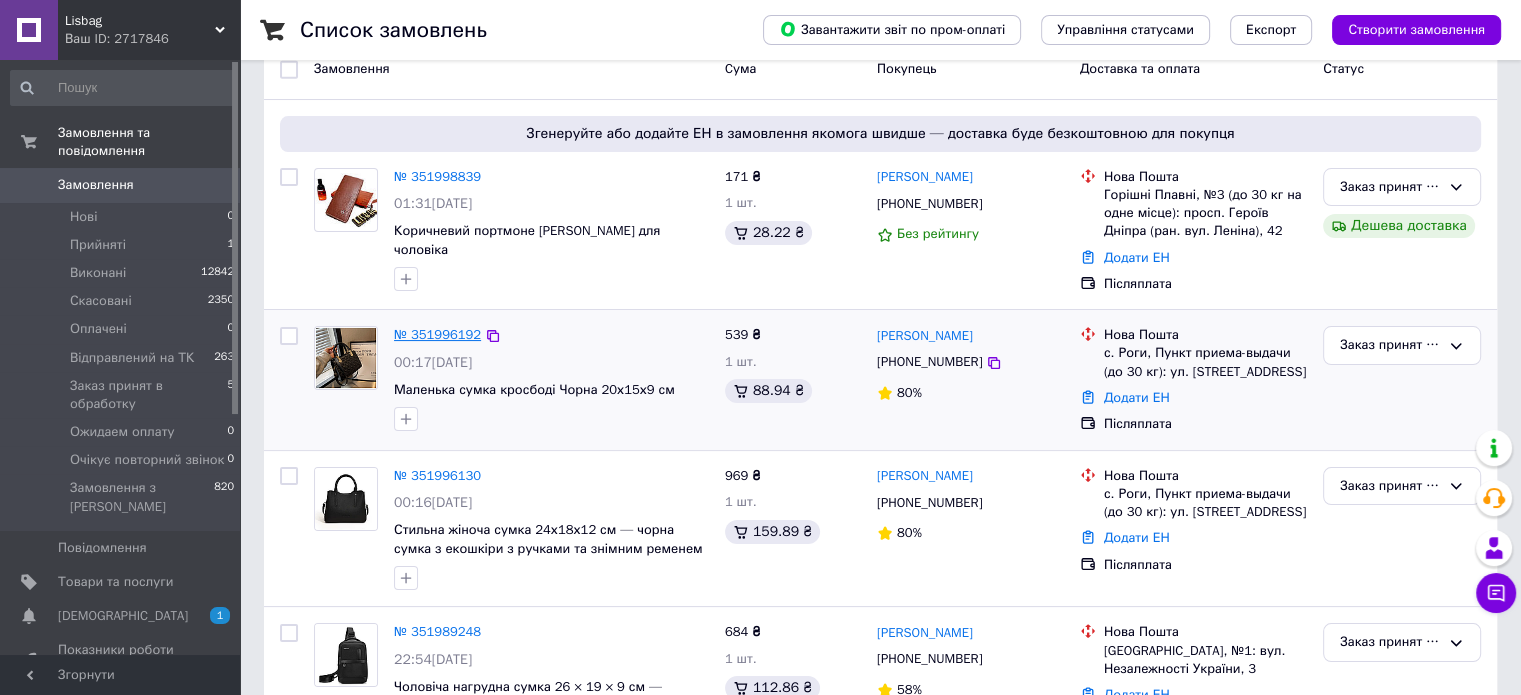 drag, startPoint x: 442, startPoint y: 345, endPoint x: 408, endPoint y: 331, distance: 36.769554 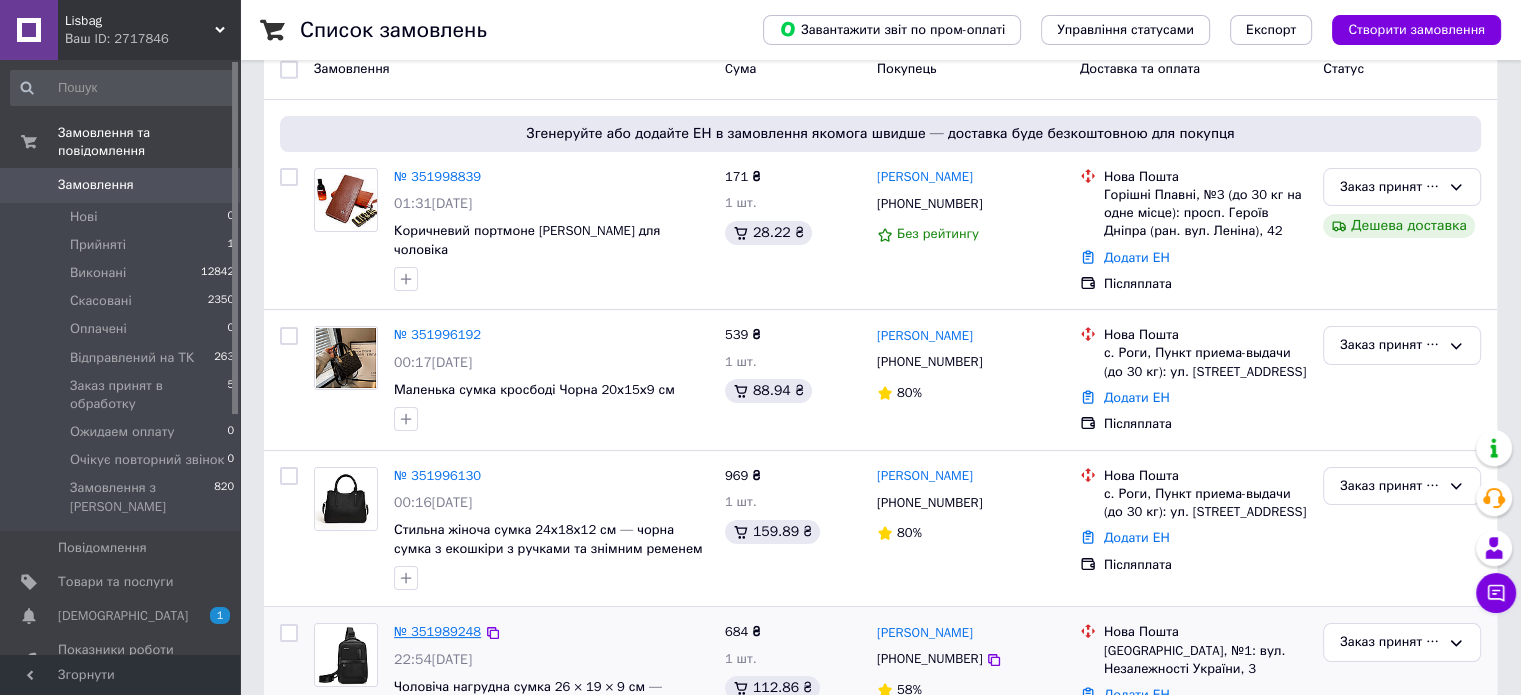 click on "№ 351989248" at bounding box center [437, 631] 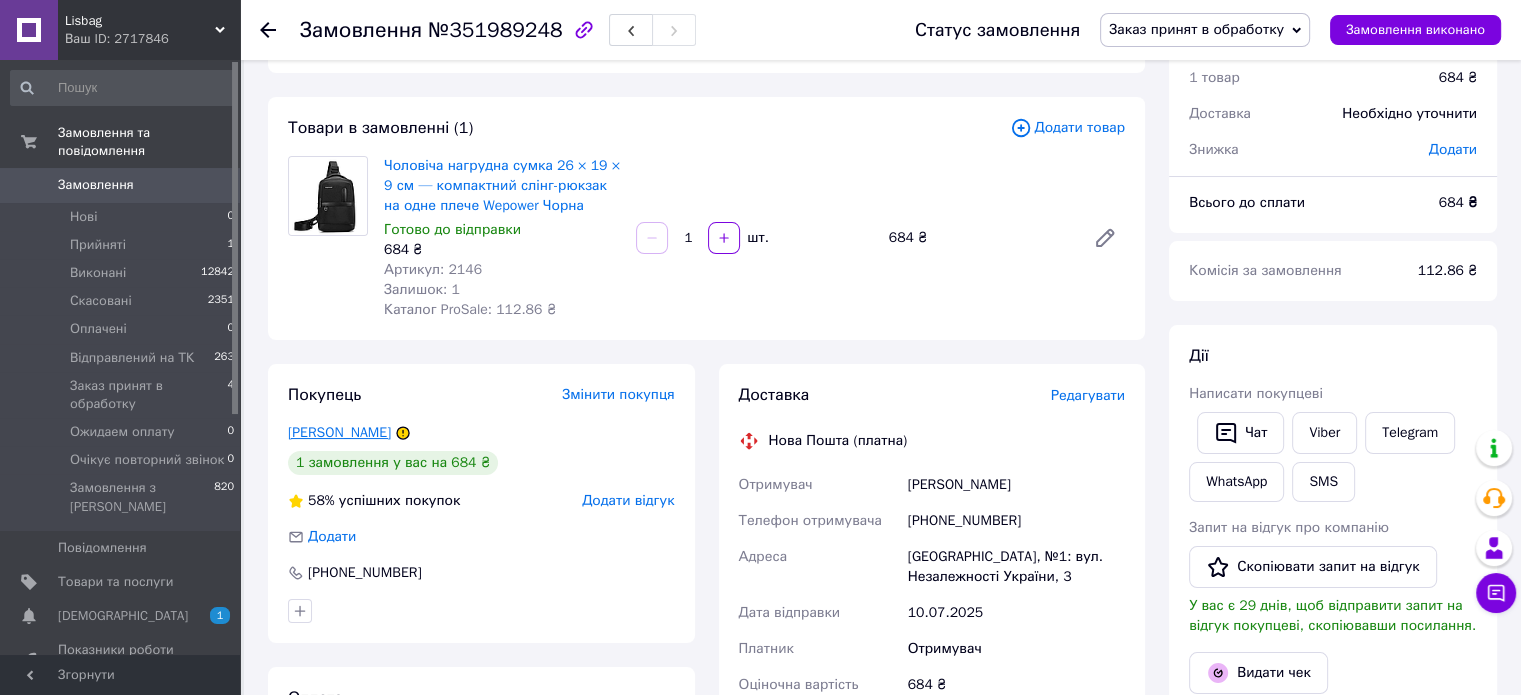 scroll, scrollTop: 54, scrollLeft: 0, axis: vertical 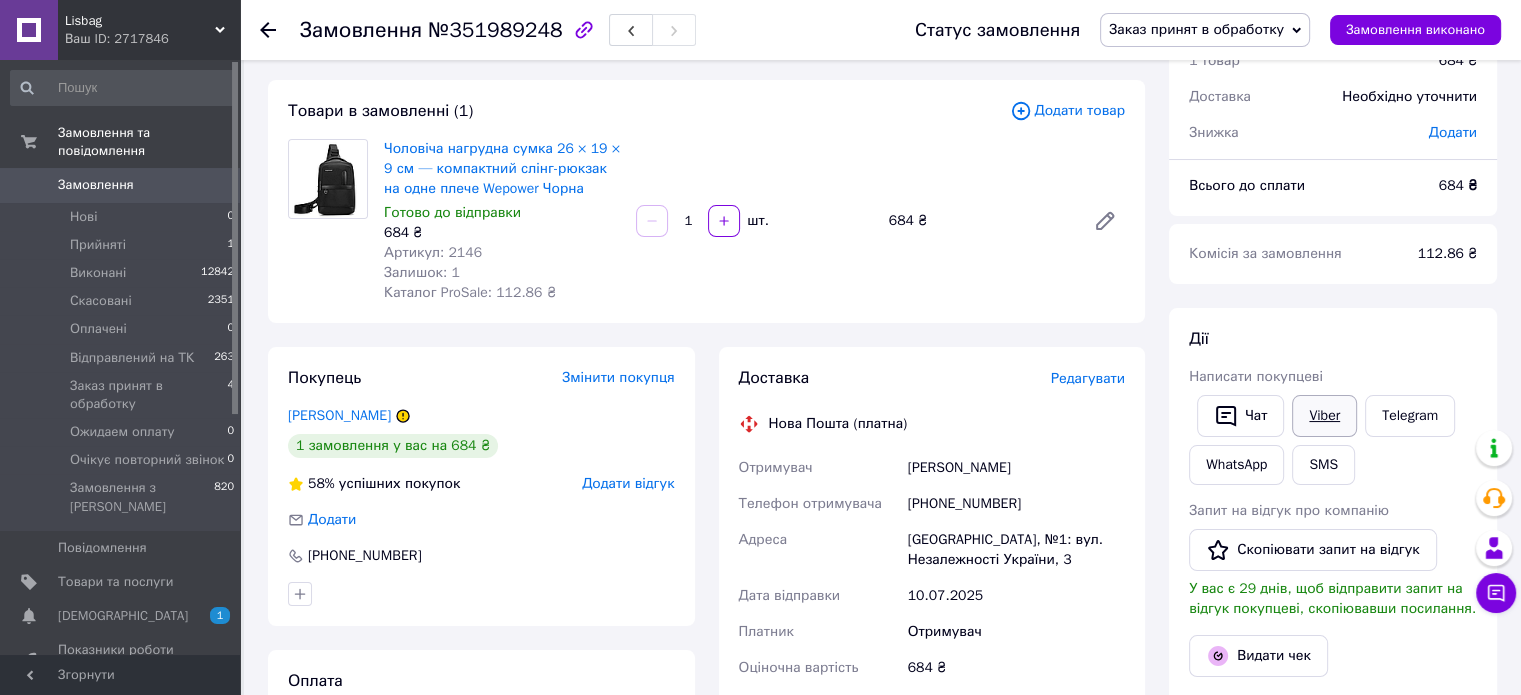 click on "Viber" at bounding box center [1324, 416] 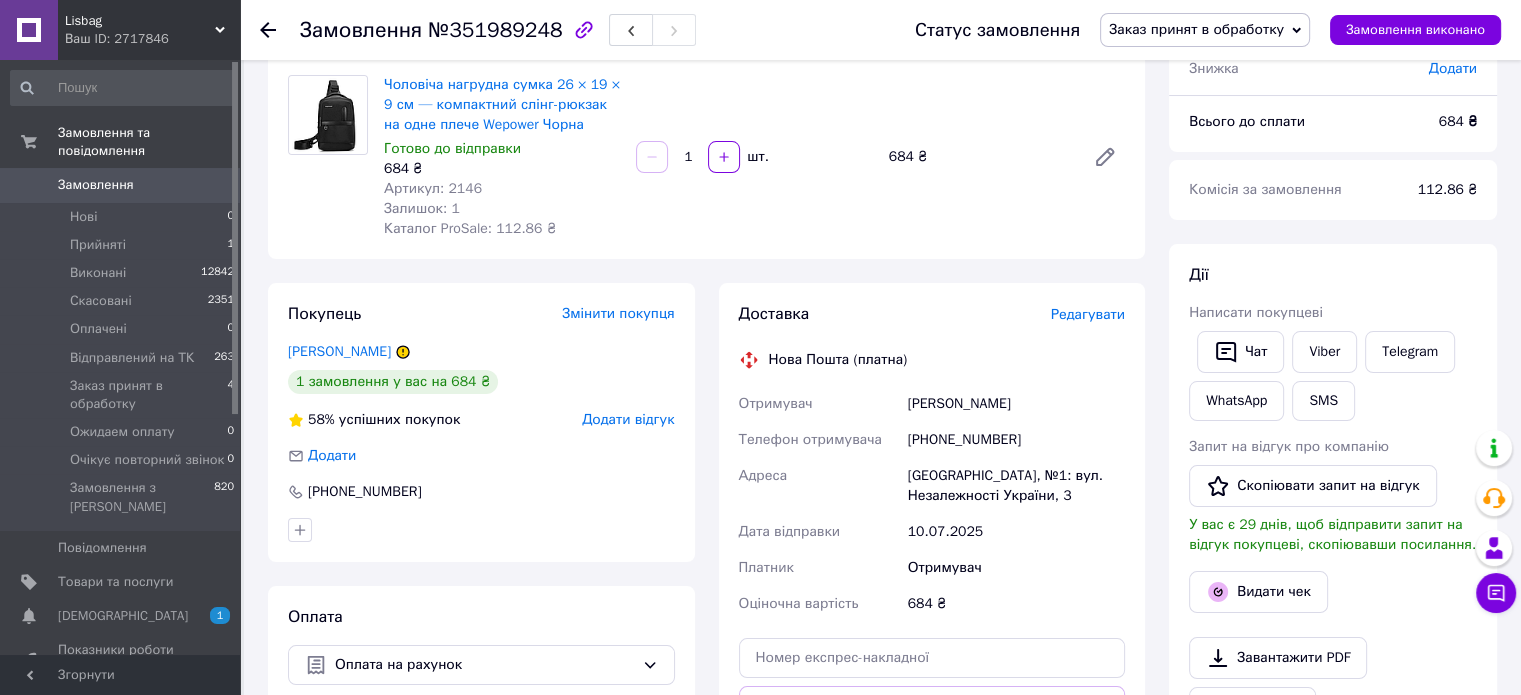 scroll, scrollTop: 156, scrollLeft: 0, axis: vertical 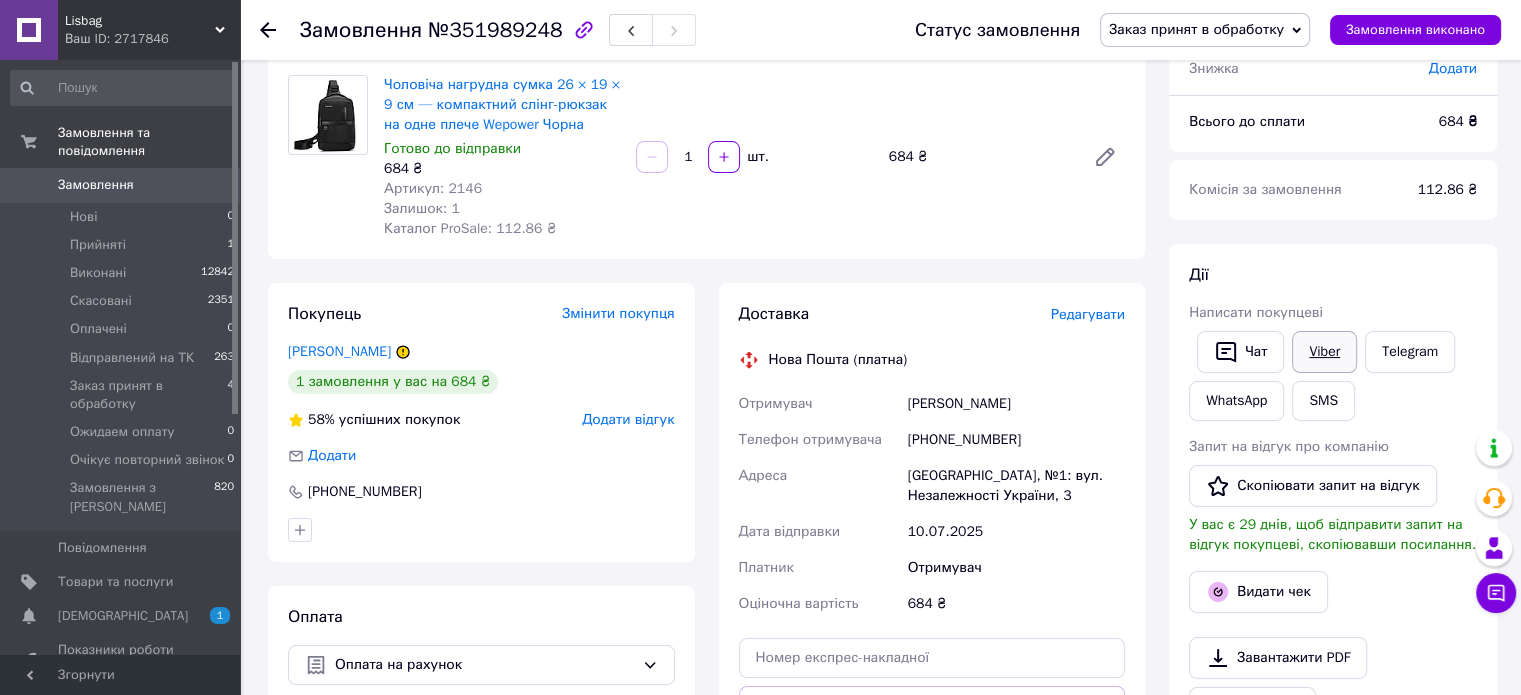 click on "Viber" at bounding box center [1324, 352] 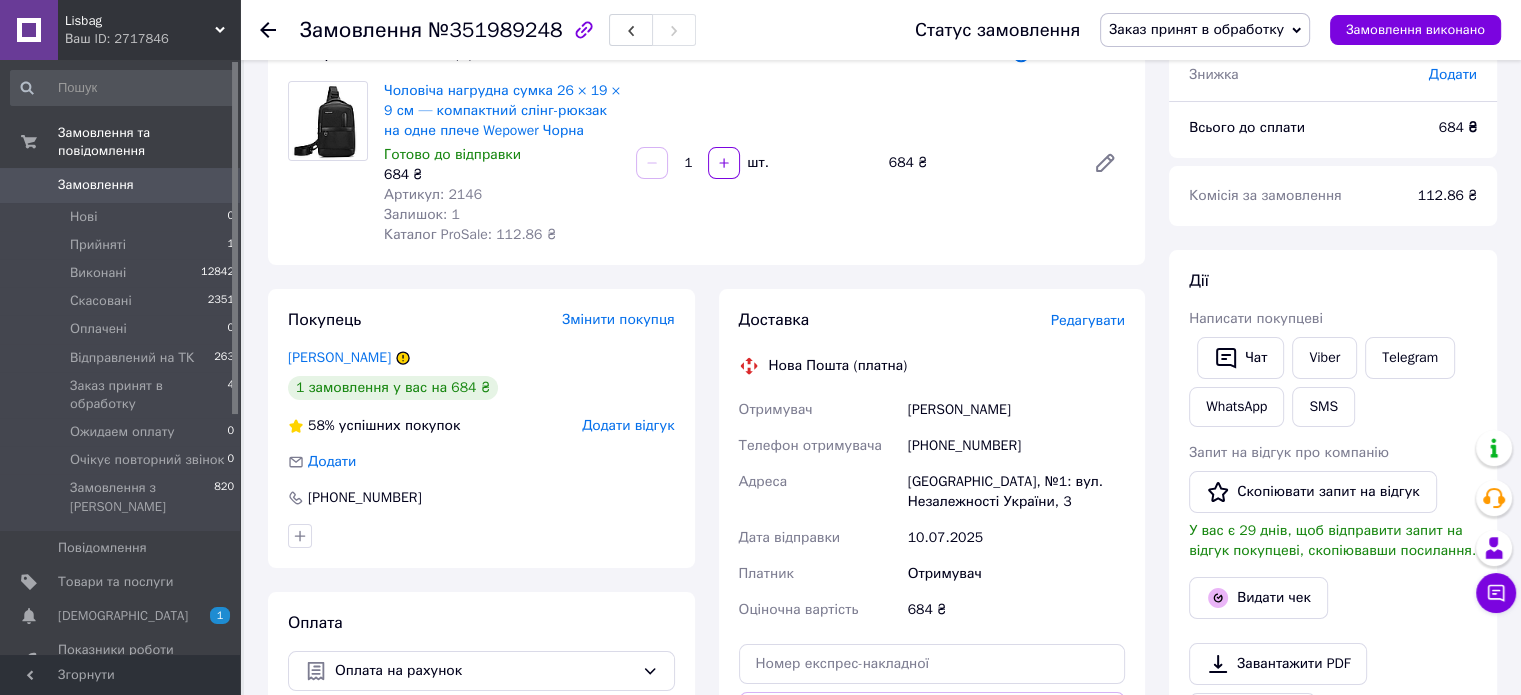 scroll, scrollTop: 0, scrollLeft: 0, axis: both 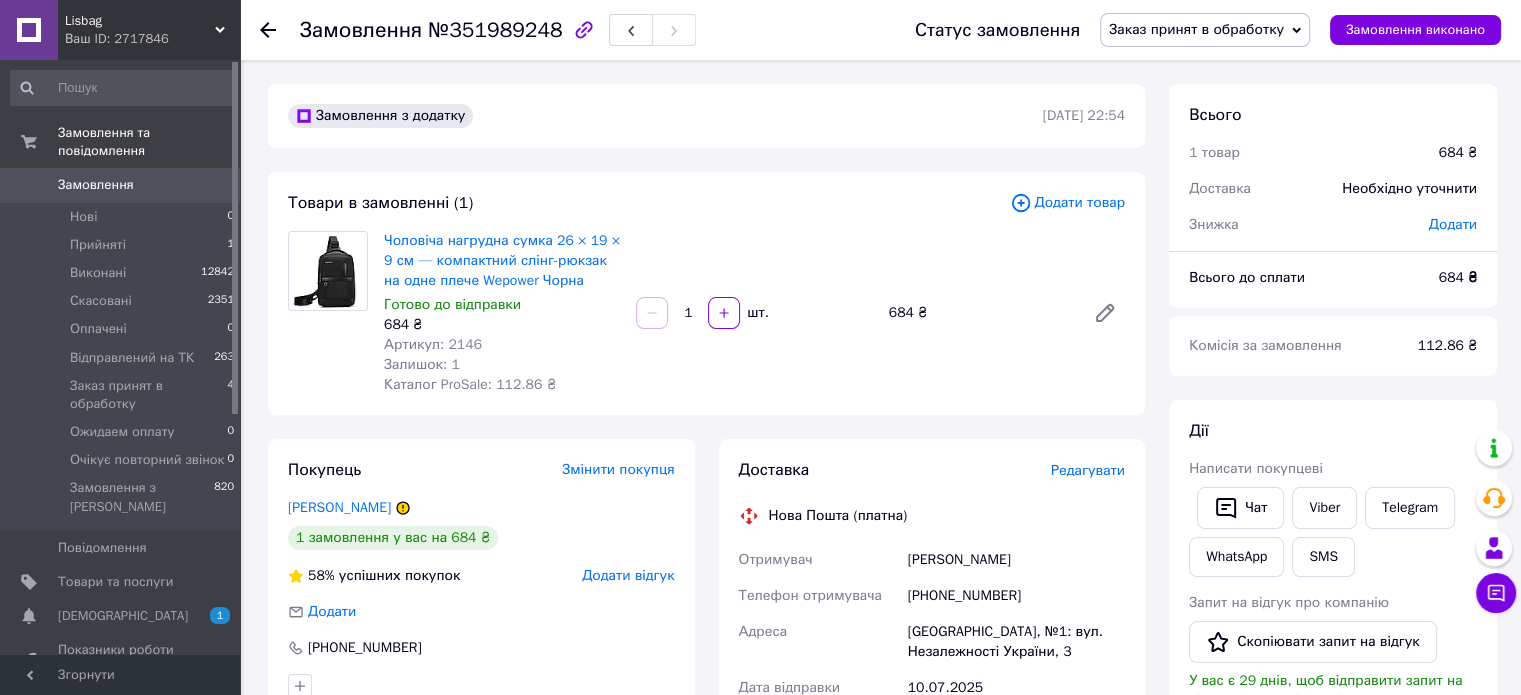 click on "№351989248" at bounding box center [495, 30] 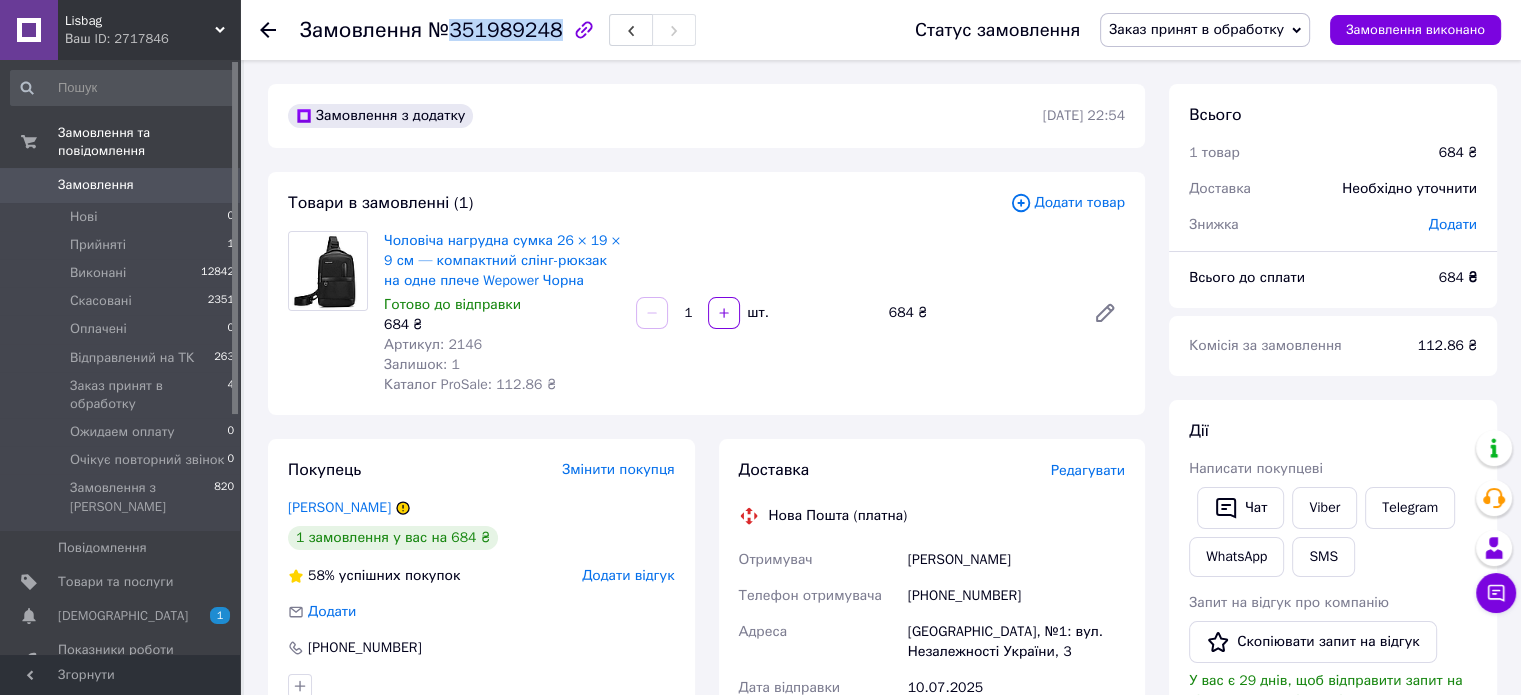 click on "№351989248" at bounding box center [495, 30] 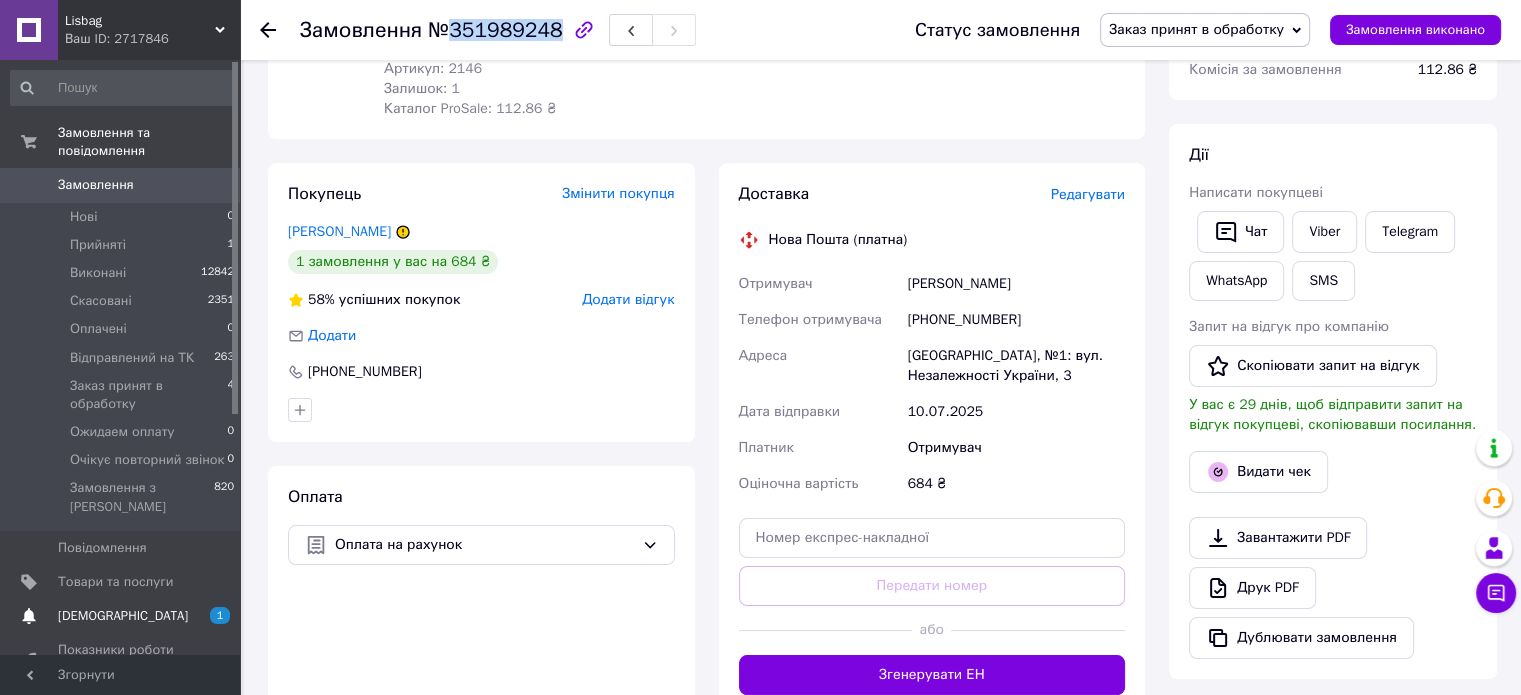 scroll, scrollTop: 278, scrollLeft: 0, axis: vertical 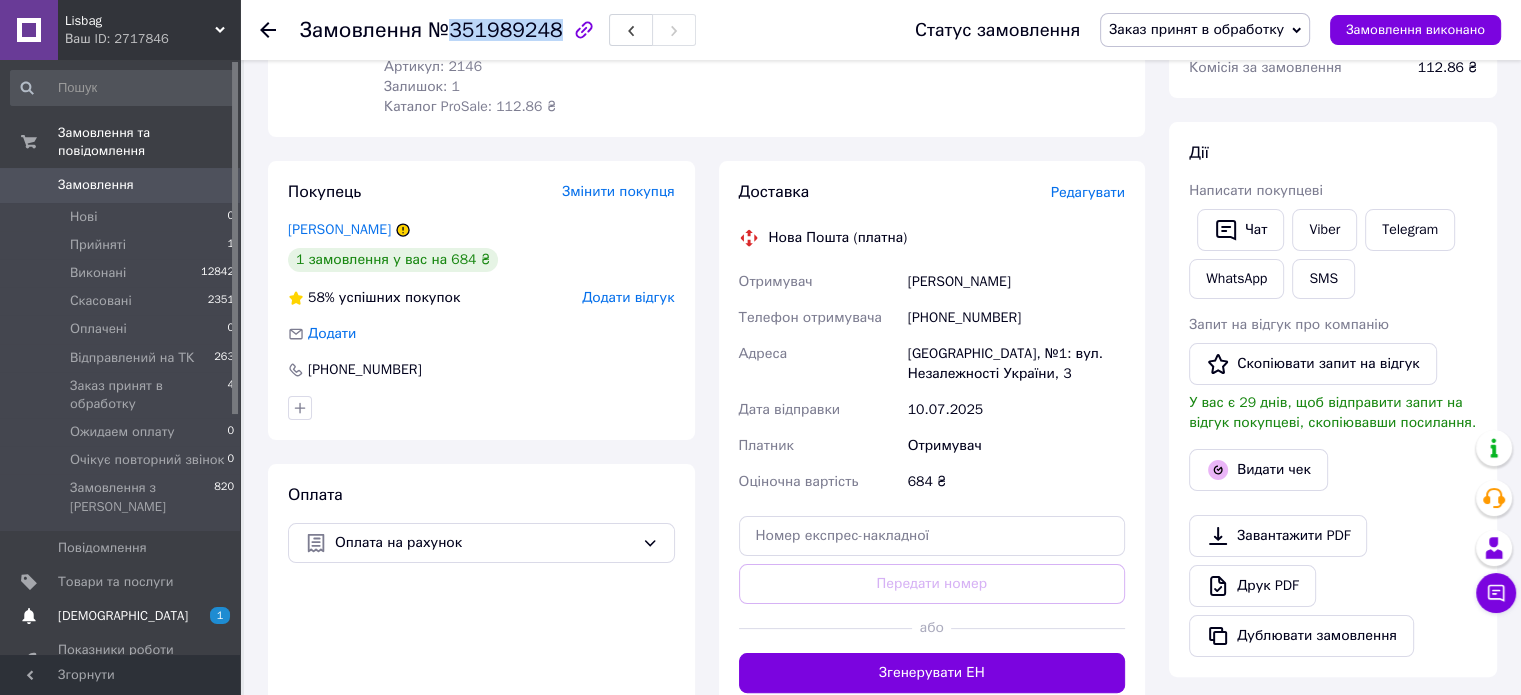 click on "[DEMOGRAPHIC_DATA]" at bounding box center [123, 616] 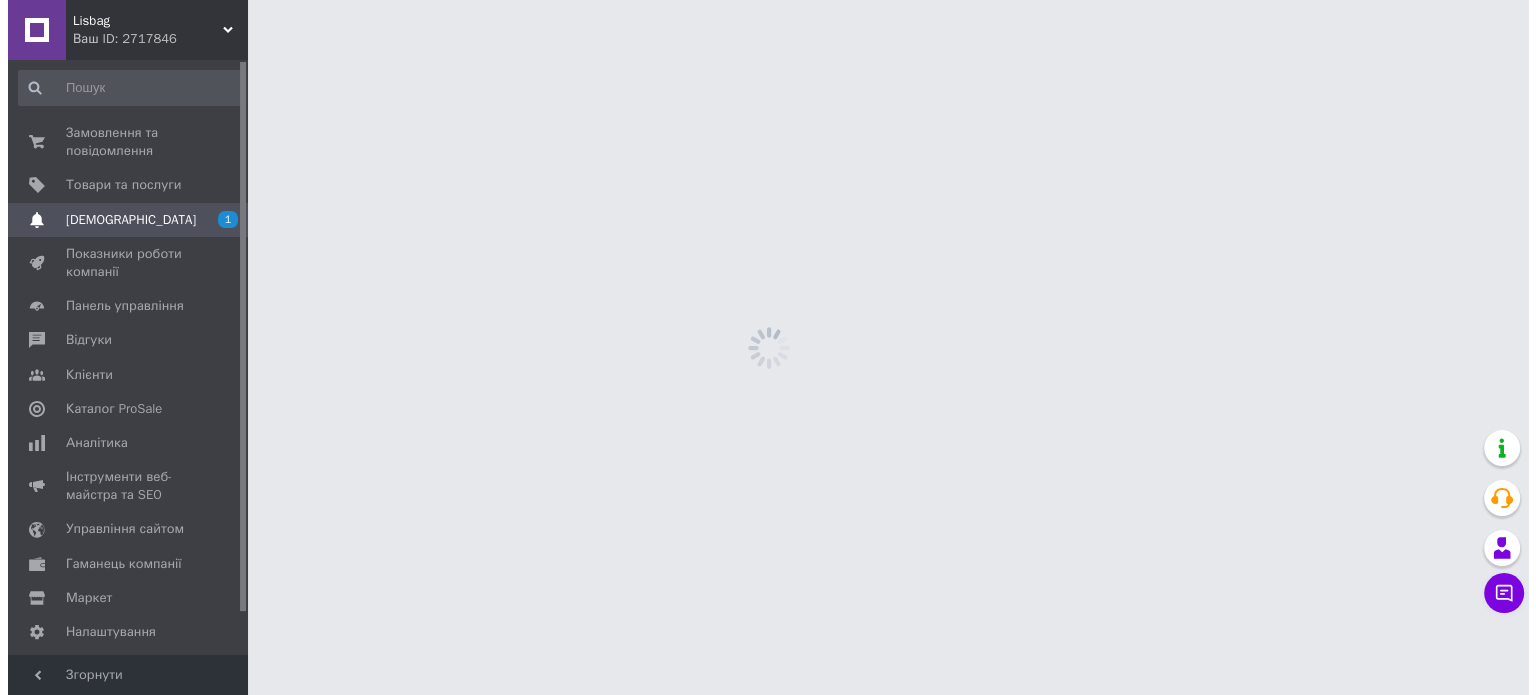 scroll, scrollTop: 0, scrollLeft: 0, axis: both 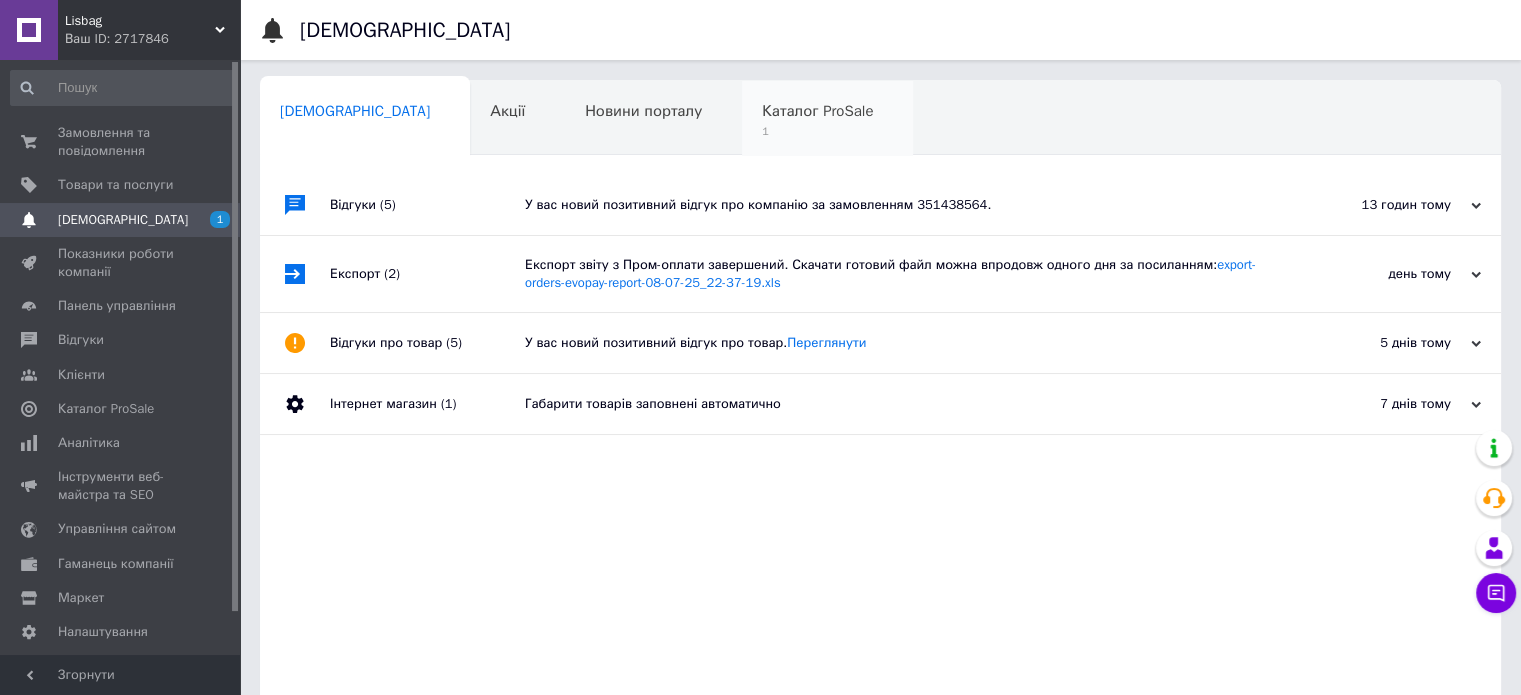 click on "Каталог ProSale" at bounding box center [817, 111] 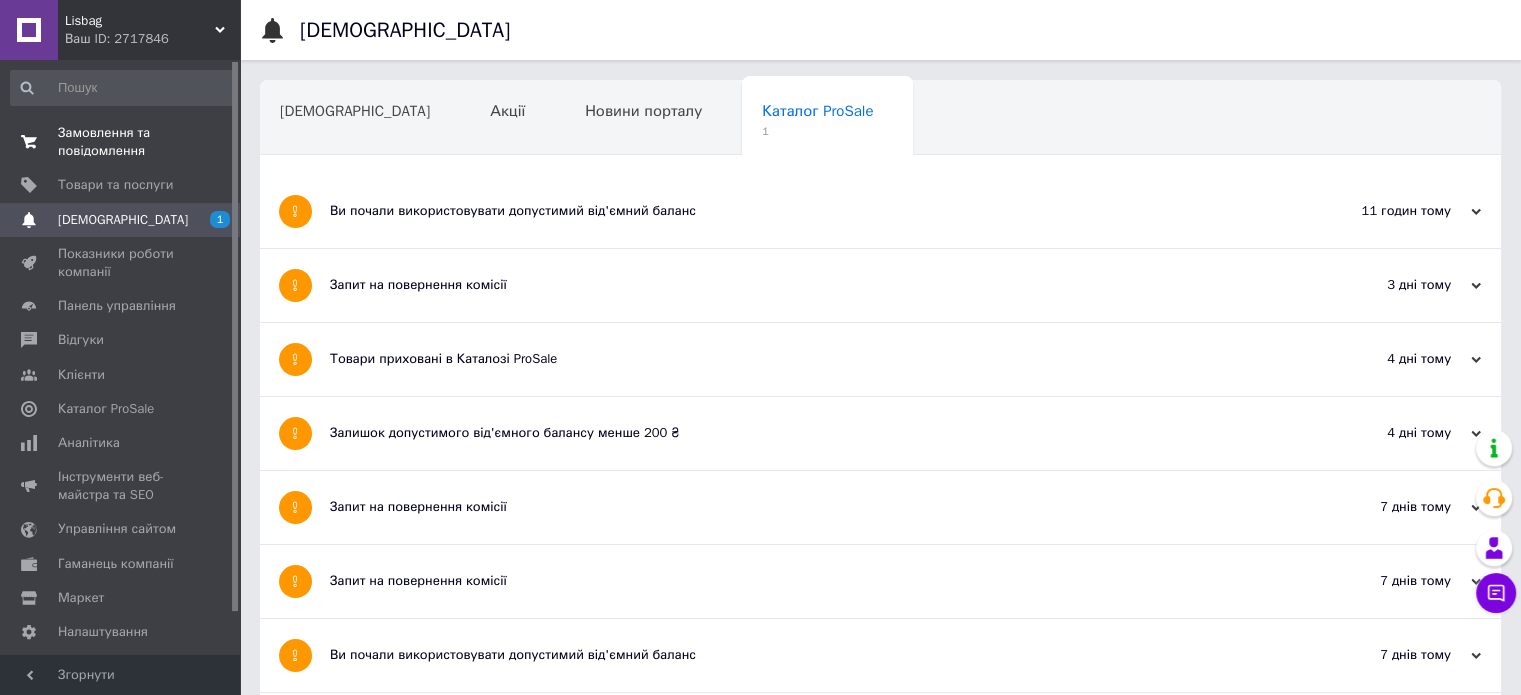 click on "Замовлення та повідомлення" at bounding box center (121, 142) 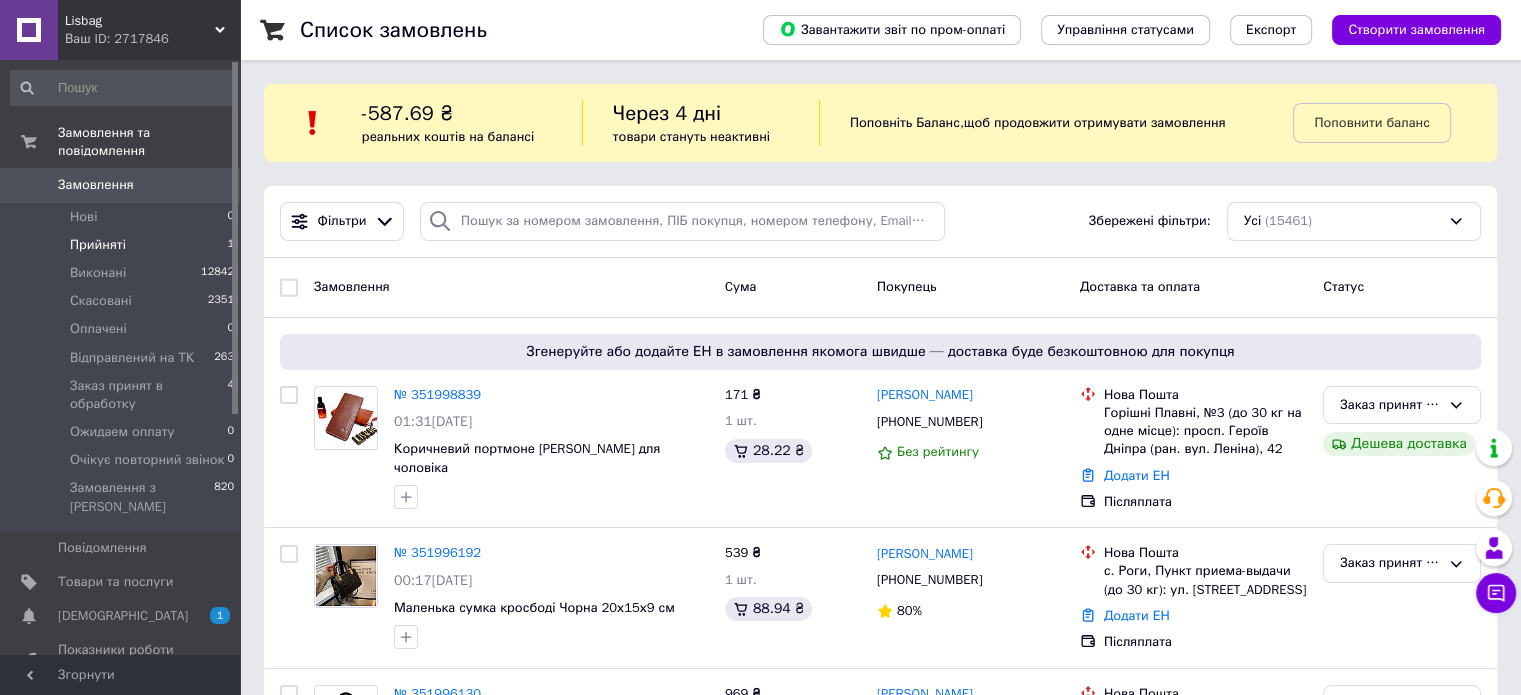 click on "Прийняті" at bounding box center [98, 245] 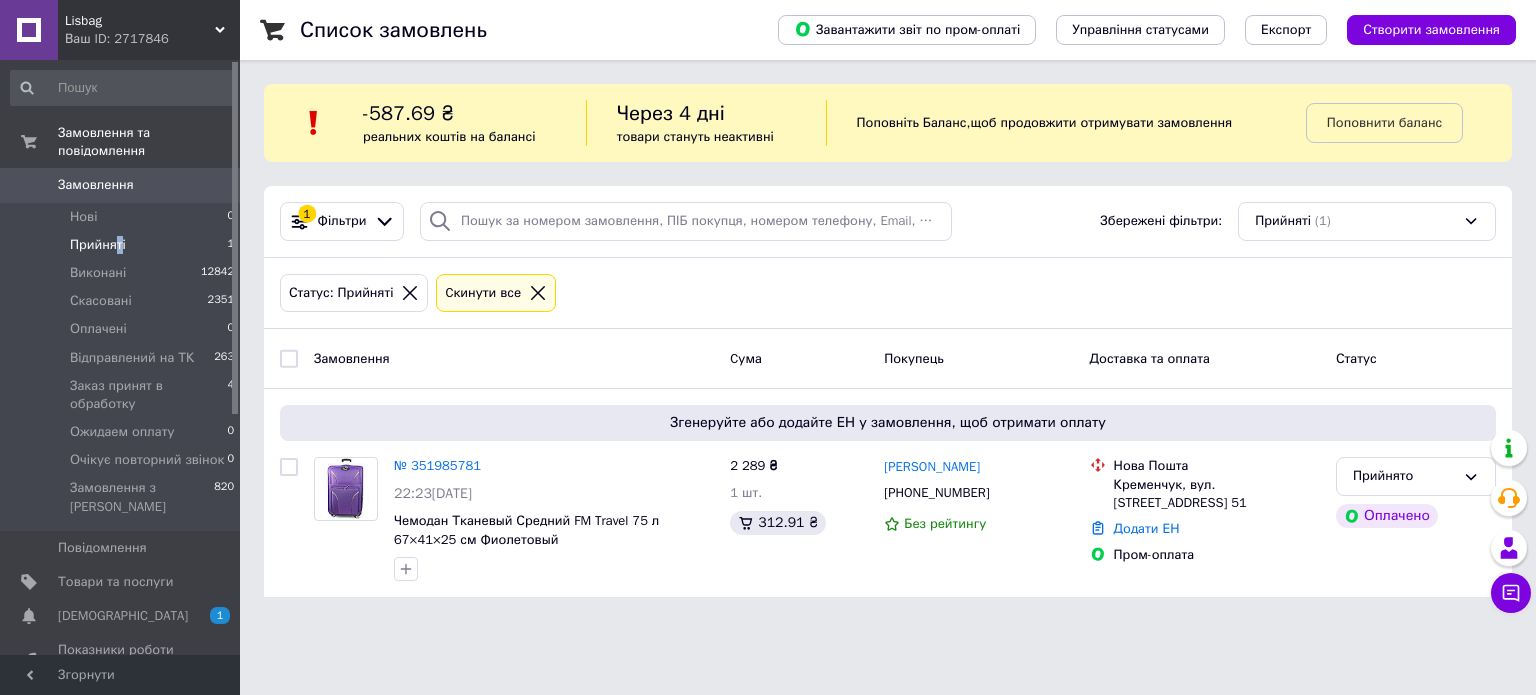 click on "Прийняті" at bounding box center [98, 245] 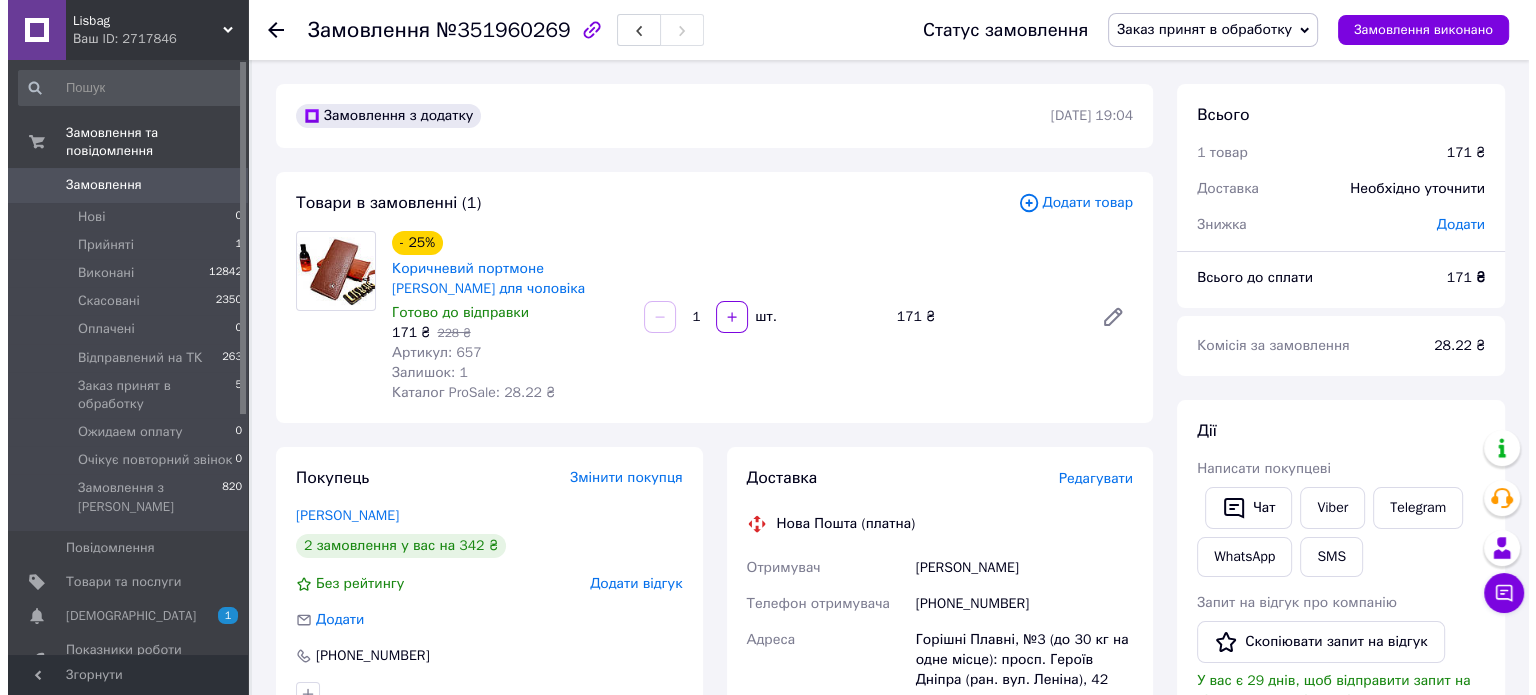 scroll, scrollTop: 92, scrollLeft: 0, axis: vertical 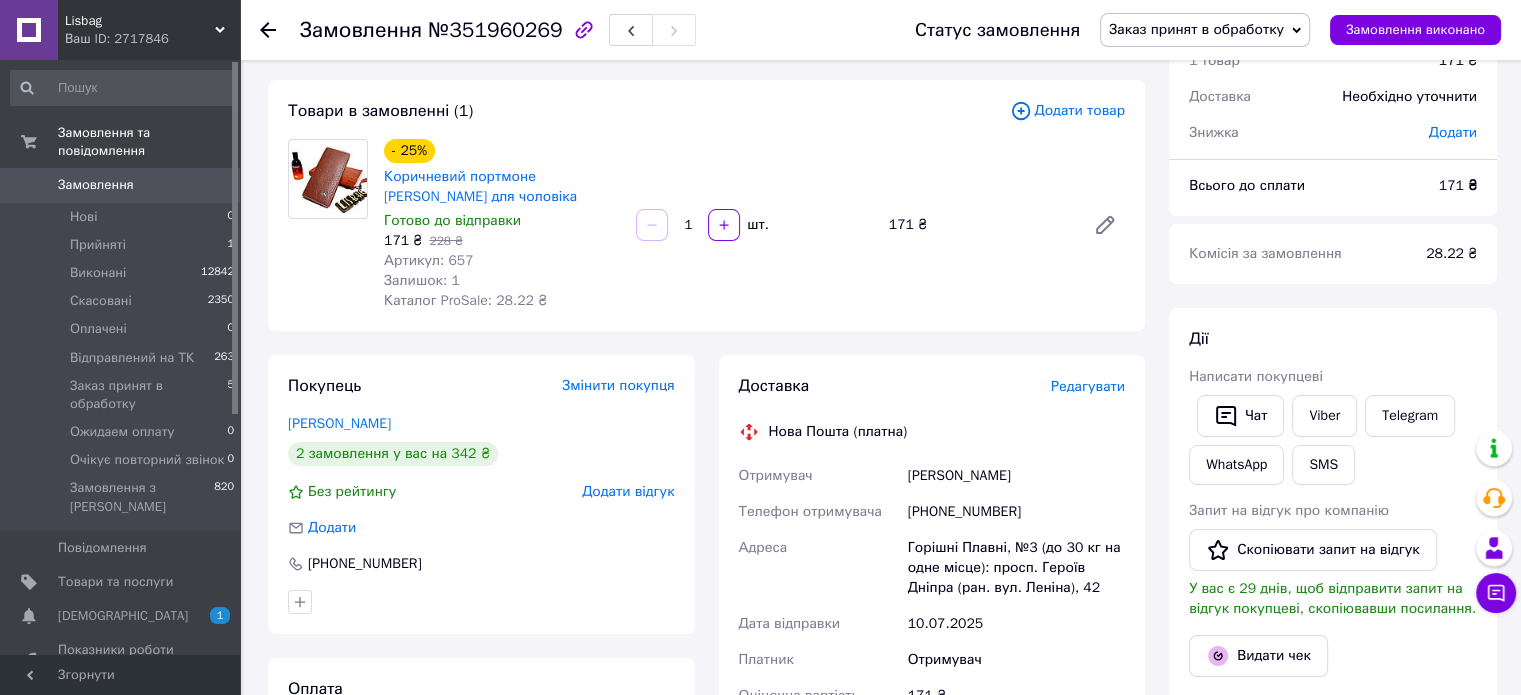 click on "Редагувати" at bounding box center [1088, 386] 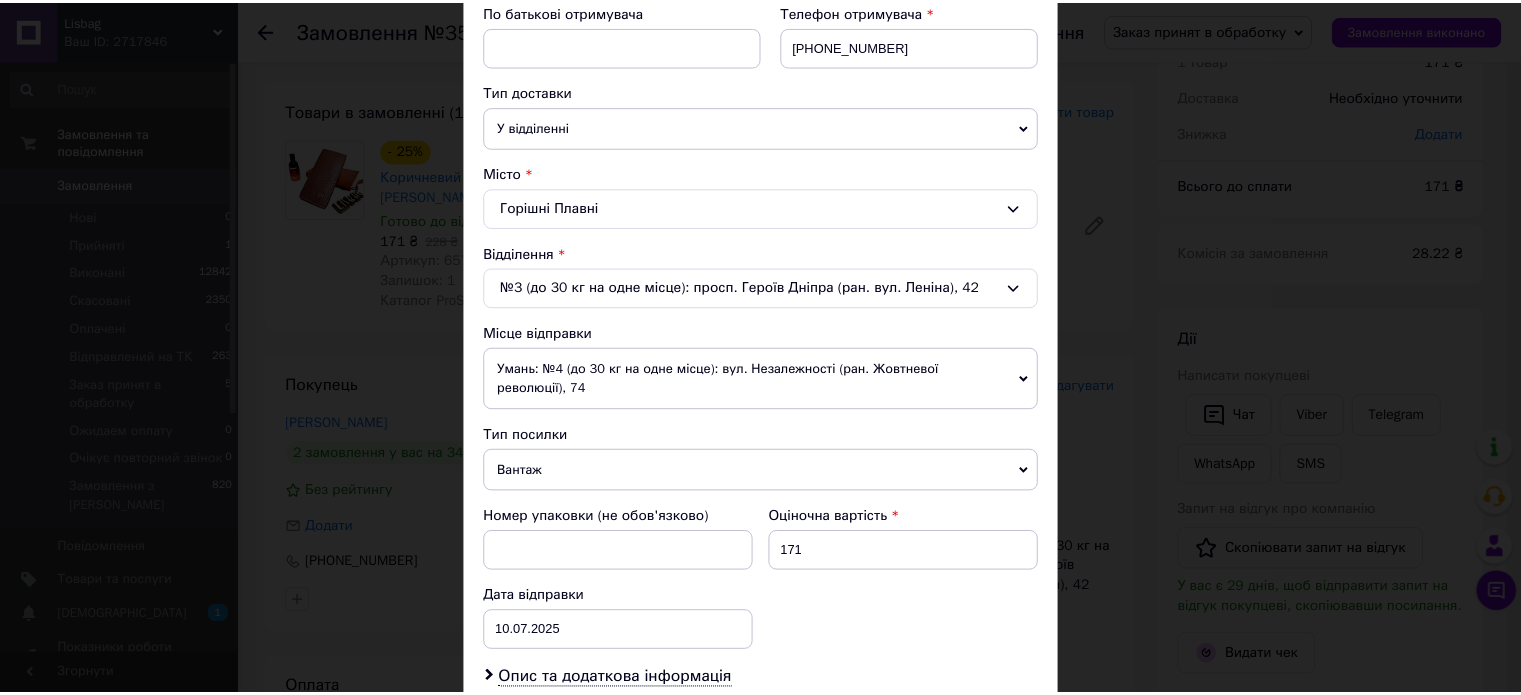 scroll, scrollTop: 0, scrollLeft: 0, axis: both 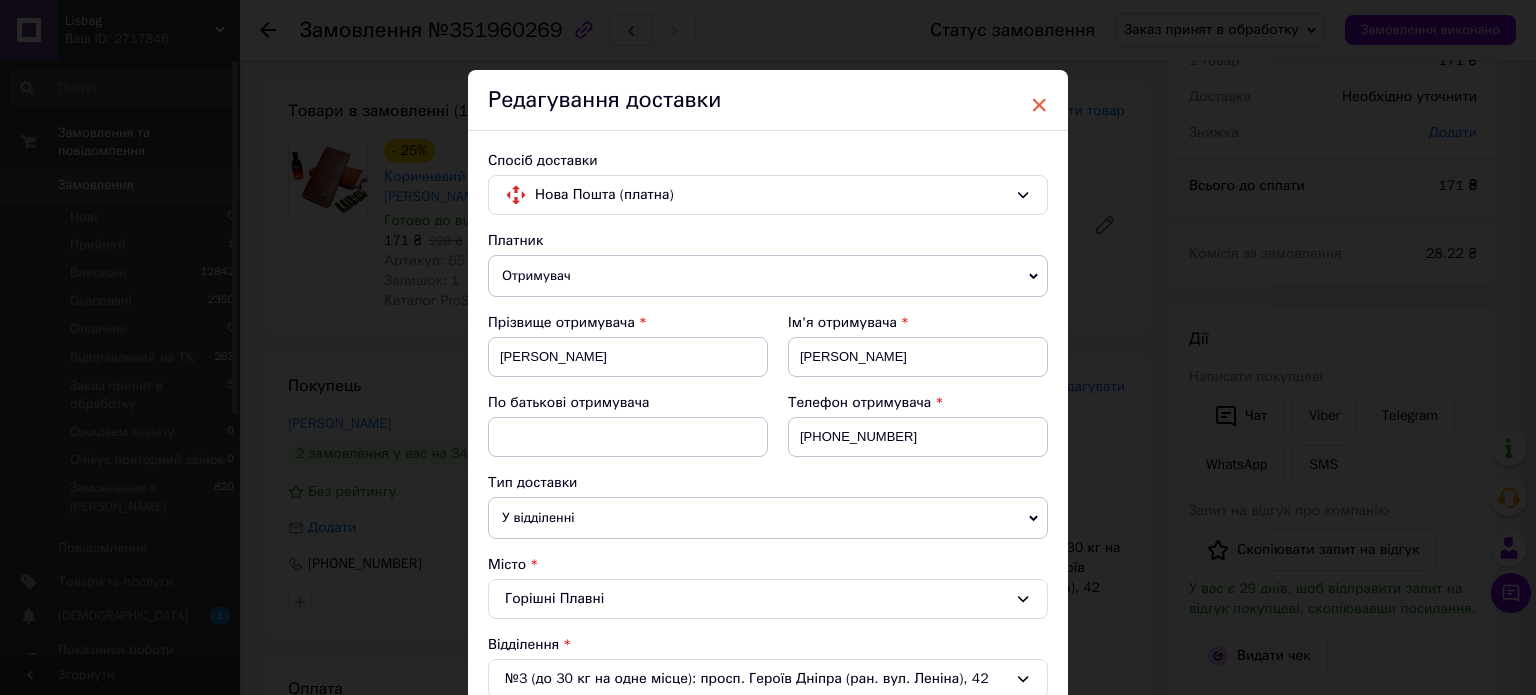 click on "×" at bounding box center (1039, 105) 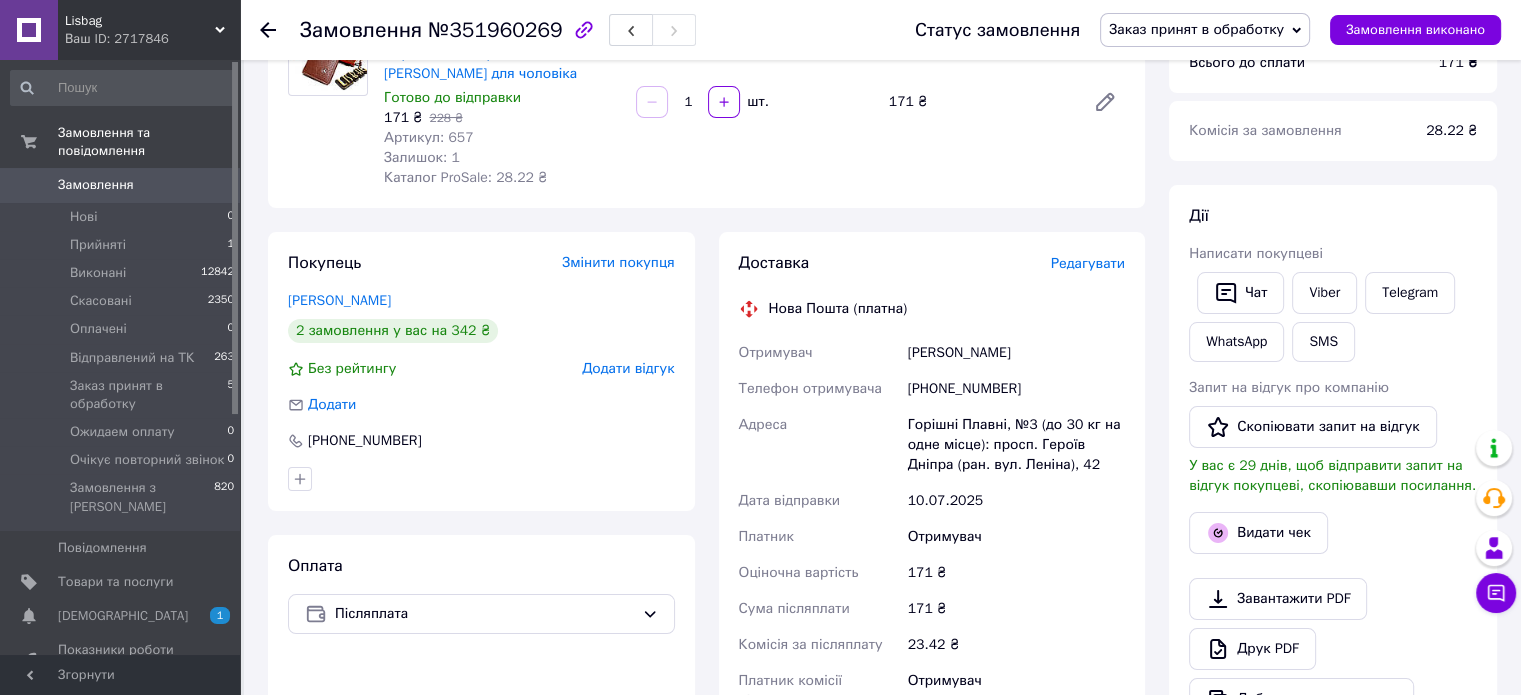 scroll, scrollTop: 0, scrollLeft: 0, axis: both 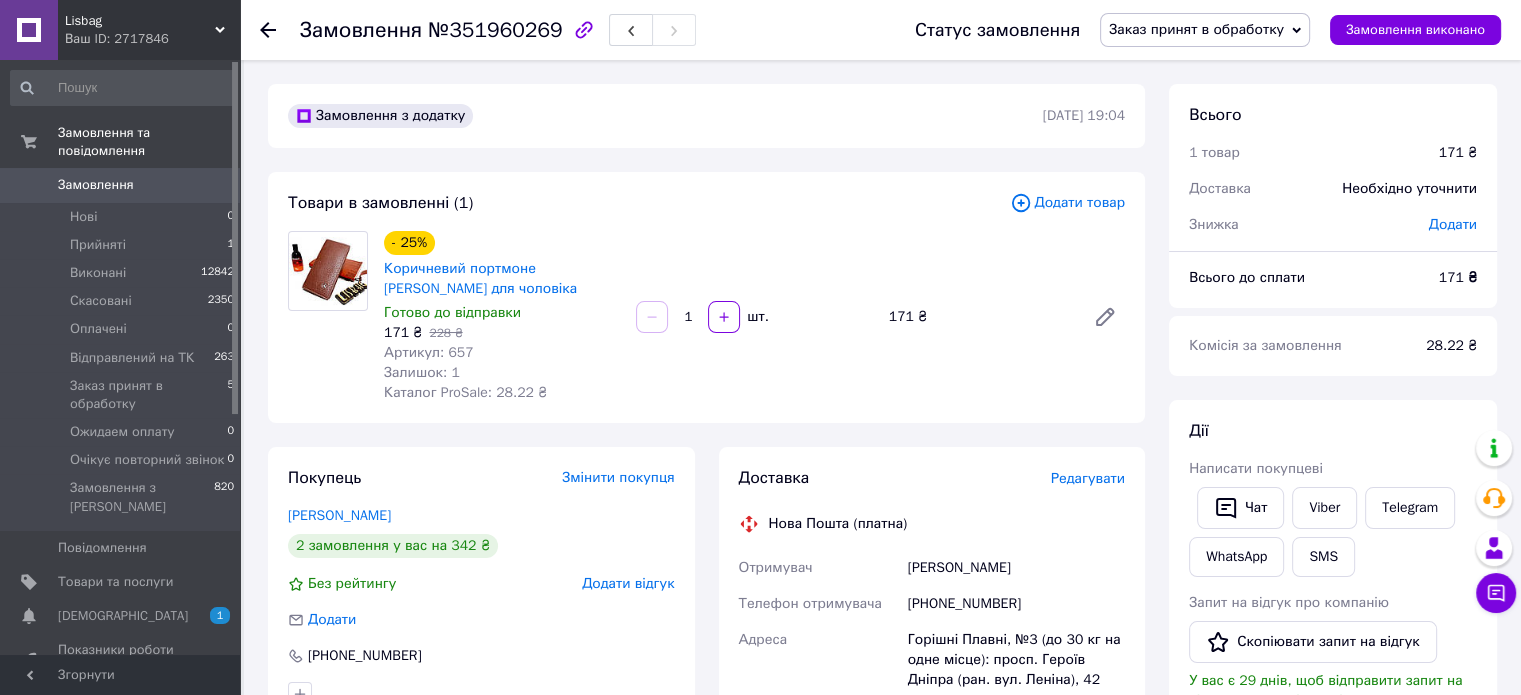 click on "Заказ принят в обработку" at bounding box center (1196, 29) 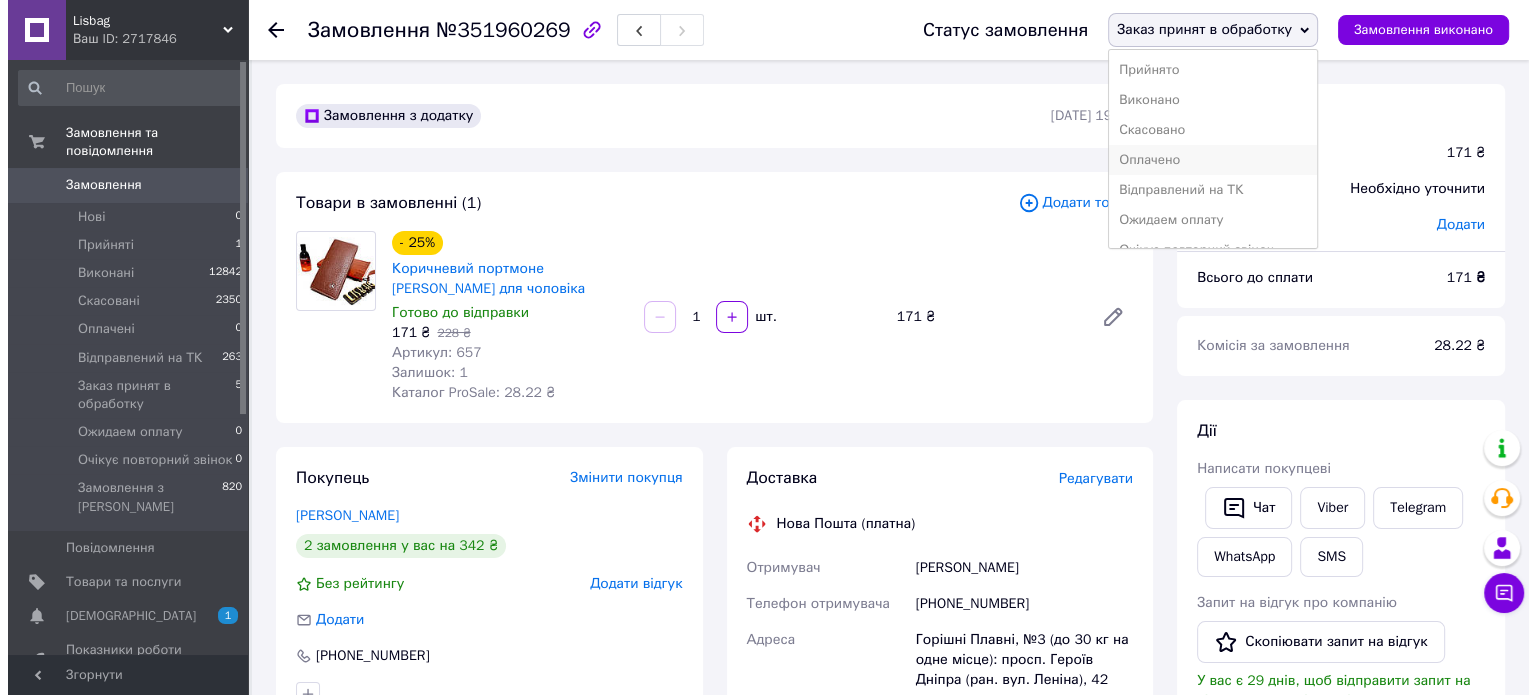 scroll, scrollTop: 21, scrollLeft: 0, axis: vertical 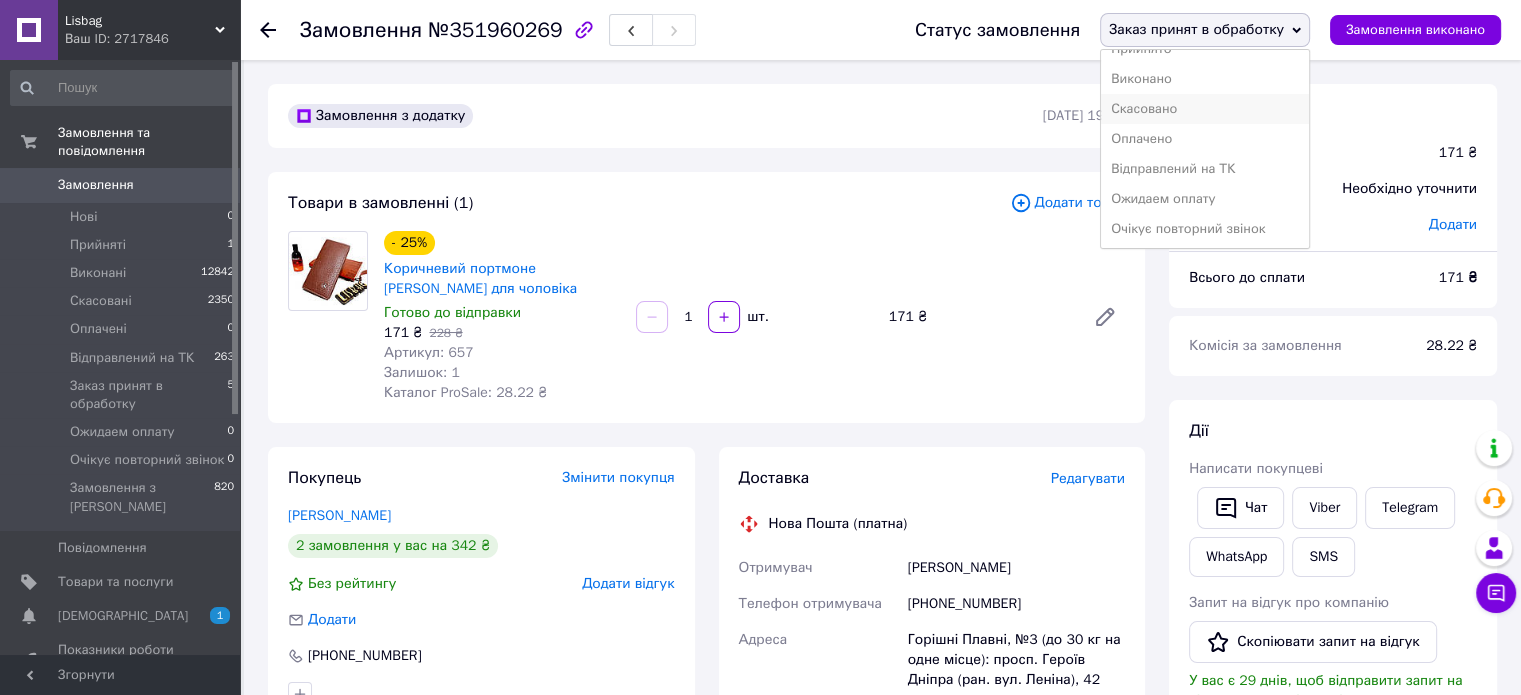 click on "Скасовано" at bounding box center [1205, 109] 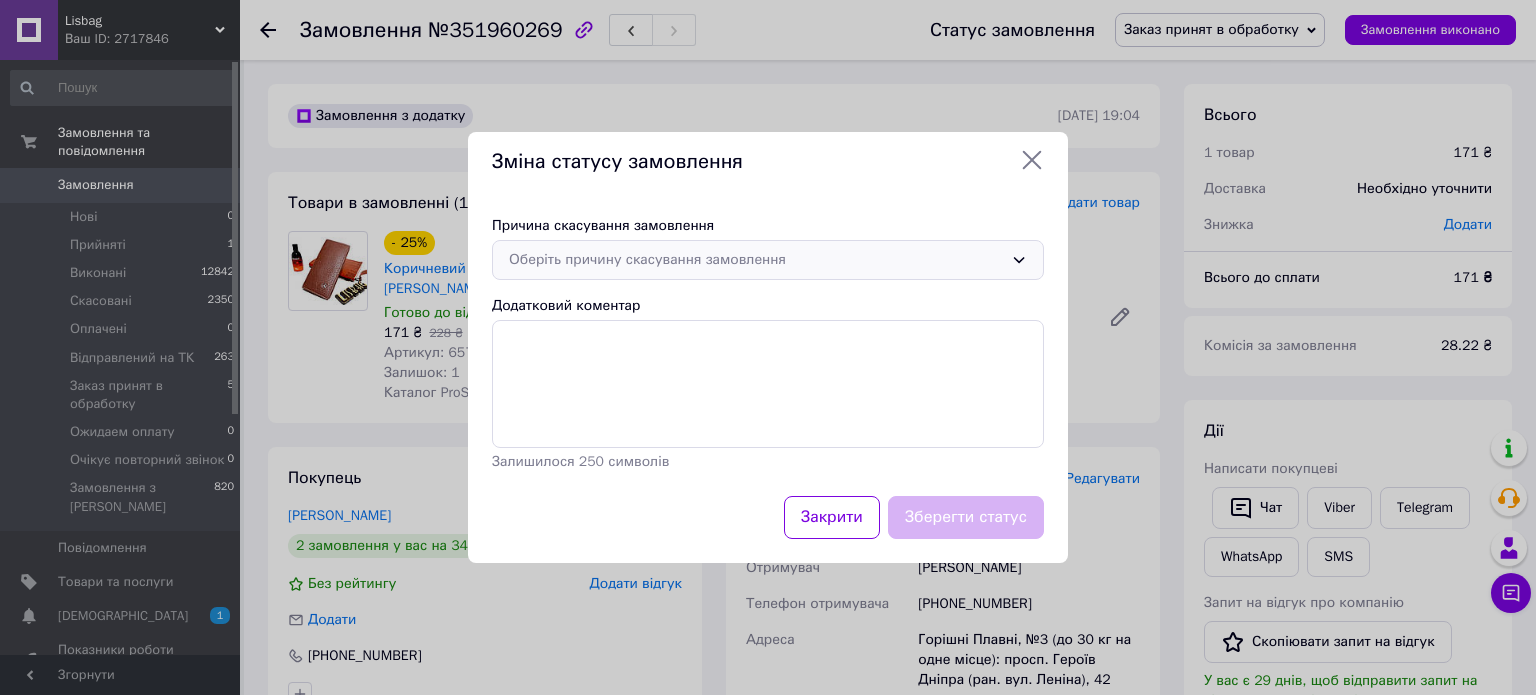 click on "Оберіть причину скасування замовлення" at bounding box center [756, 260] 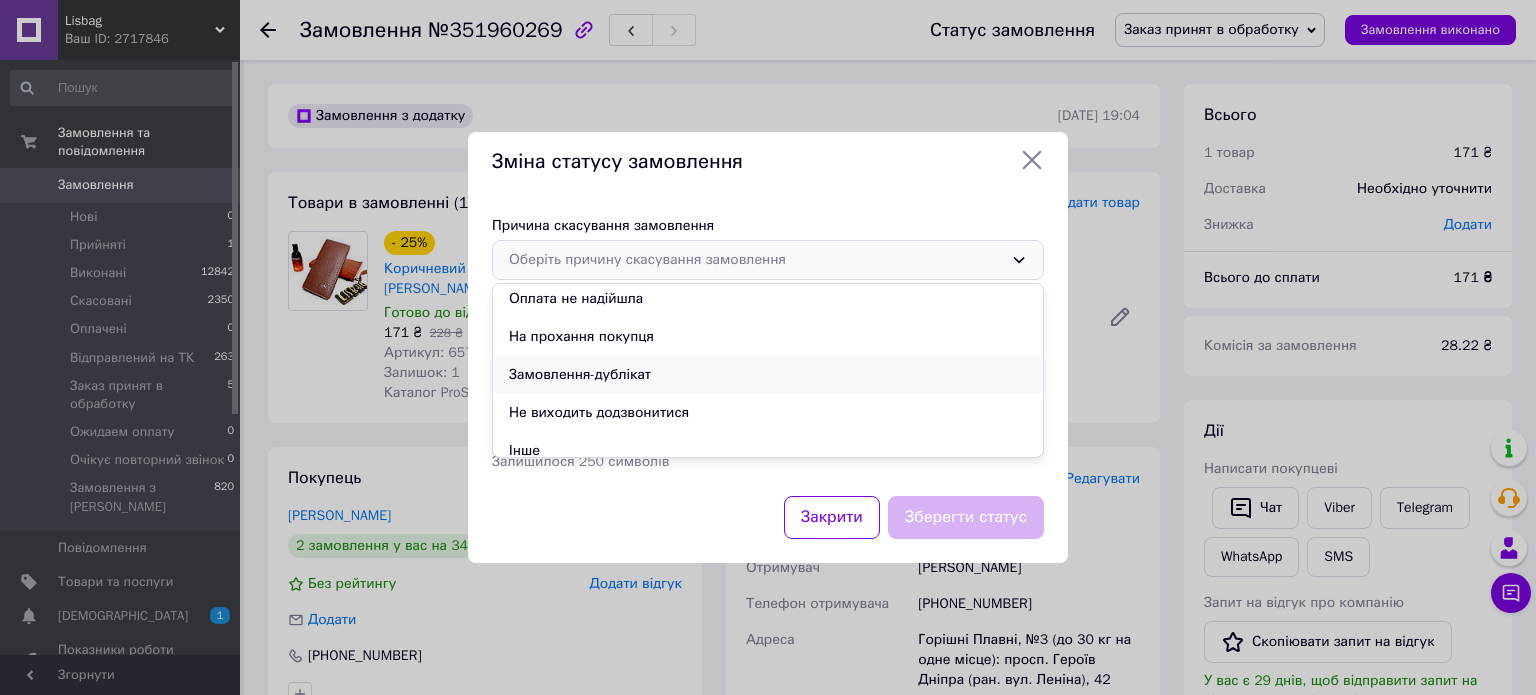 scroll, scrollTop: 0, scrollLeft: 0, axis: both 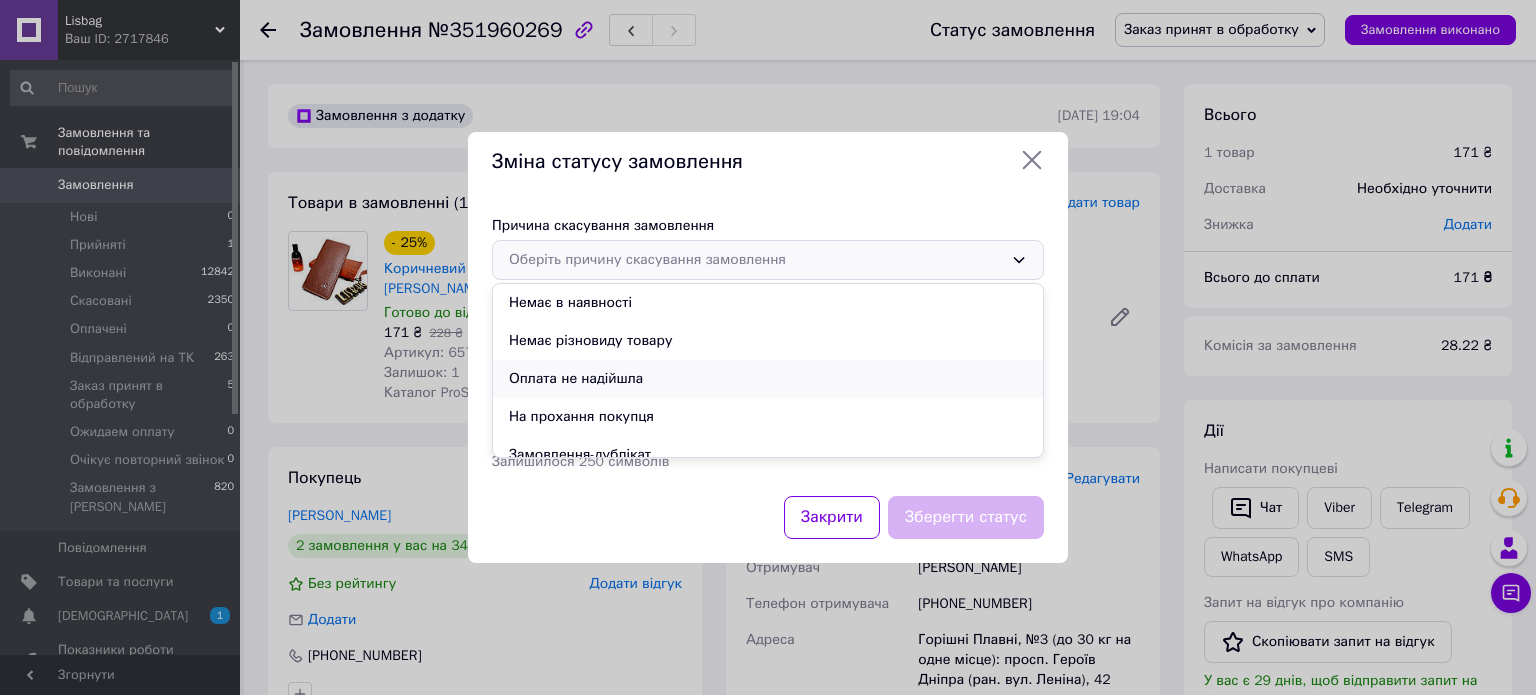 click on "Оплата не надійшла" at bounding box center [768, 379] 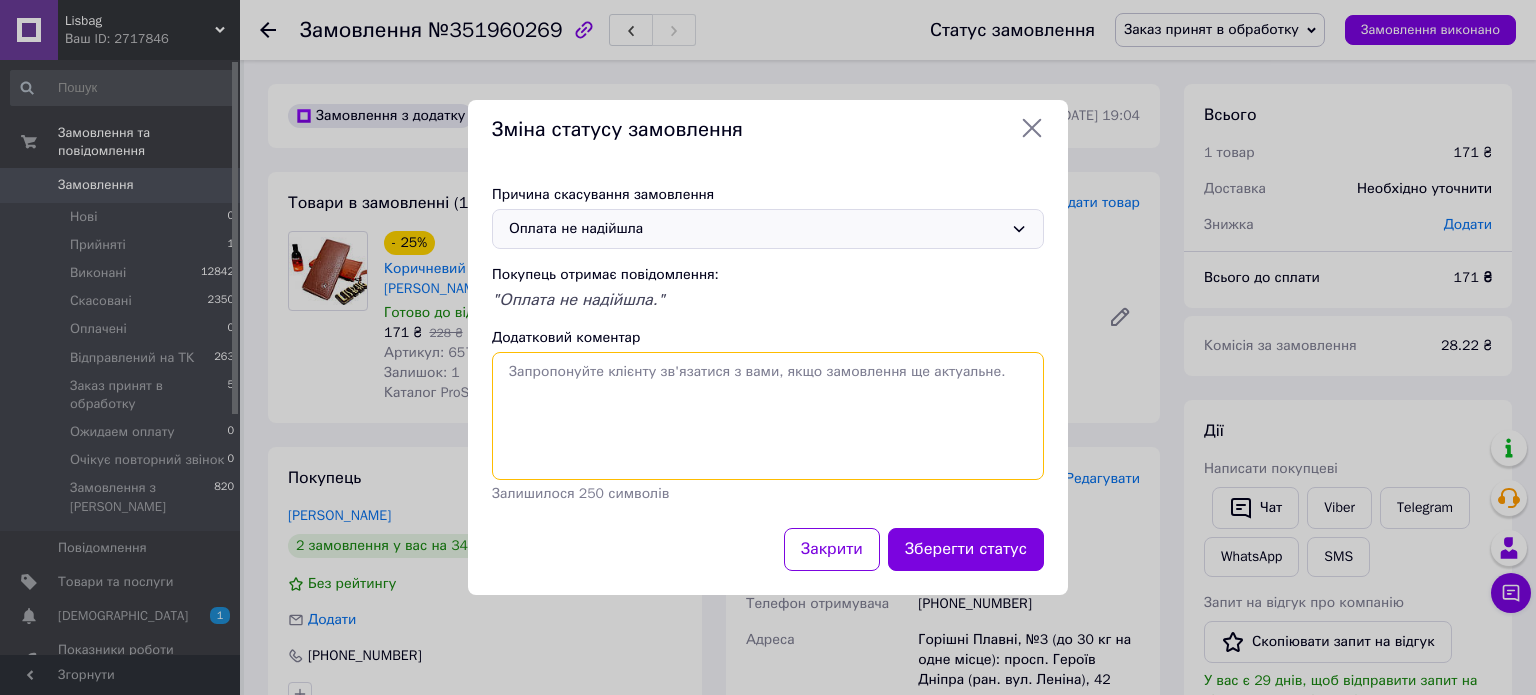 click on "Додатковий коментар" at bounding box center [768, 416] 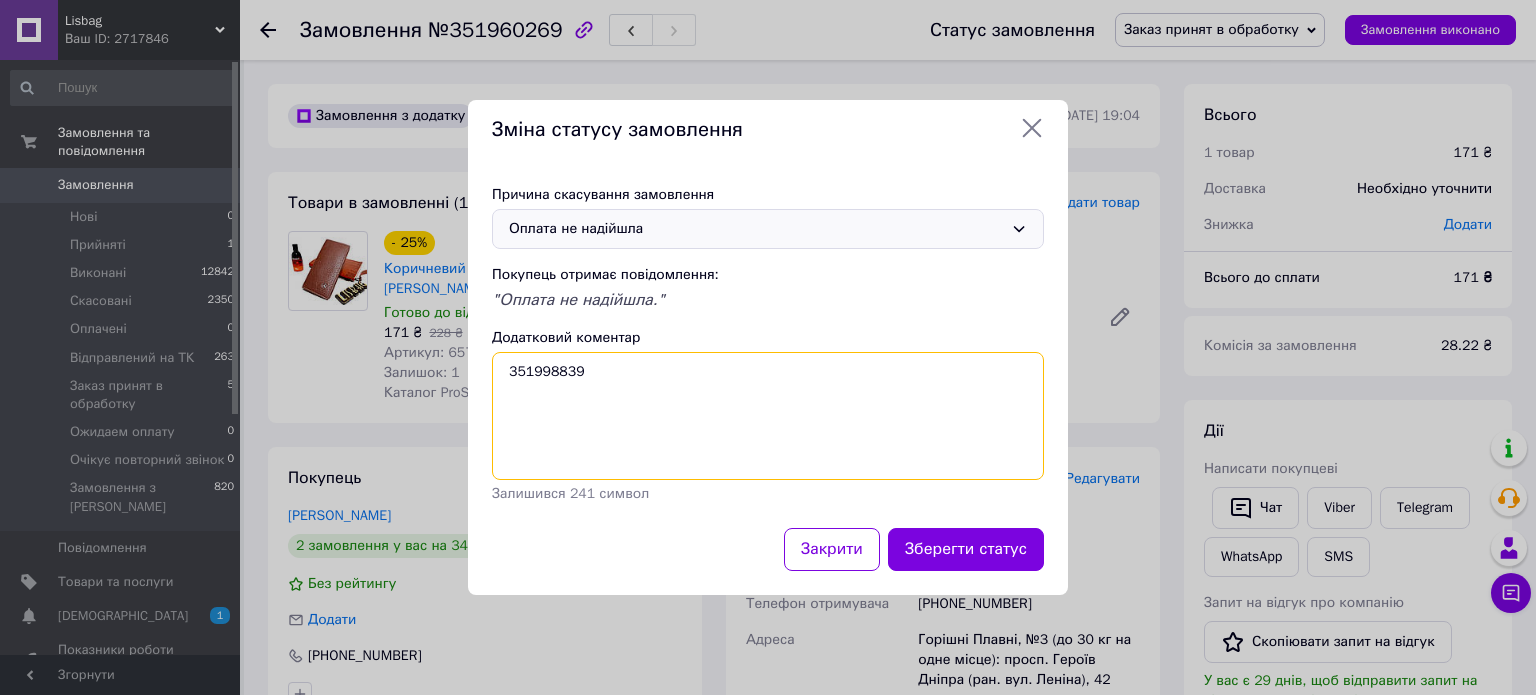 type on "351998839" 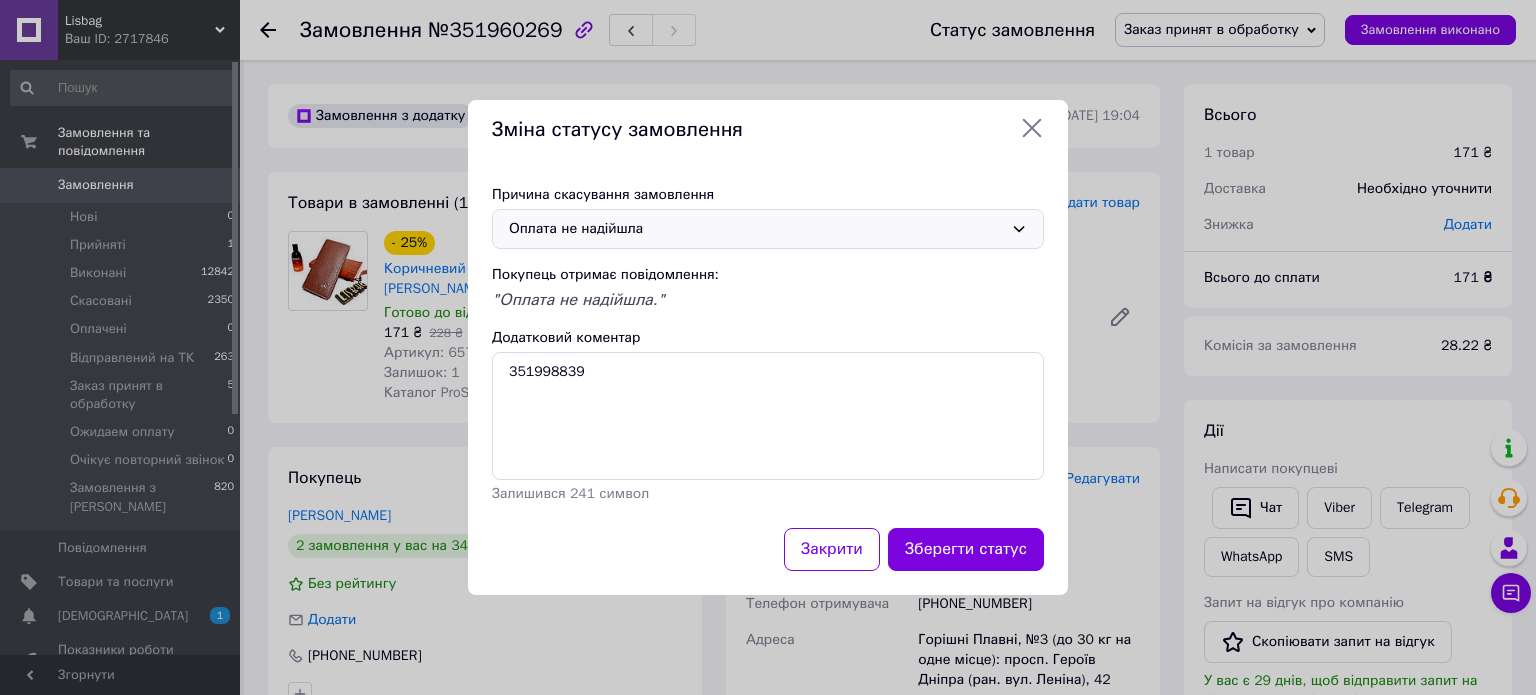 click on "Оплата не надійшла" at bounding box center [756, 229] 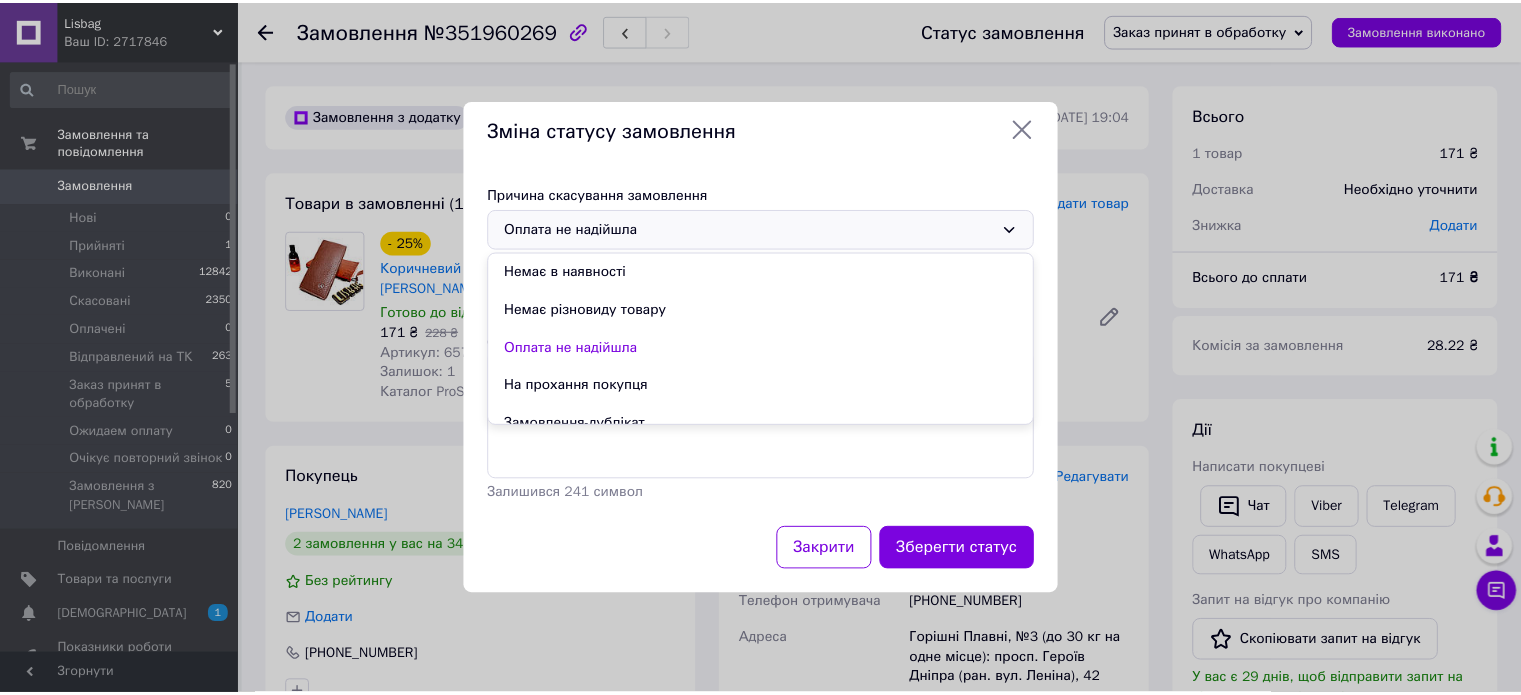 scroll, scrollTop: 76, scrollLeft: 0, axis: vertical 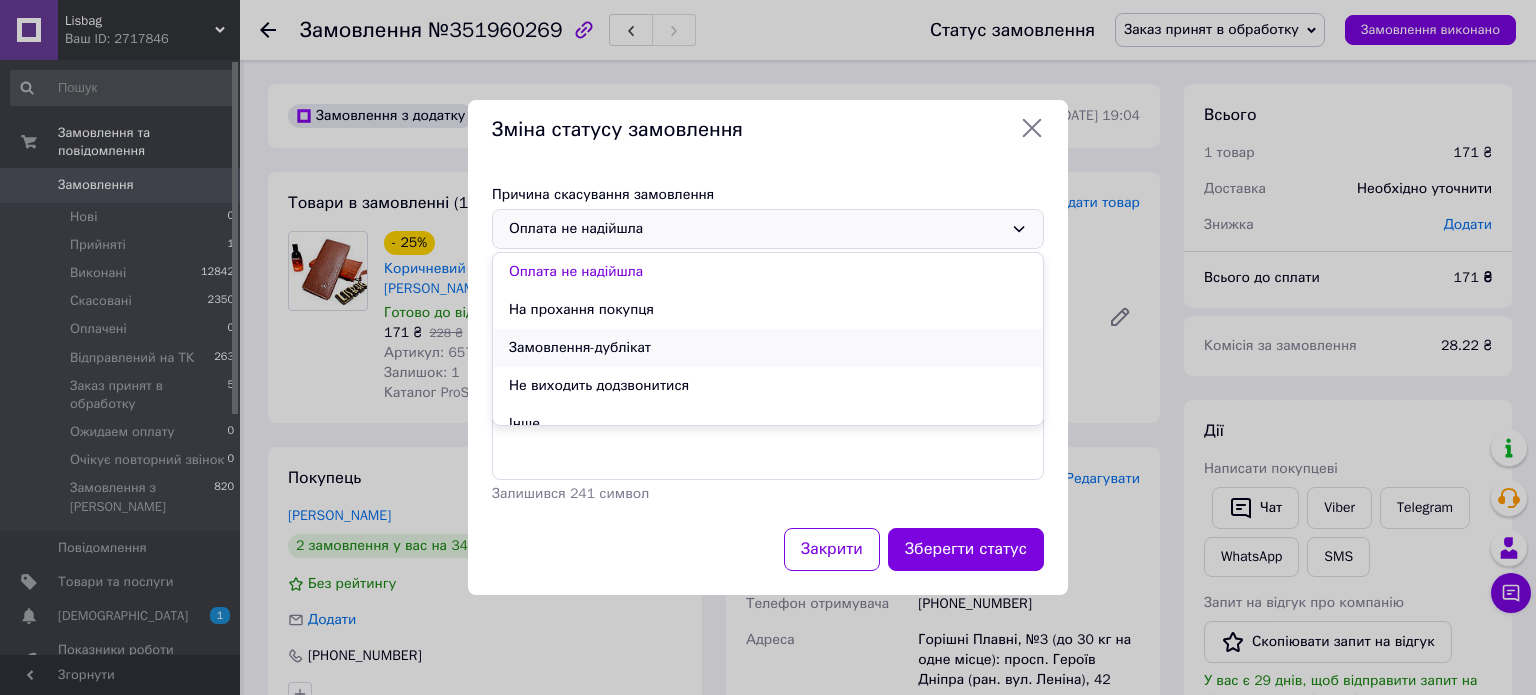 click on "Замовлення-дублікат" at bounding box center (768, 348) 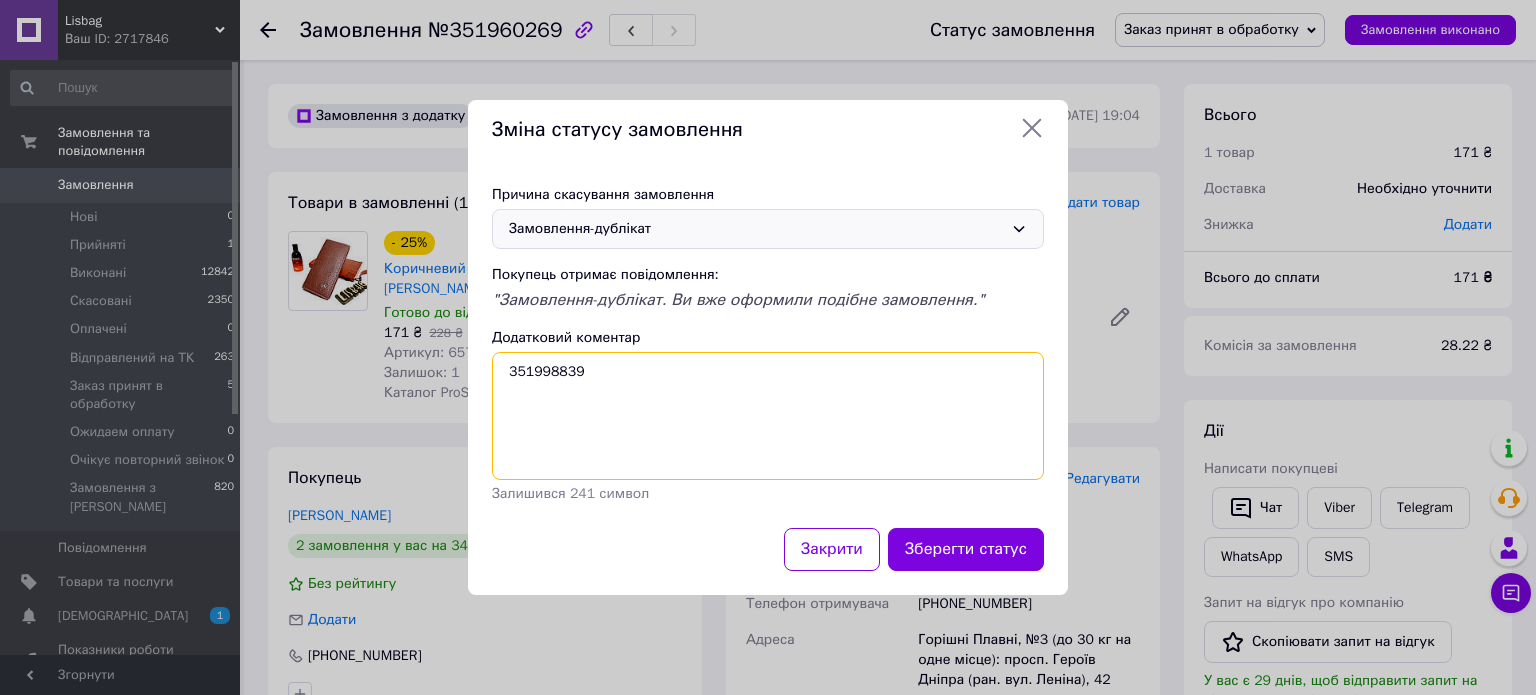 click on "351998839" at bounding box center [768, 416] 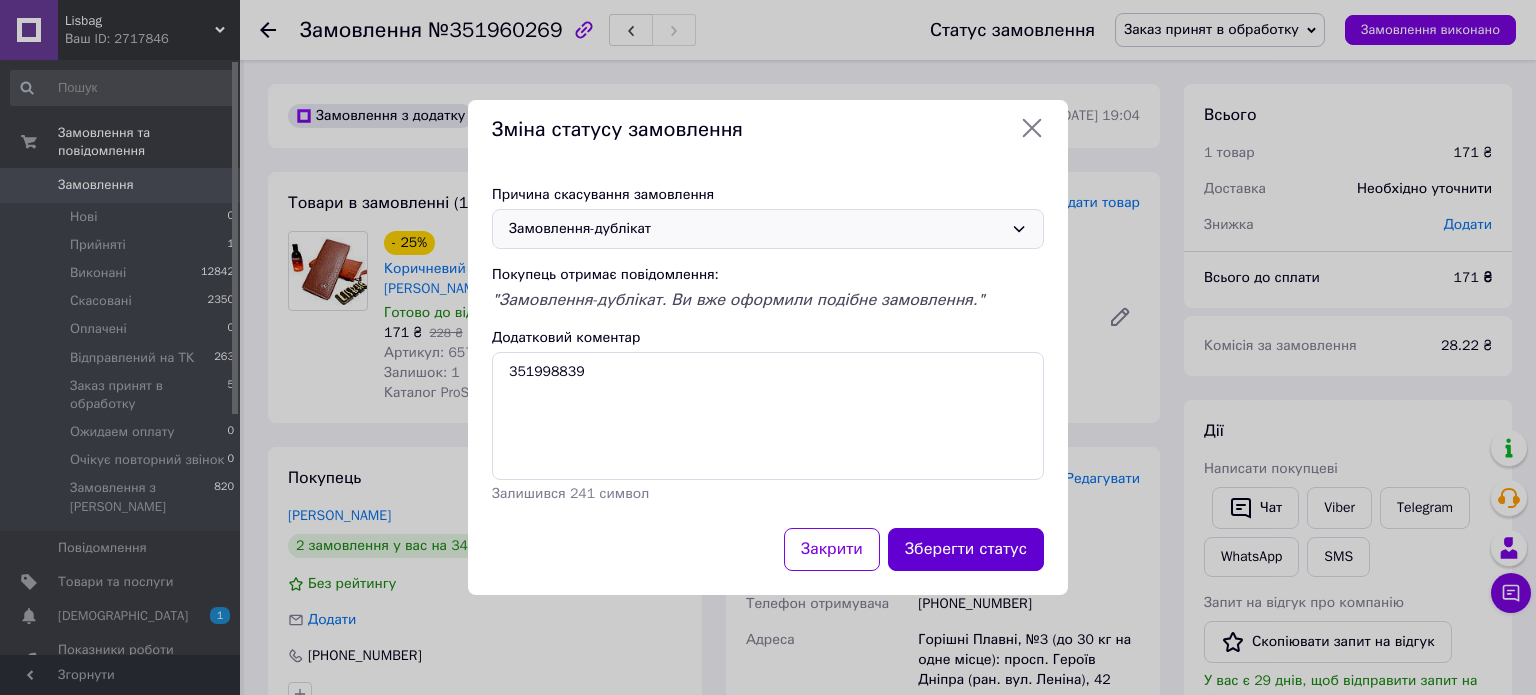 click on "Зберегти статус" at bounding box center [966, 549] 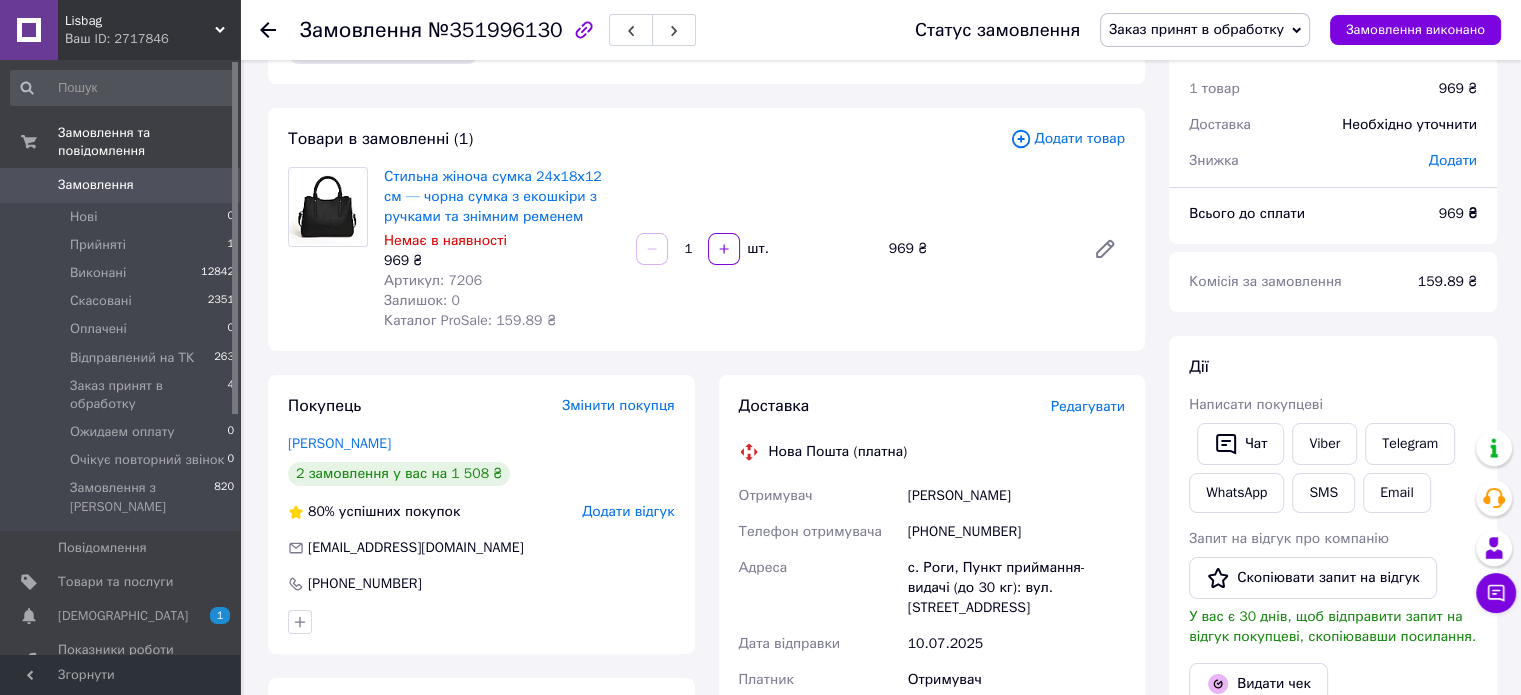 scroll, scrollTop: 64, scrollLeft: 0, axis: vertical 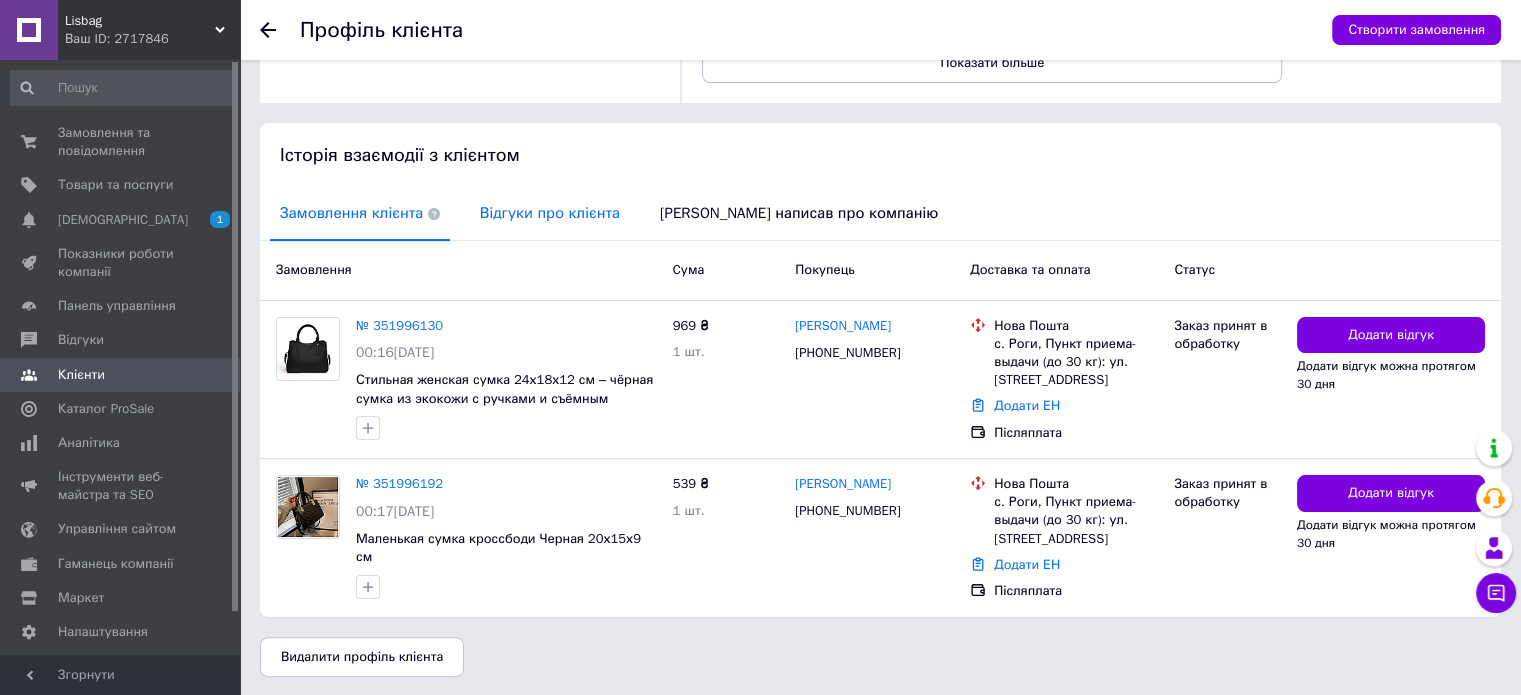click on "Відгуки про клієнта" at bounding box center [550, 213] 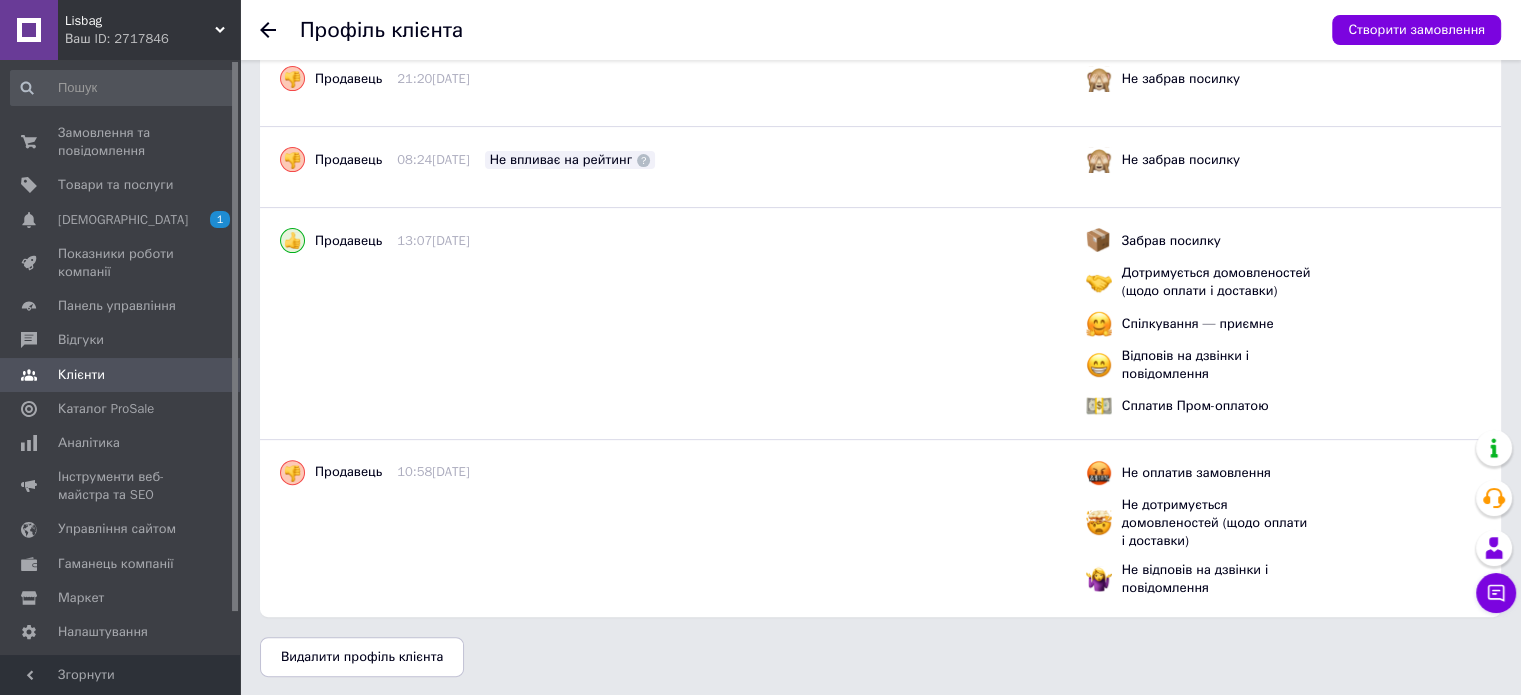 scroll, scrollTop: 0, scrollLeft: 0, axis: both 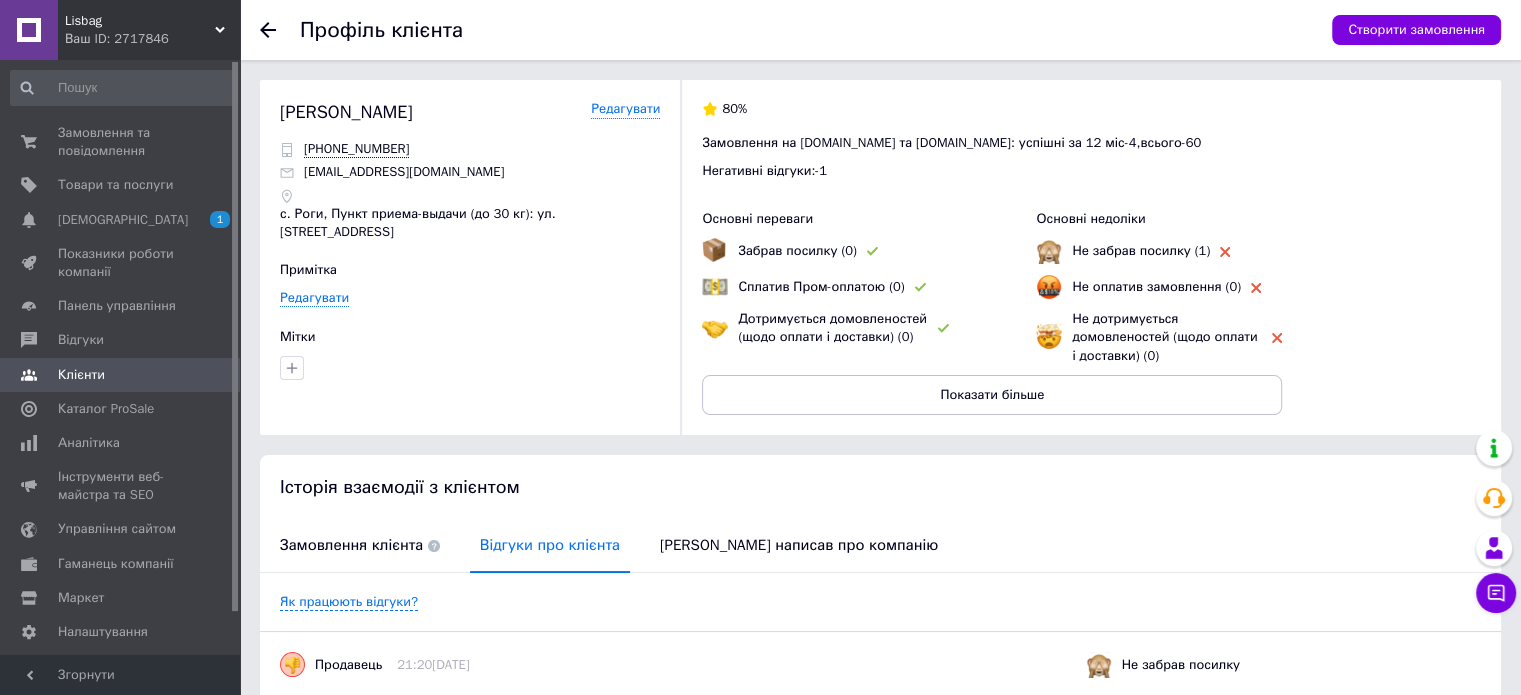 click on "Історія взаємодії з клієнтом" at bounding box center (880, 487) 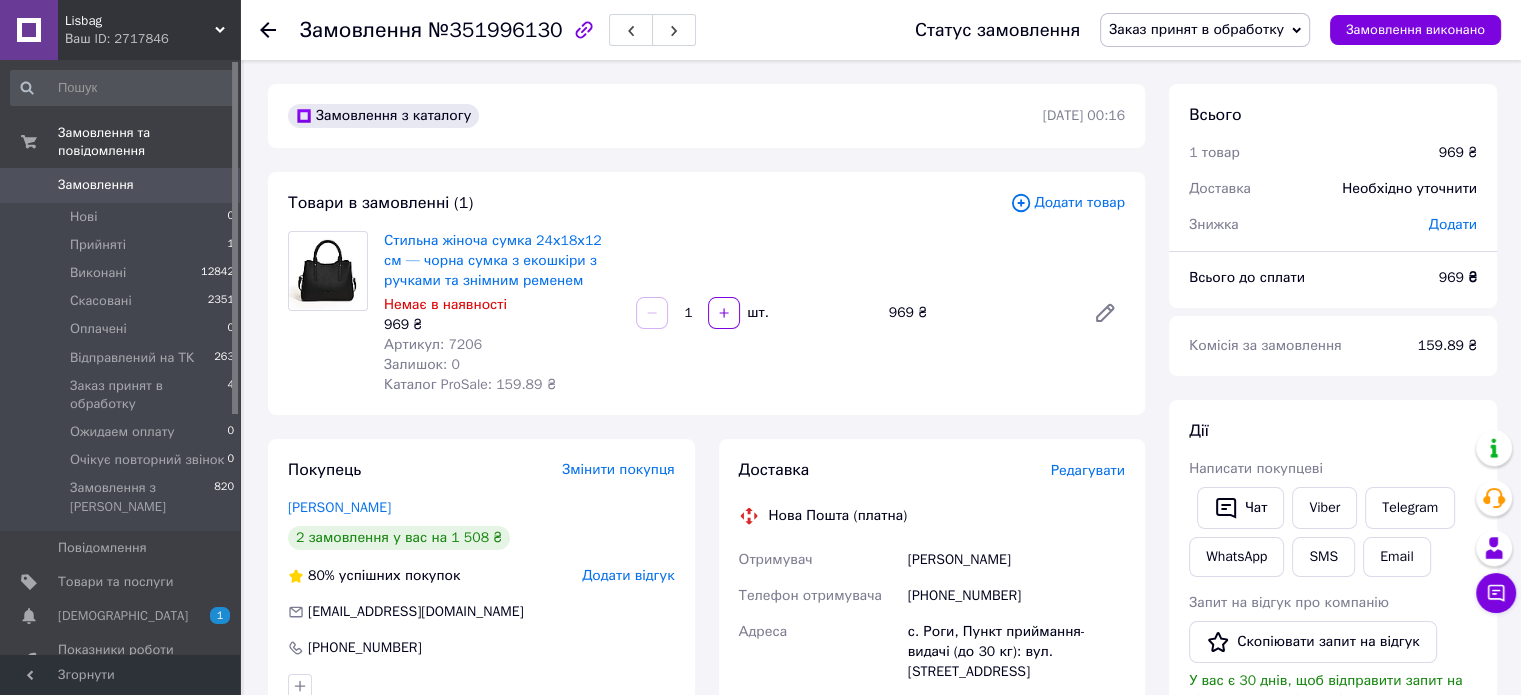 scroll, scrollTop: 47, scrollLeft: 0, axis: vertical 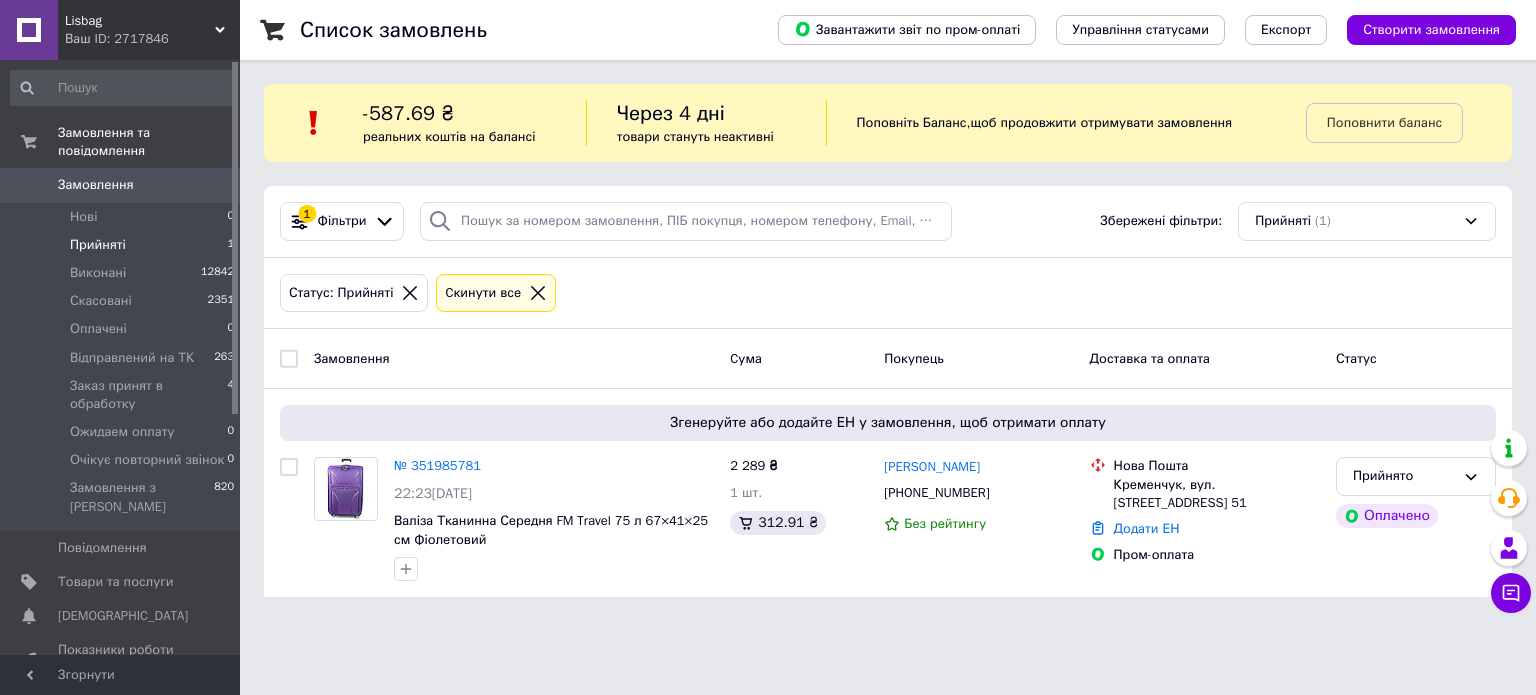 click on "Прийняті" at bounding box center [98, 245] 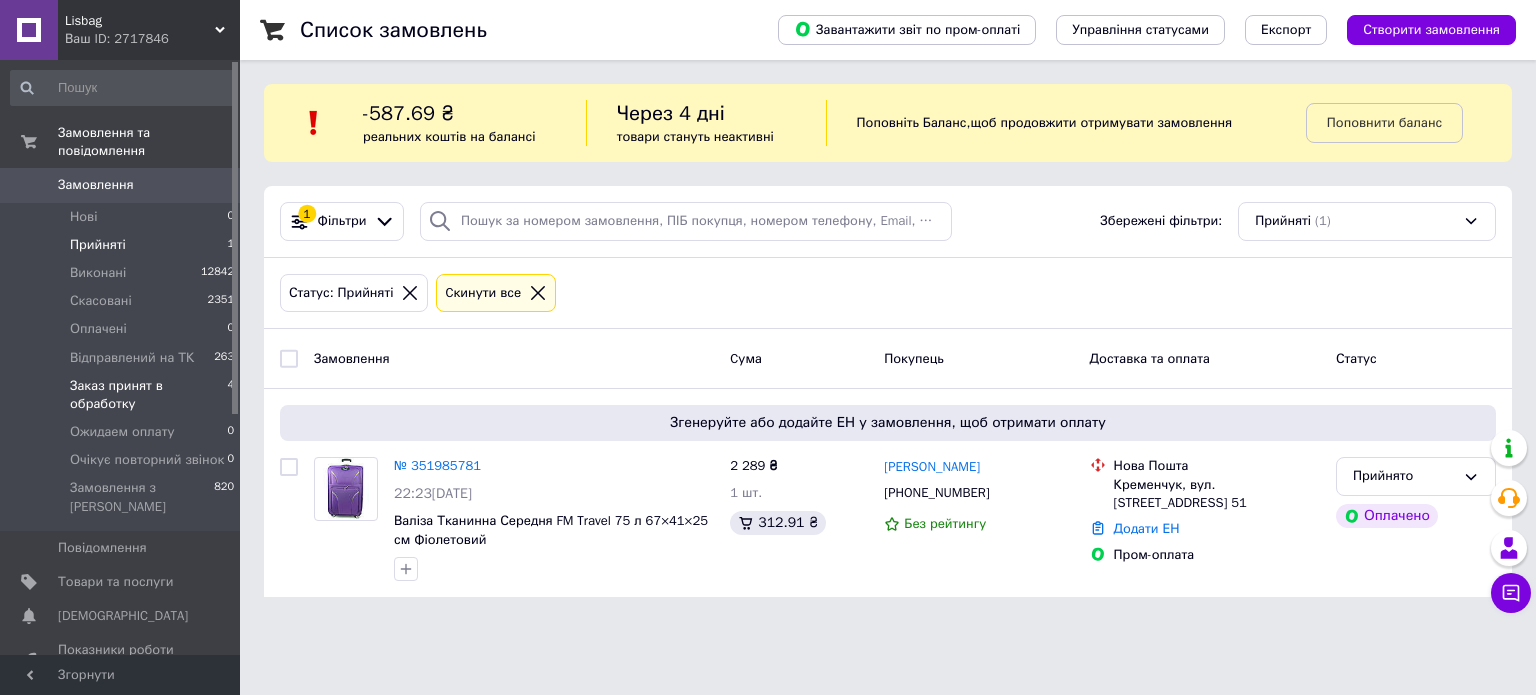 click on "Заказ принят в обработку 4" at bounding box center [123, 395] 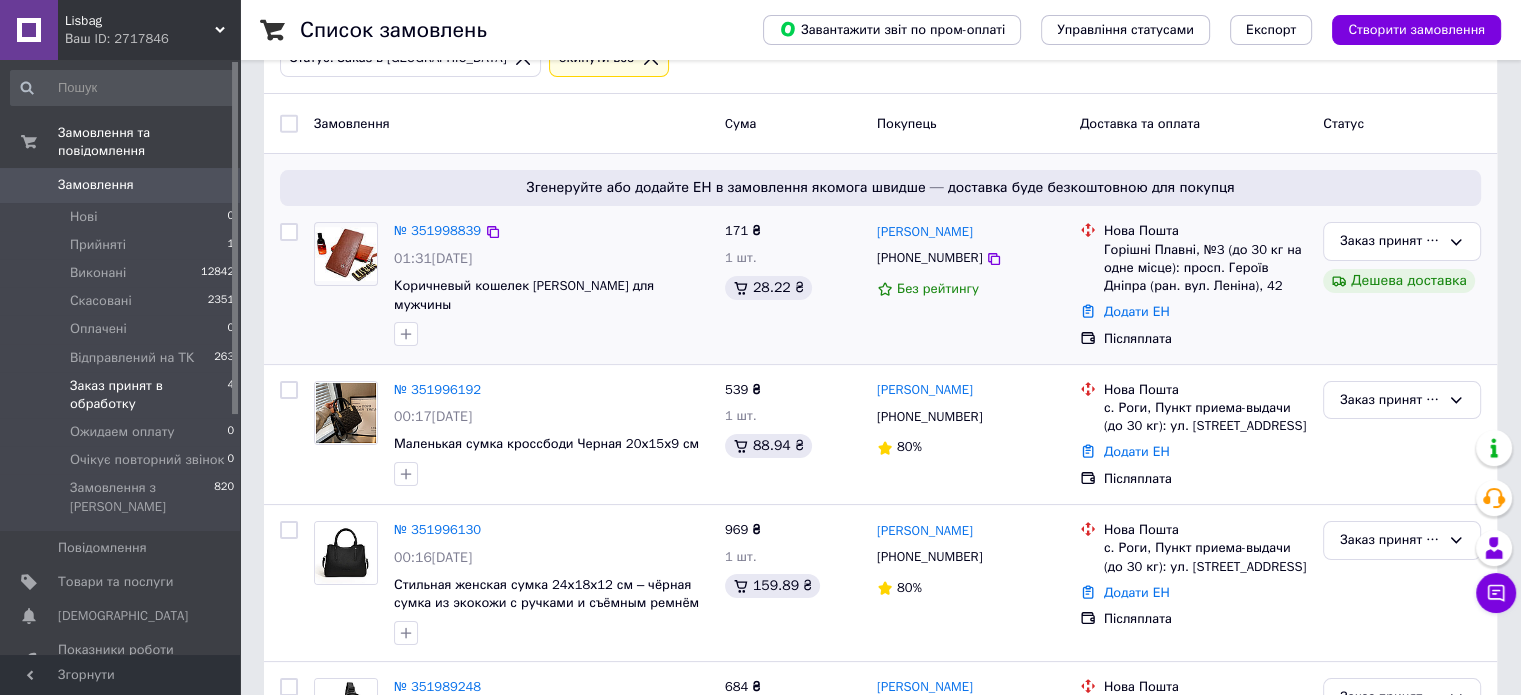 scroll, scrollTop: 380, scrollLeft: 0, axis: vertical 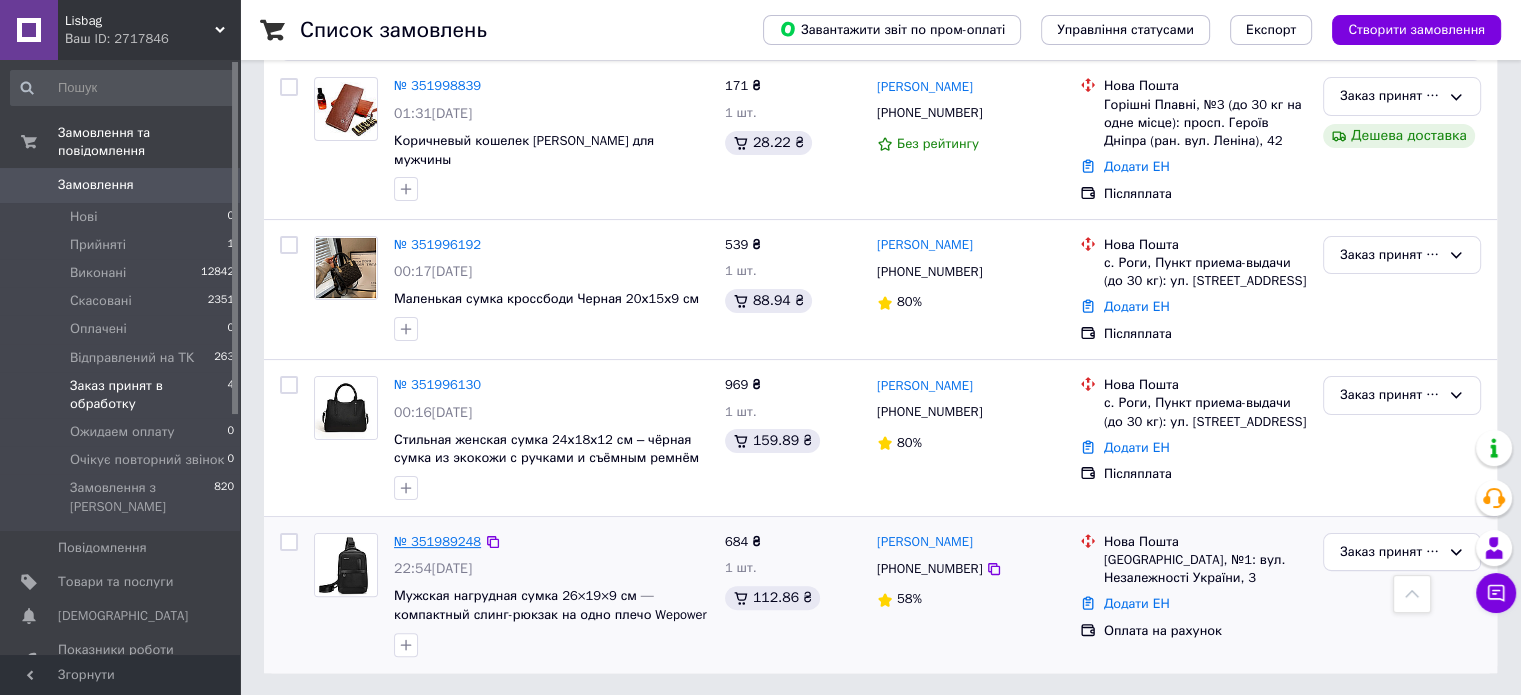 click on "№ 351989248" at bounding box center (437, 541) 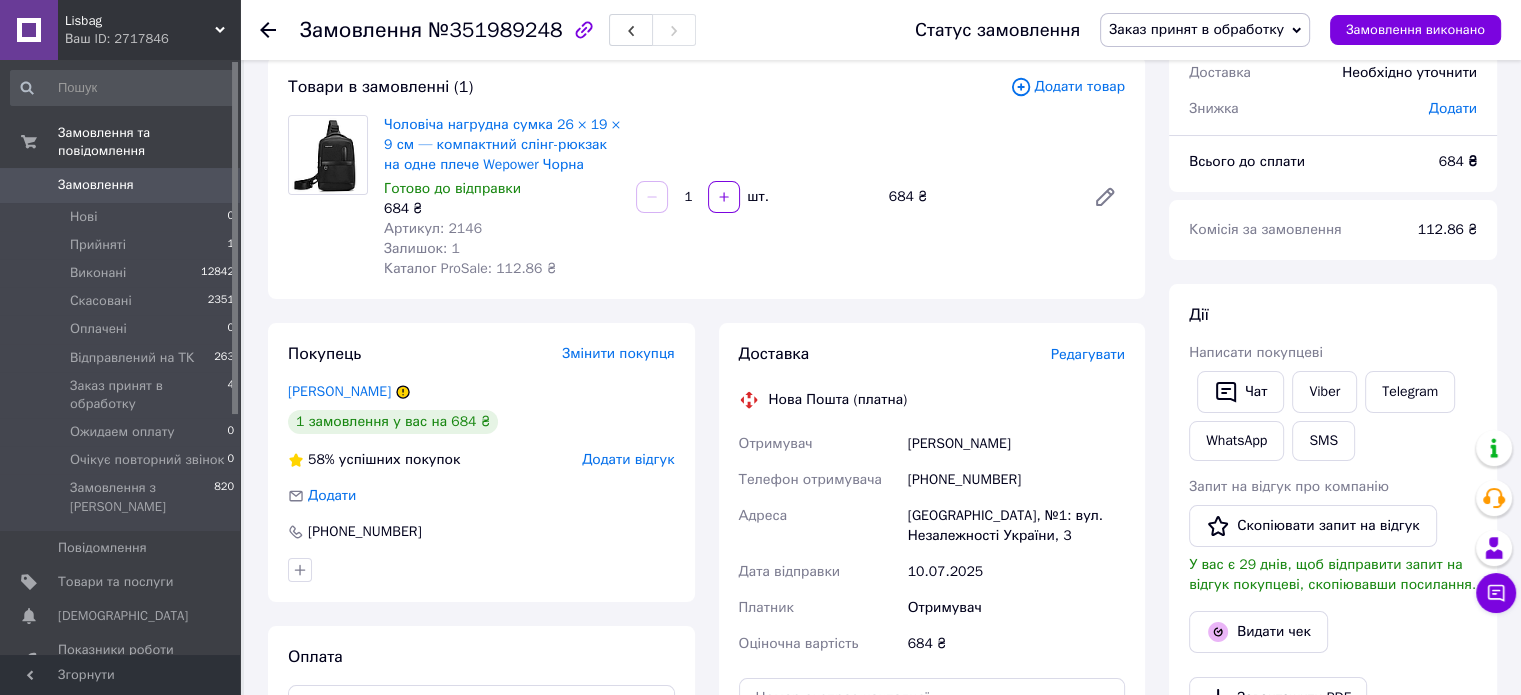 scroll, scrollTop: 122, scrollLeft: 0, axis: vertical 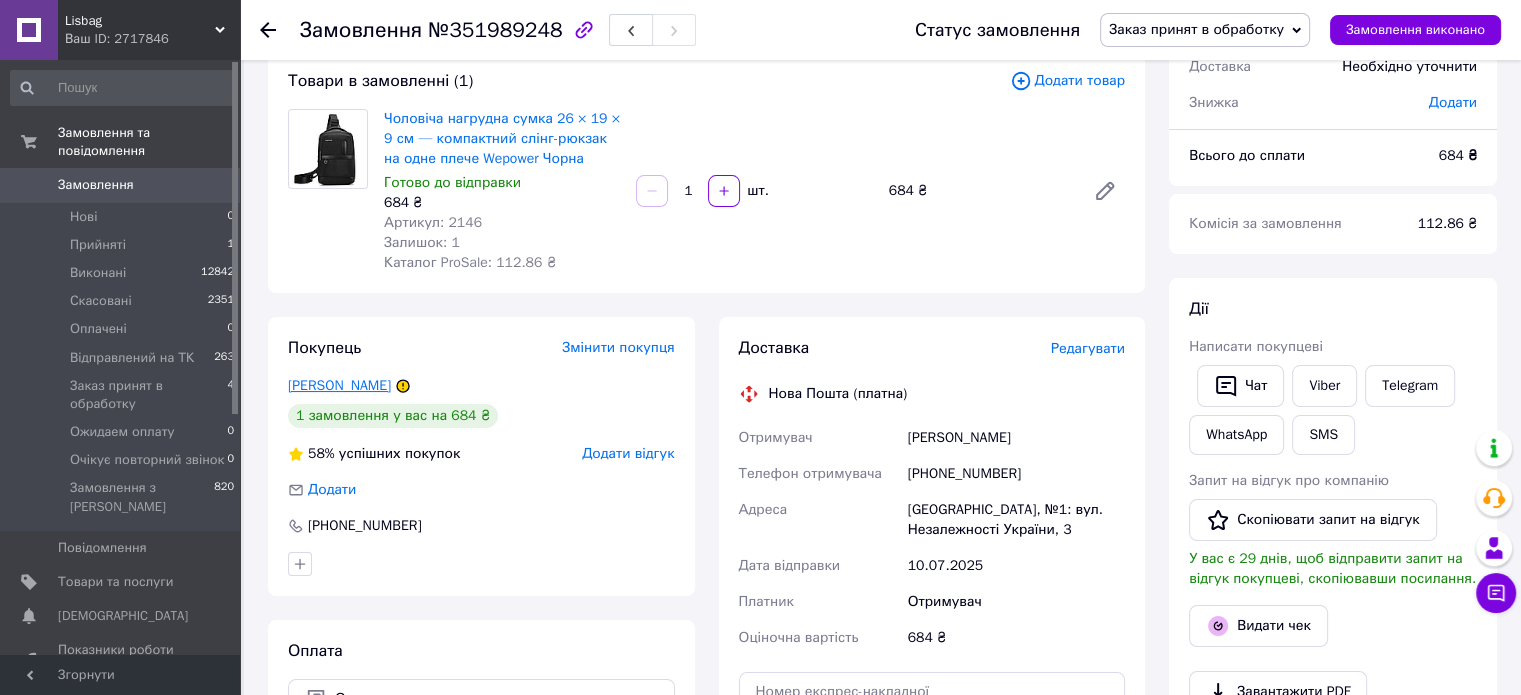 click on "Березенский Григорій" at bounding box center [339, 385] 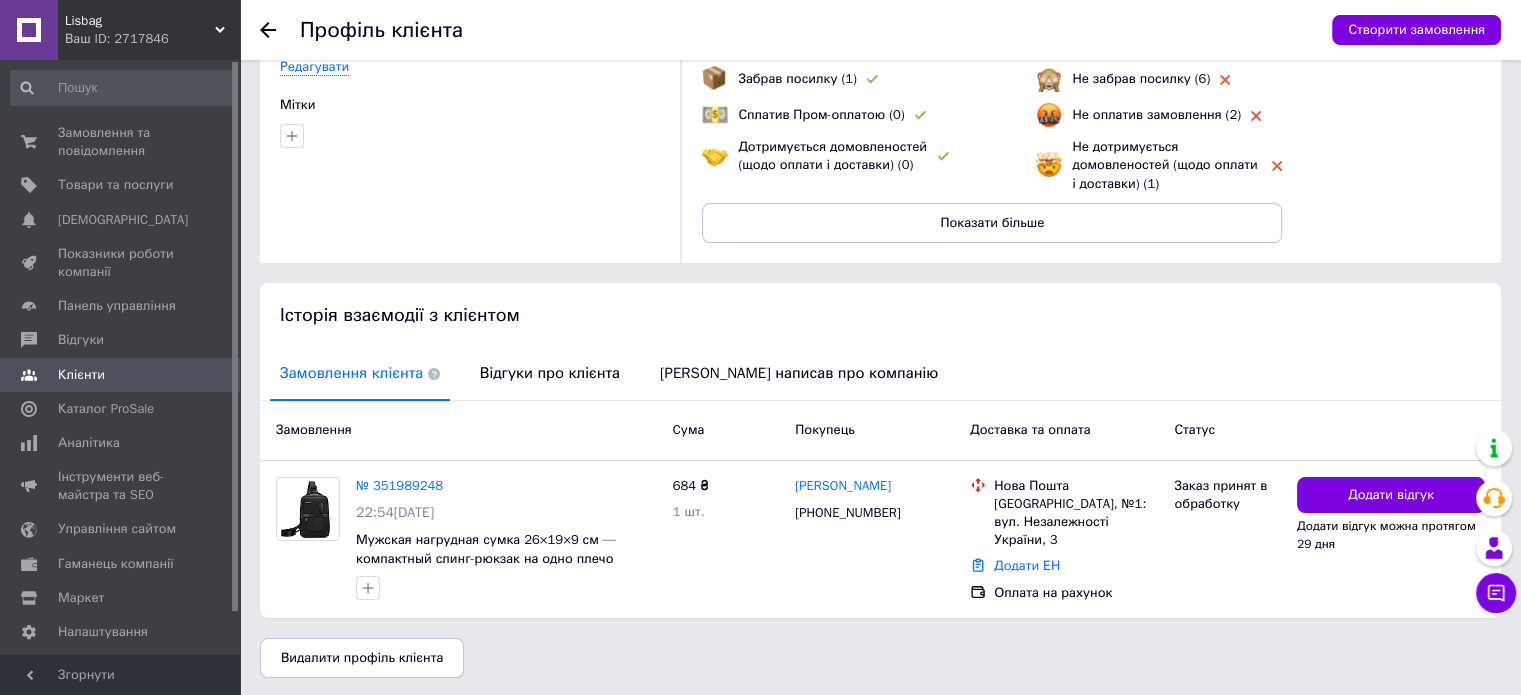 scroll, scrollTop: 171, scrollLeft: 0, axis: vertical 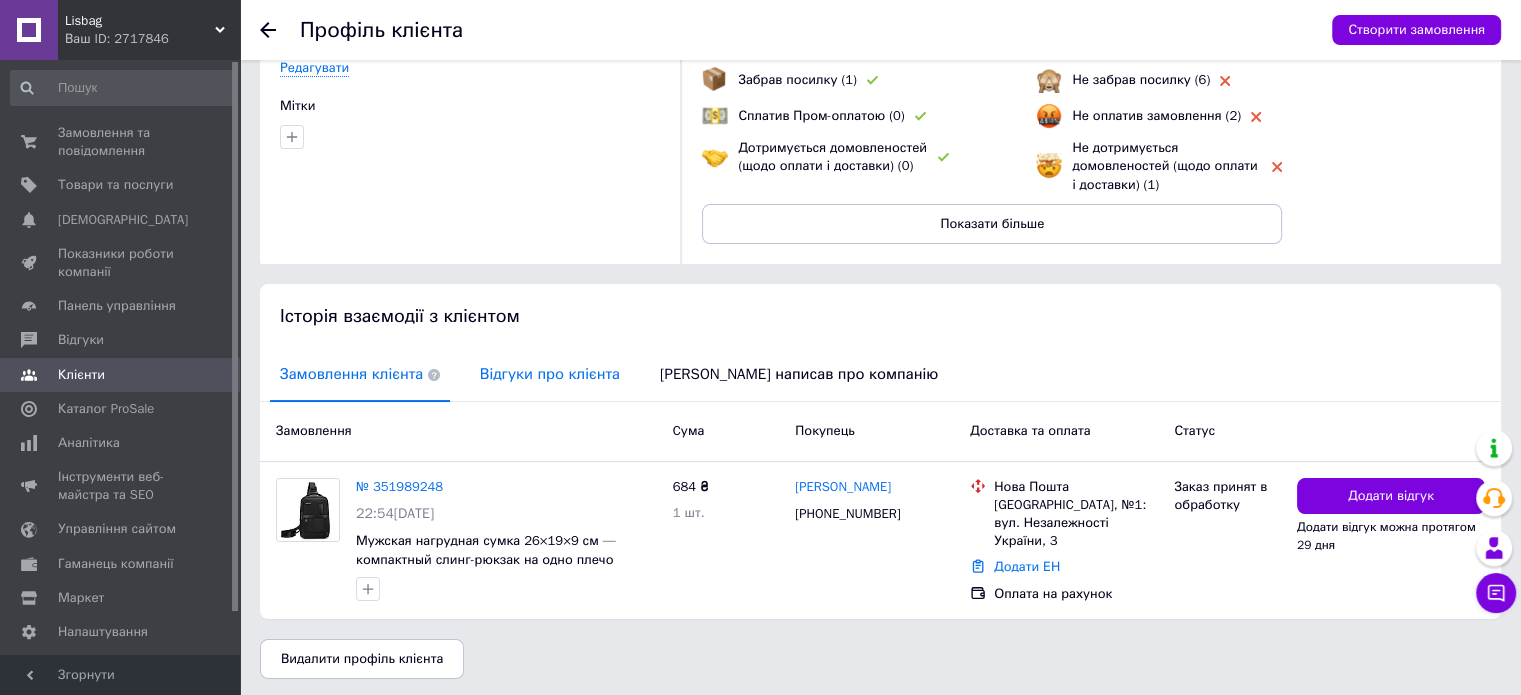 click on "Відгуки про клієнта" at bounding box center [550, 374] 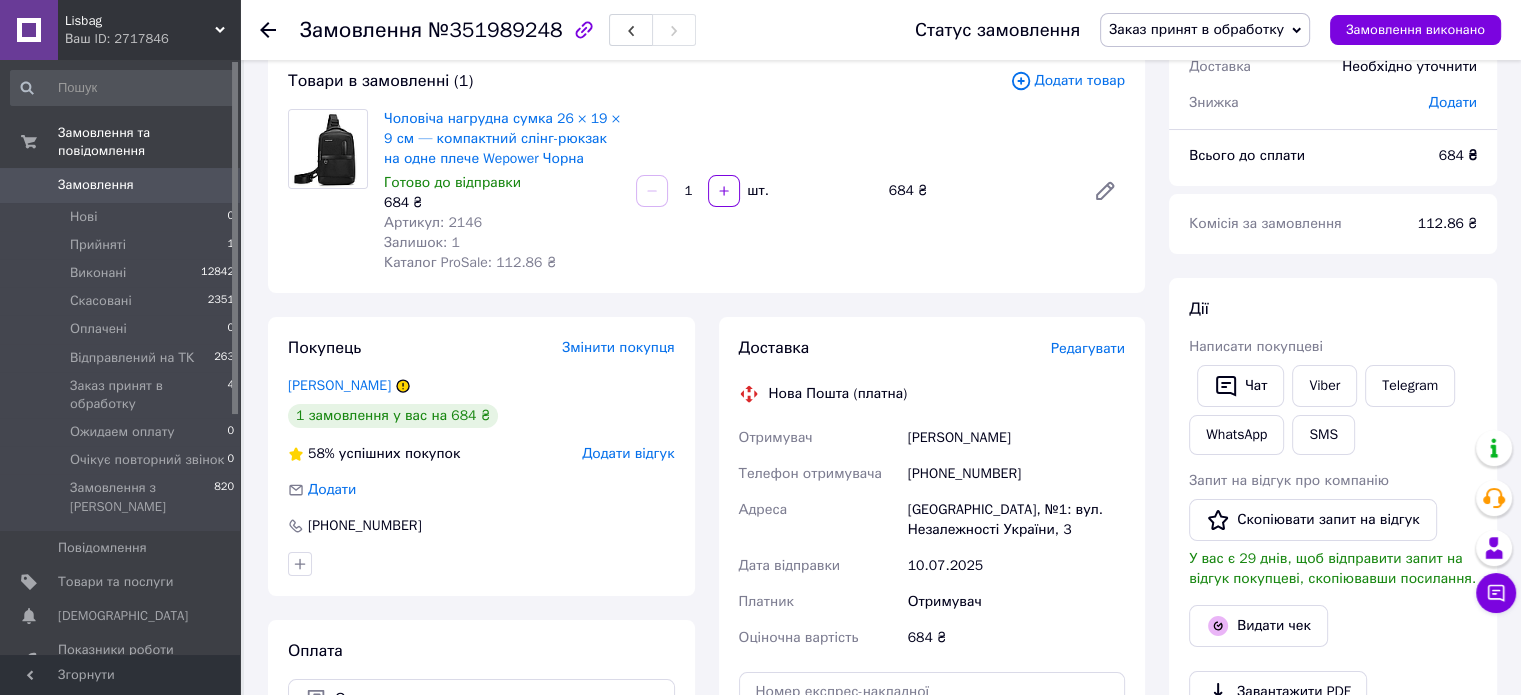scroll, scrollTop: 0, scrollLeft: 0, axis: both 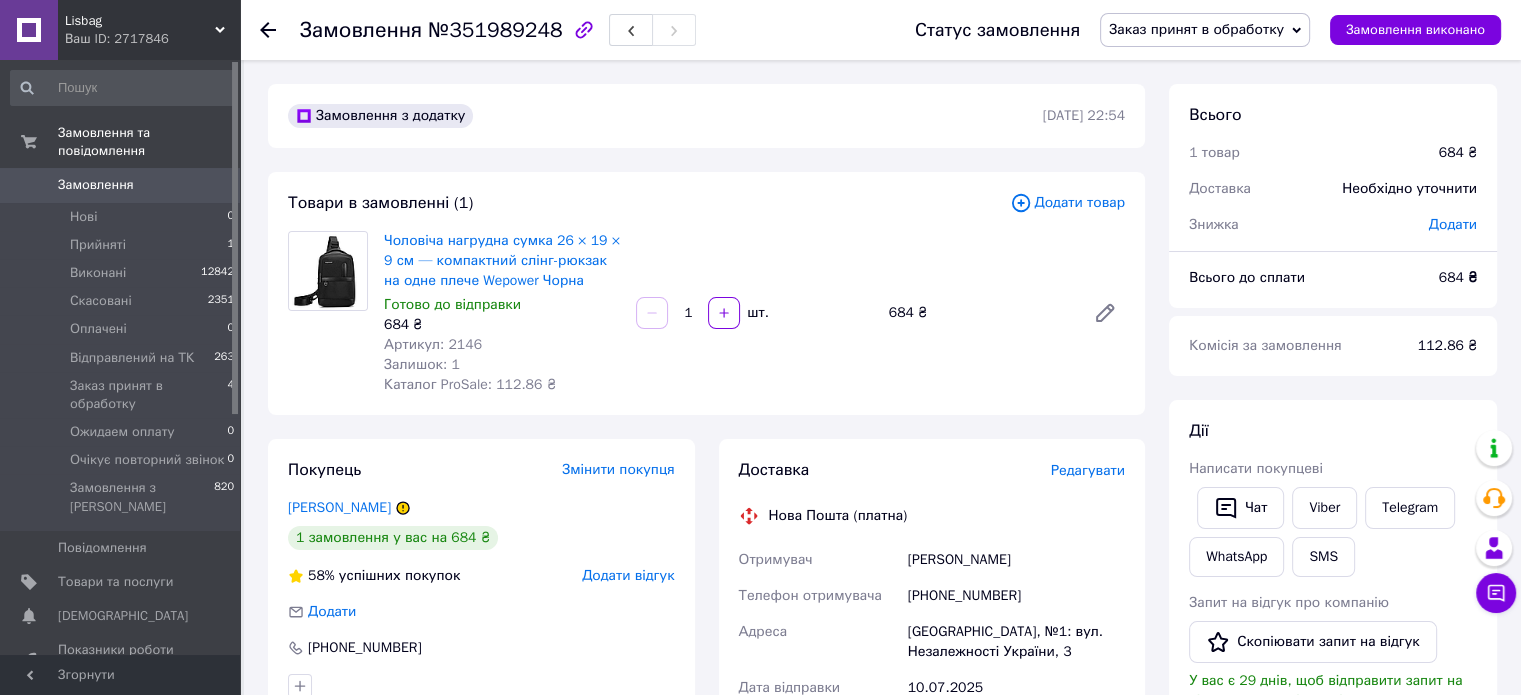 click on "Заказ принят в обработку" at bounding box center (1196, 29) 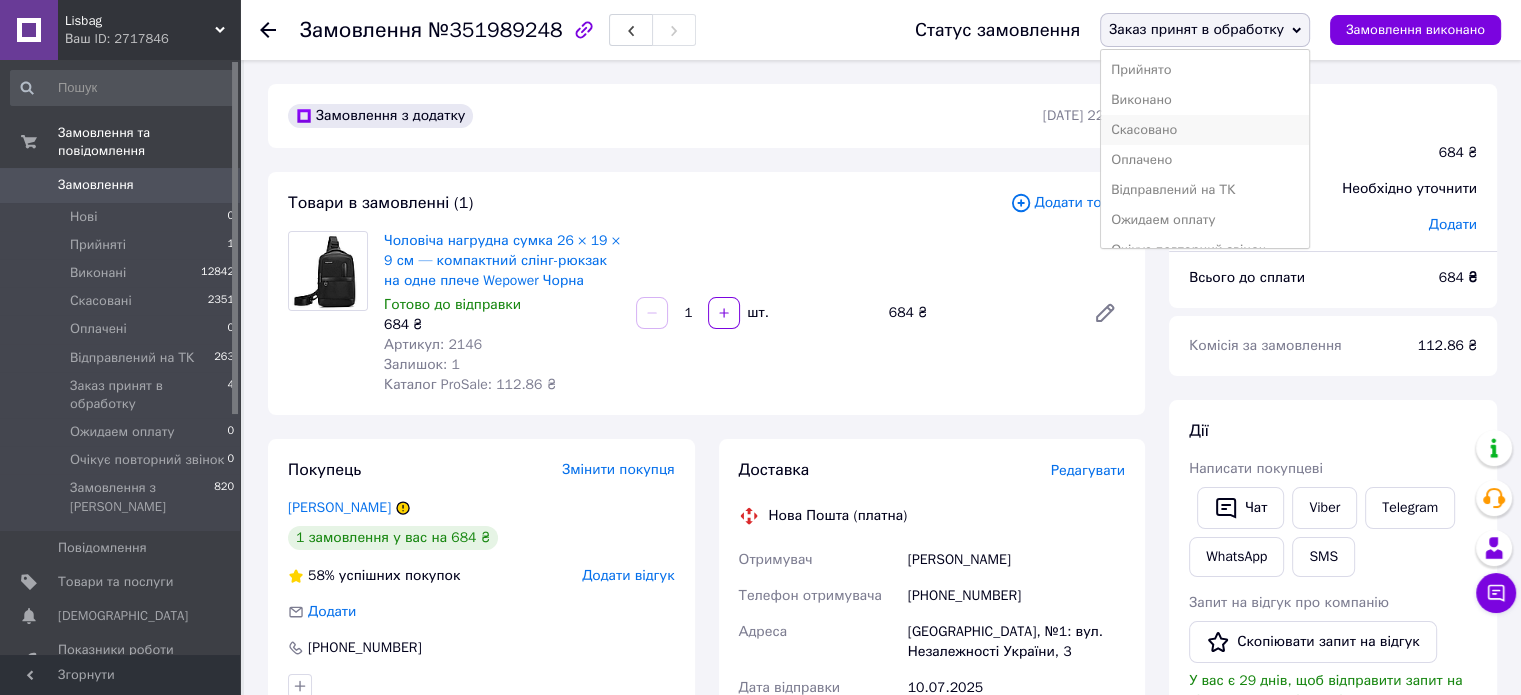 click on "Скасовано" at bounding box center (1205, 130) 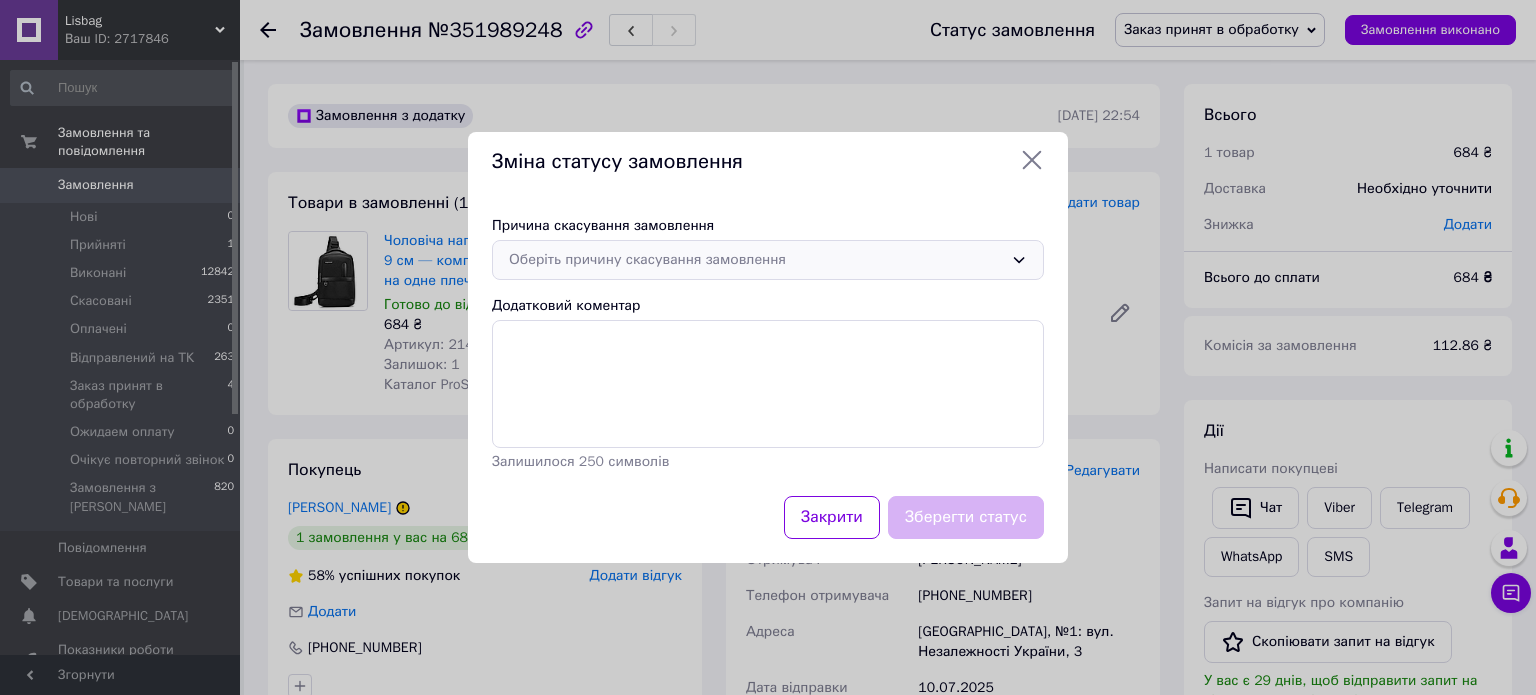 click on "Оберіть причину скасування замовлення" at bounding box center (756, 260) 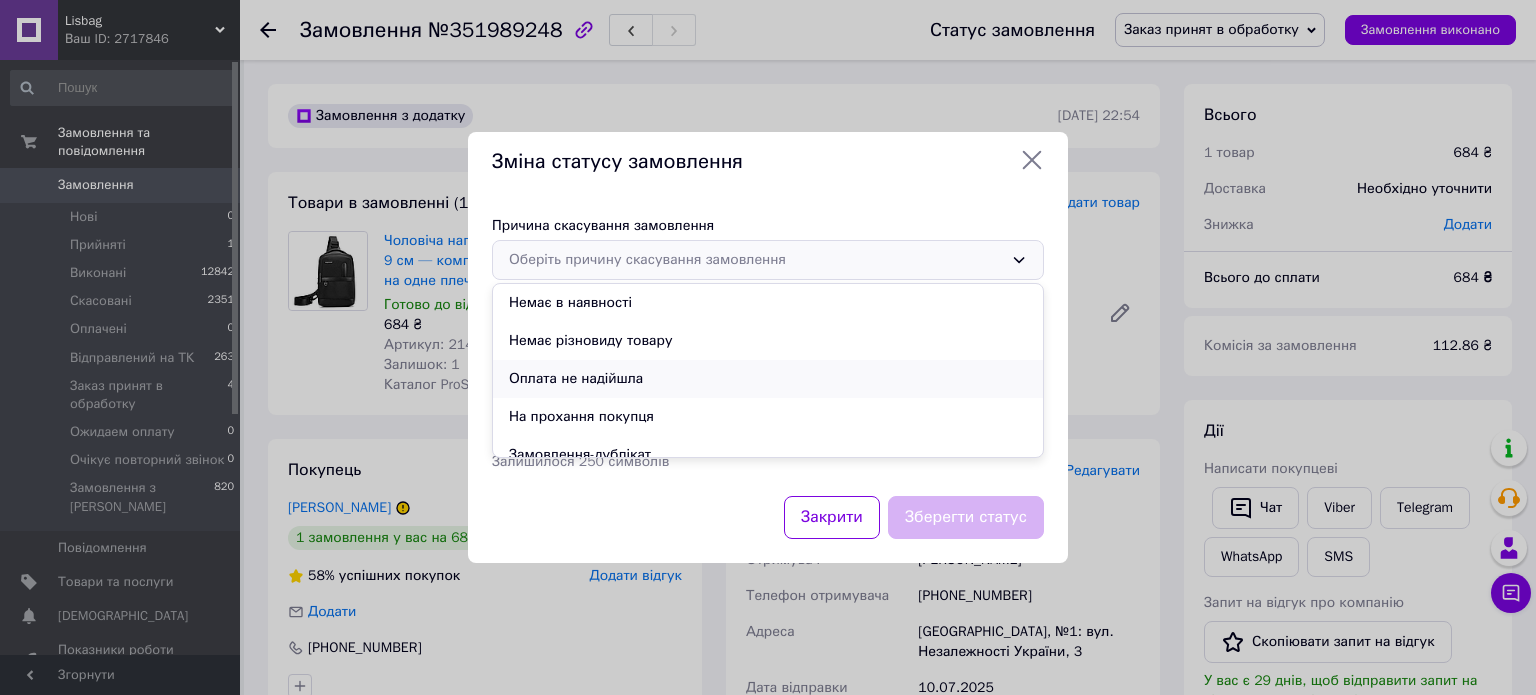 click on "Оплата не надійшла" at bounding box center [768, 379] 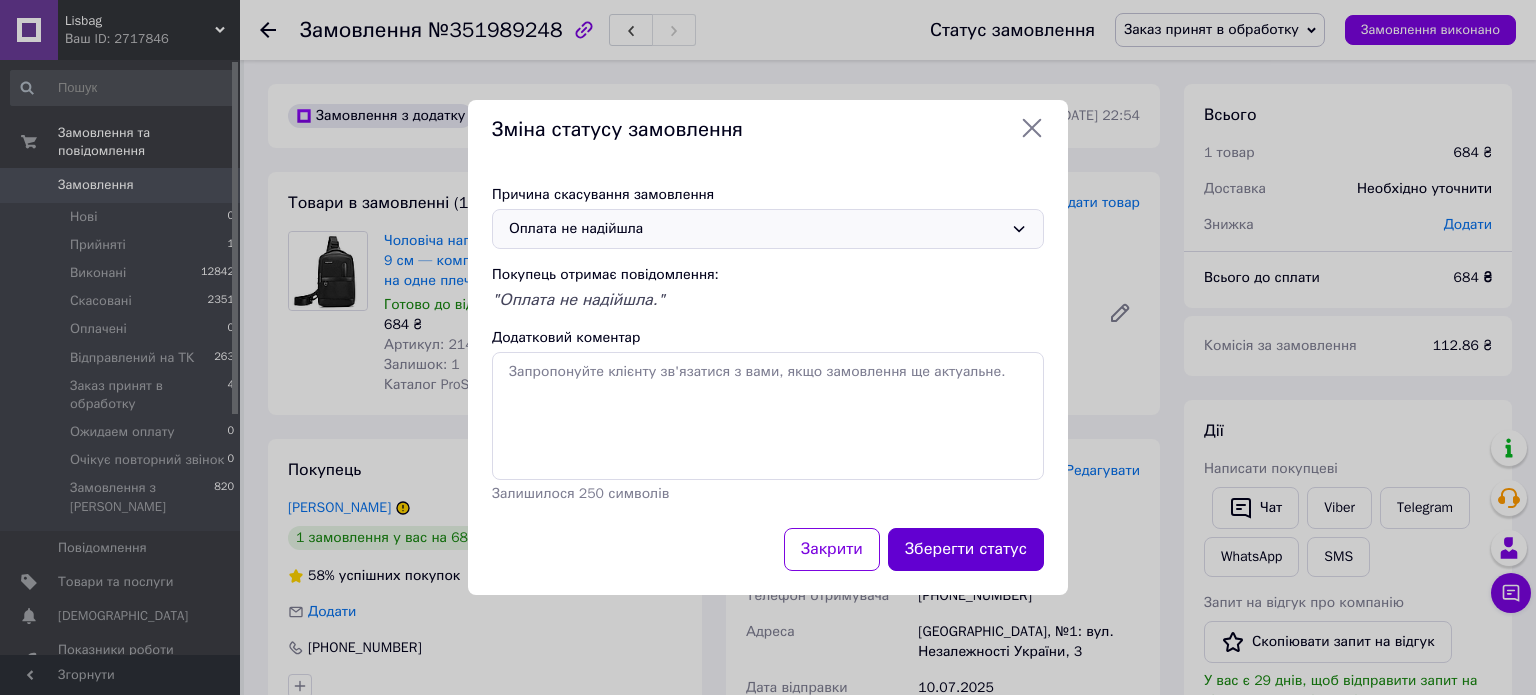 click on "Зберегти статус" at bounding box center (966, 549) 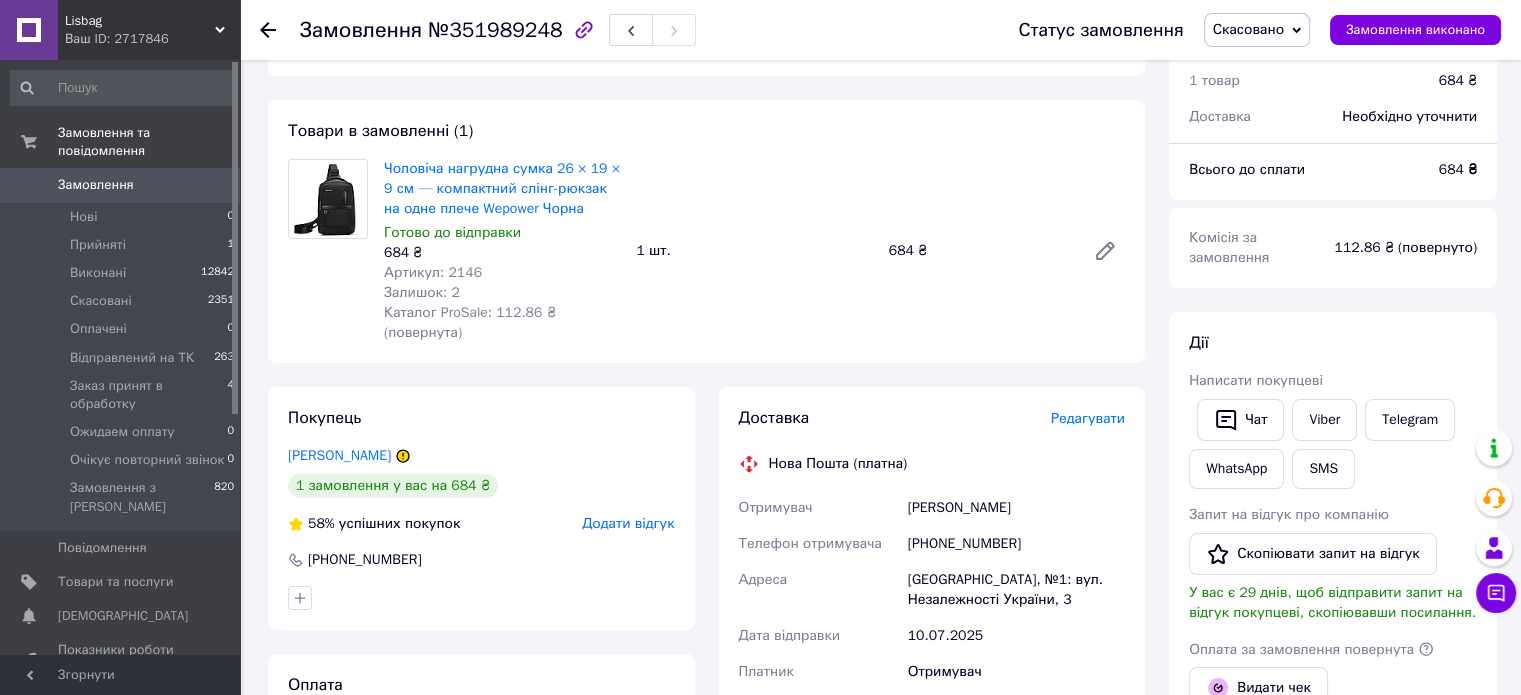 scroll, scrollTop: 71, scrollLeft: 0, axis: vertical 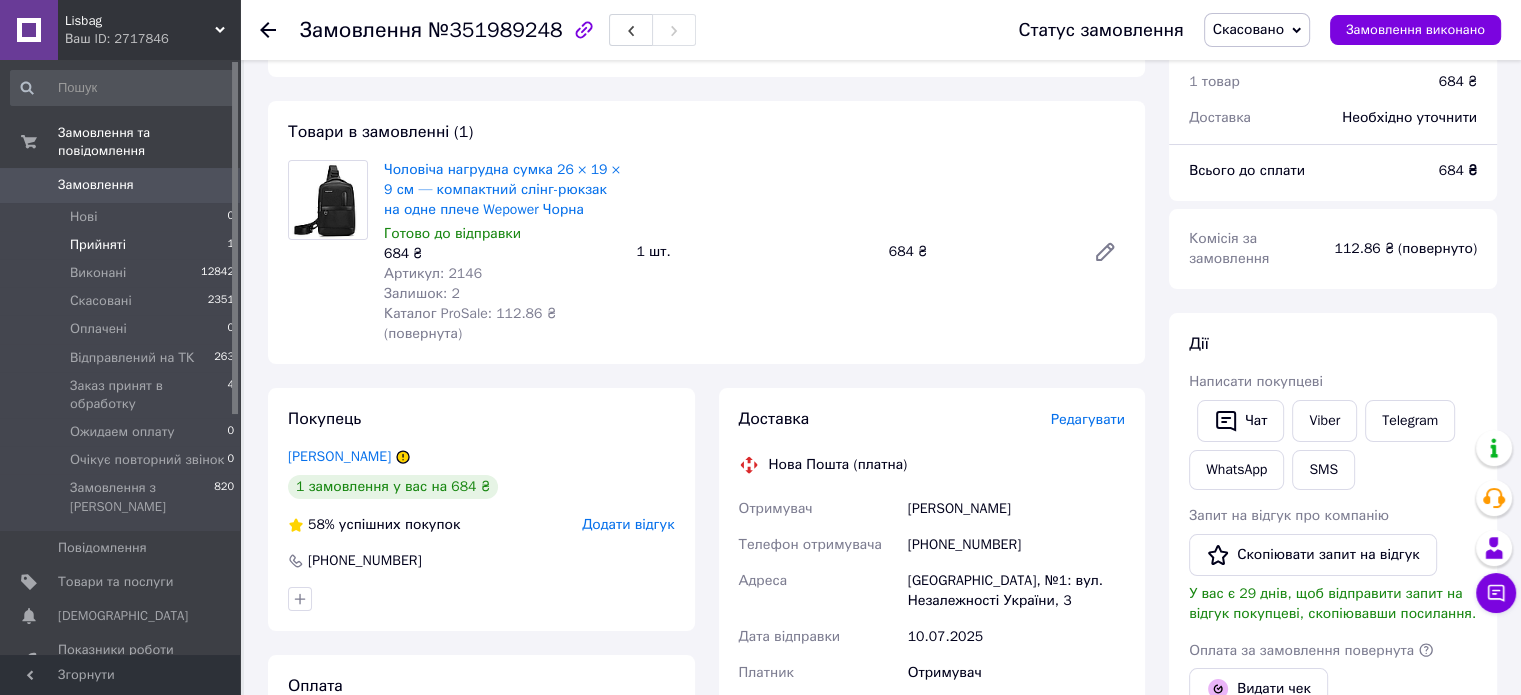 click on "Прийняті" at bounding box center (98, 245) 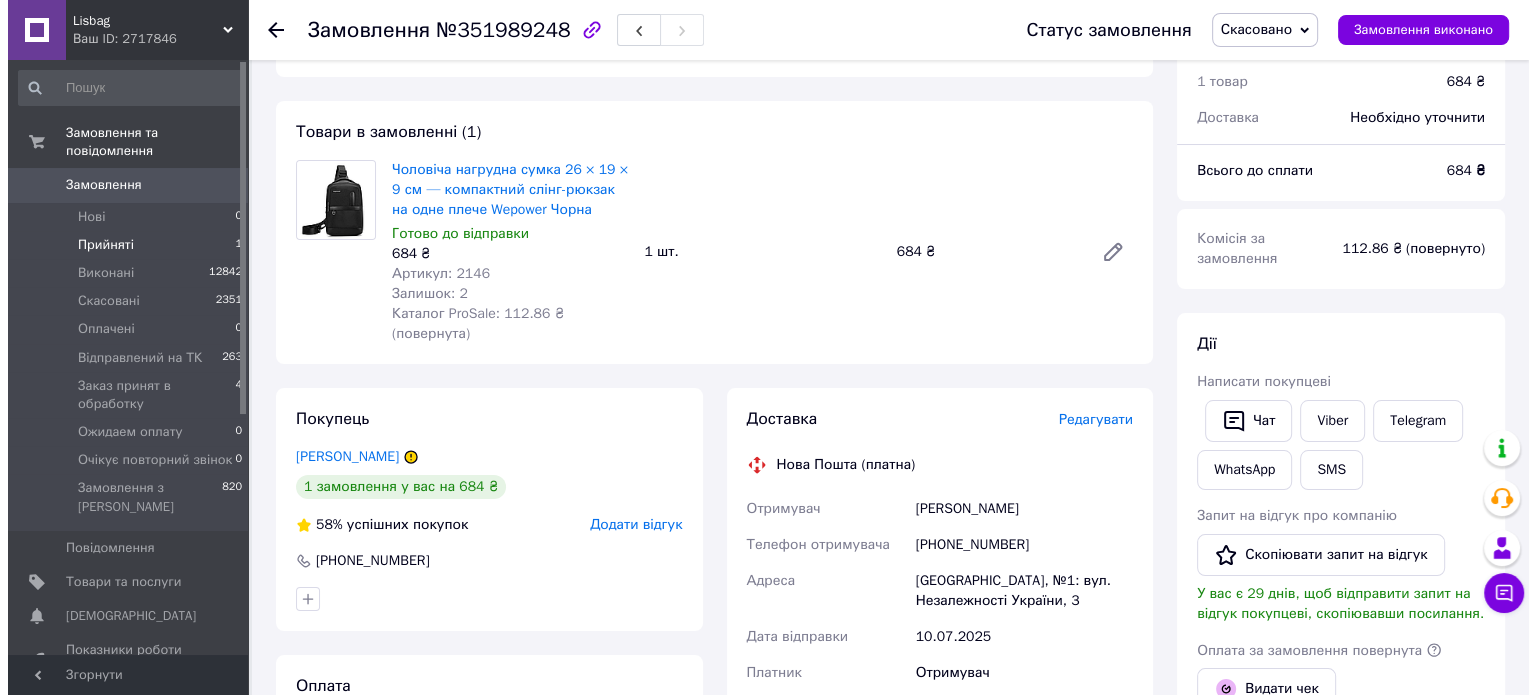 scroll, scrollTop: 0, scrollLeft: 0, axis: both 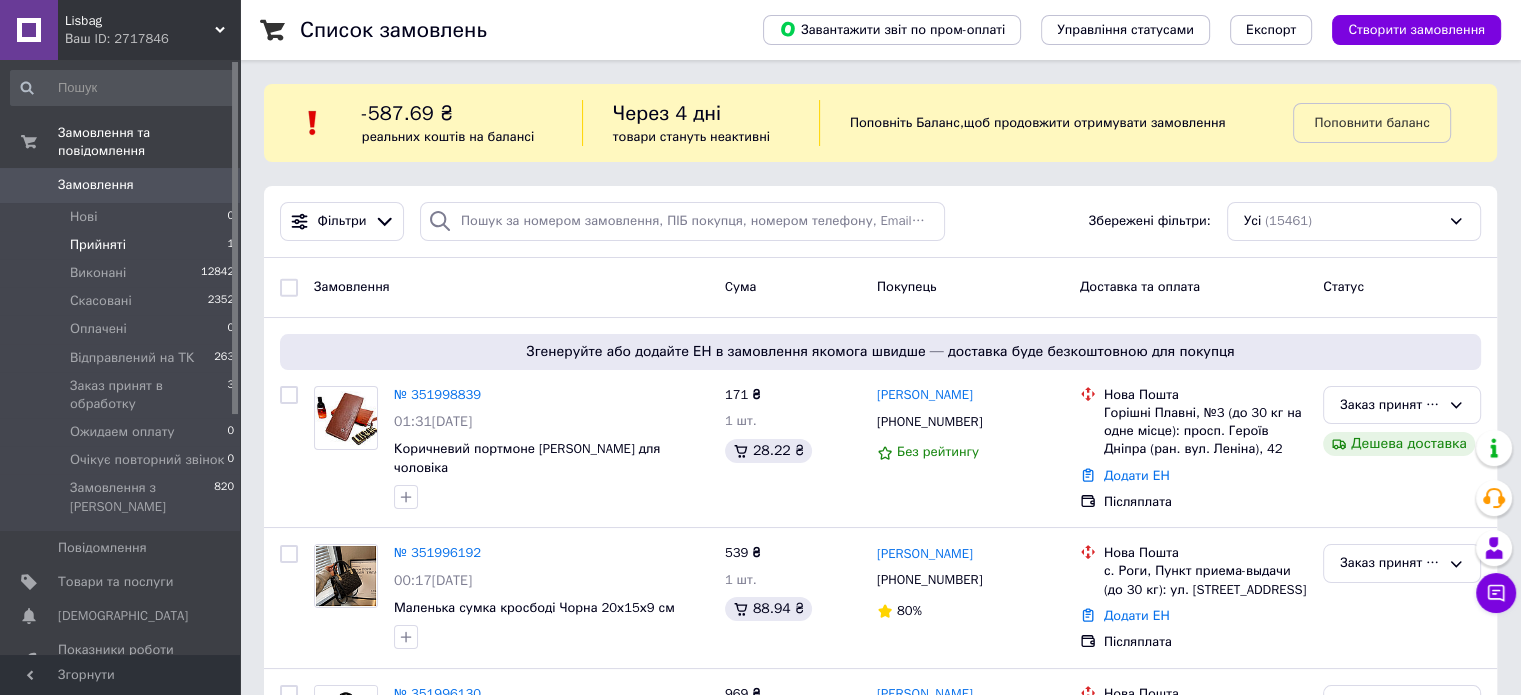 click on "Прийняті" at bounding box center [98, 245] 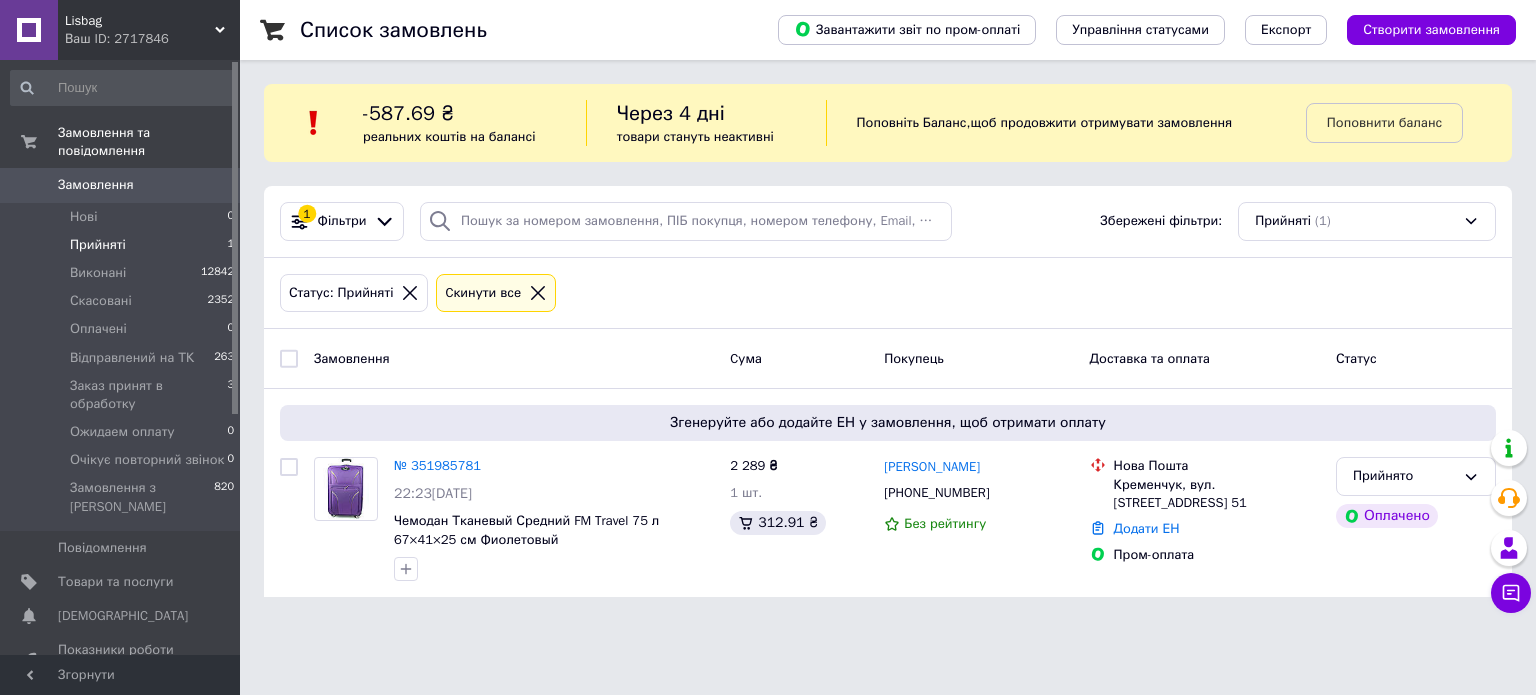 click on "Список замовлень   Завантажити звіт по пром-оплаті Управління статусами Експорт Створити замовлення -587.69 ₴ реальних коштів на балансі Через 4 дні товари стануть неактивні Поповніть Баланс ,  щоб продовжити отримувати замовлення Поповнити баланс 1 Фільтри Збережені фільтри: Прийняті (1) Статус: Прийняті Cкинути все Замовлення Cума Покупець Доставка та оплата Статус Згенеруйте або додайте ЕН у замовлення, щоб отримати оплату № 351985781 22:23, 09.07.2025 Чемодан Тканевый Средний  FM Travel 75 л 67×41×25 см Фиолетовый 2 289 ₴ 1 шт. 312.91 ₴ Марина Акулова +380969163823 Без рейтингу" at bounding box center (888, 310) 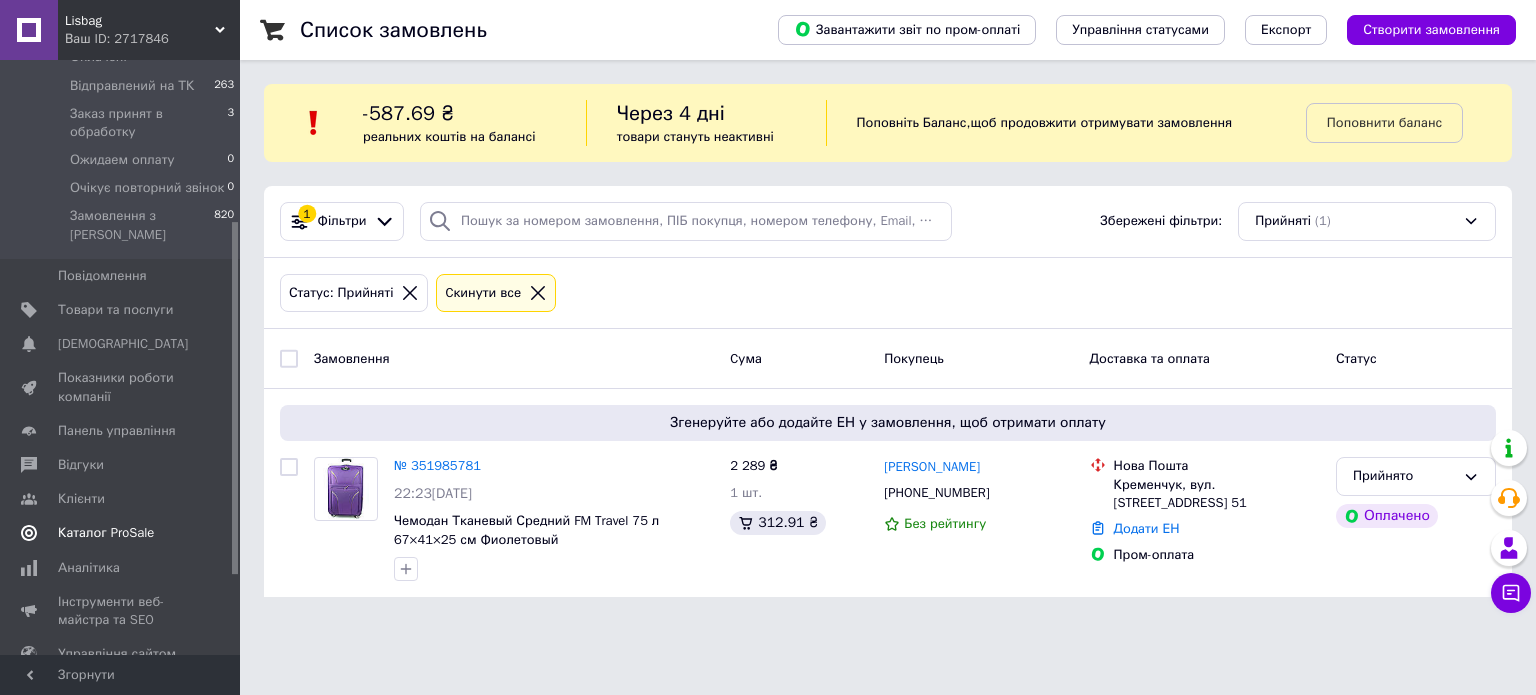 click on "Каталог ProSale" at bounding box center (123, 533) 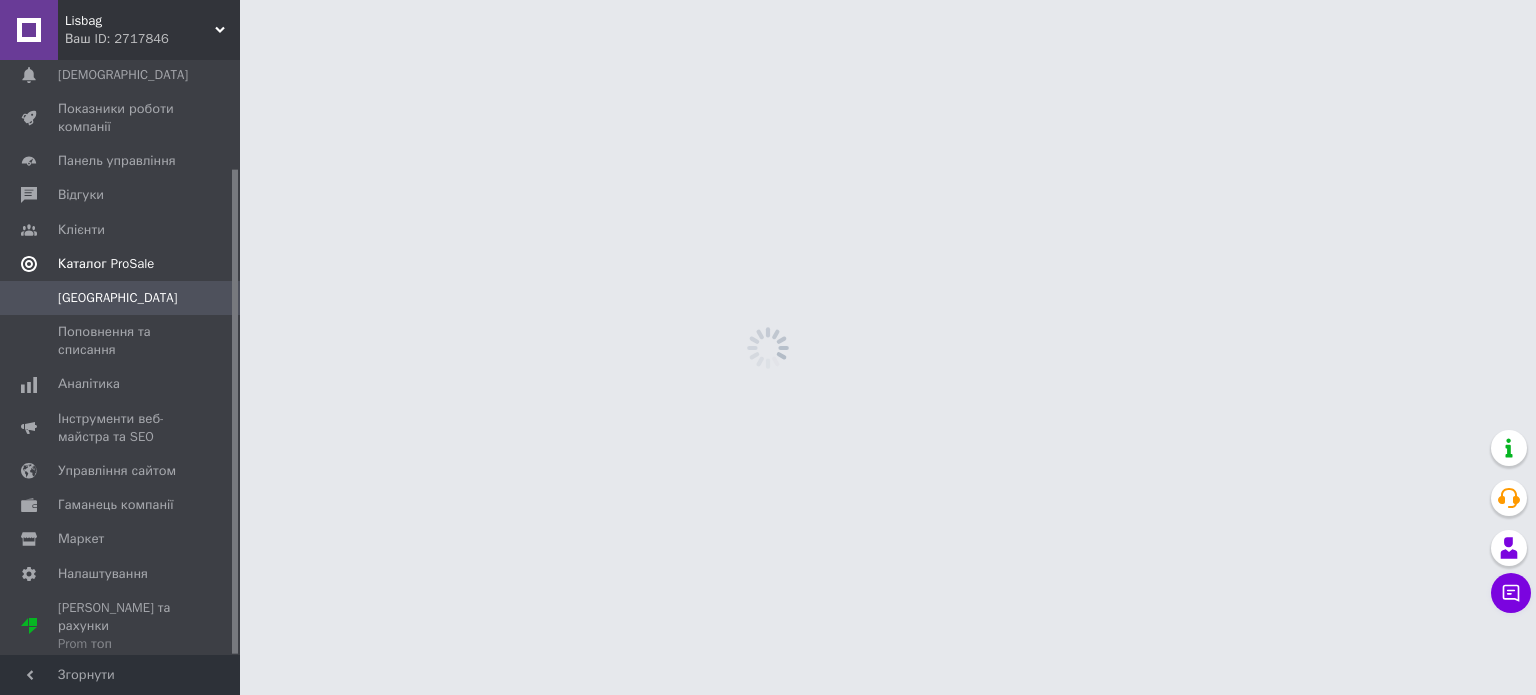 scroll, scrollTop: 132, scrollLeft: 0, axis: vertical 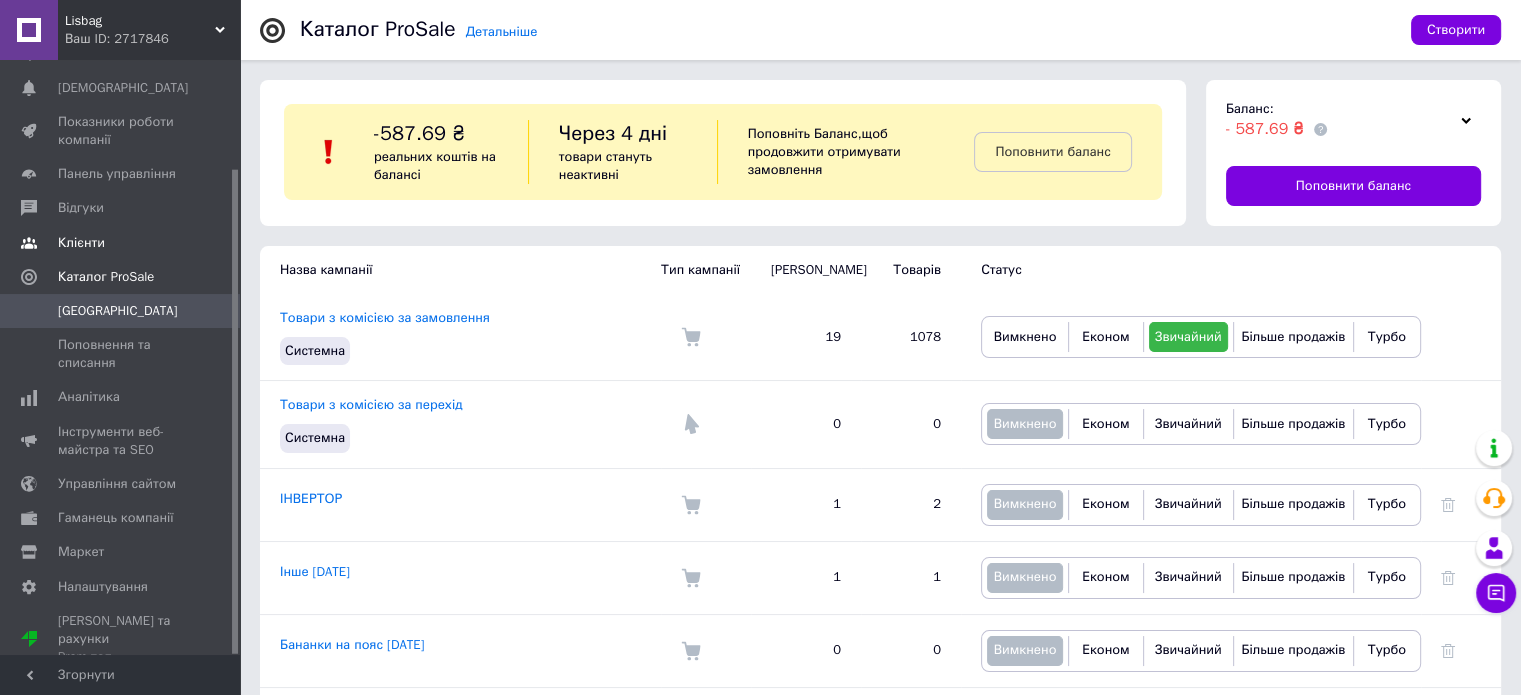 click on "Клієнти" at bounding box center (81, 243) 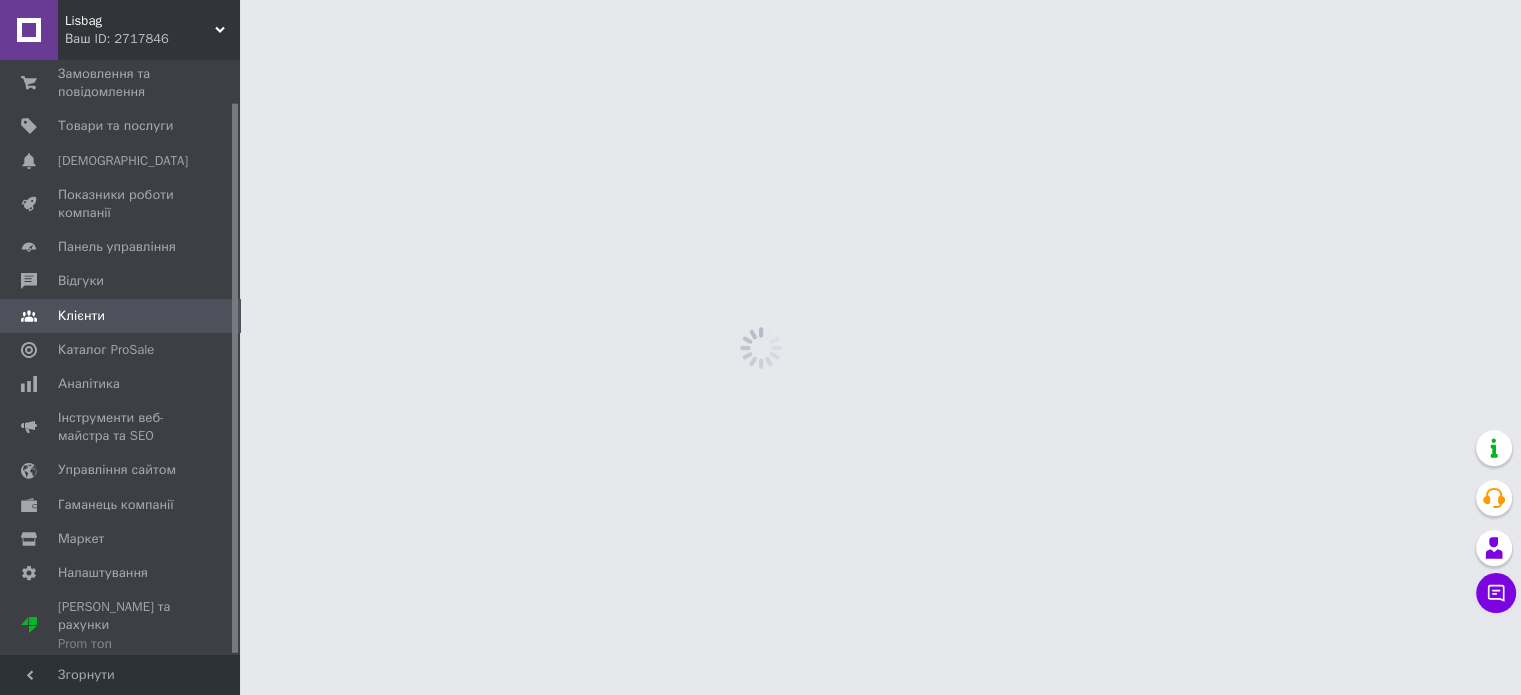 scroll, scrollTop: 45, scrollLeft: 0, axis: vertical 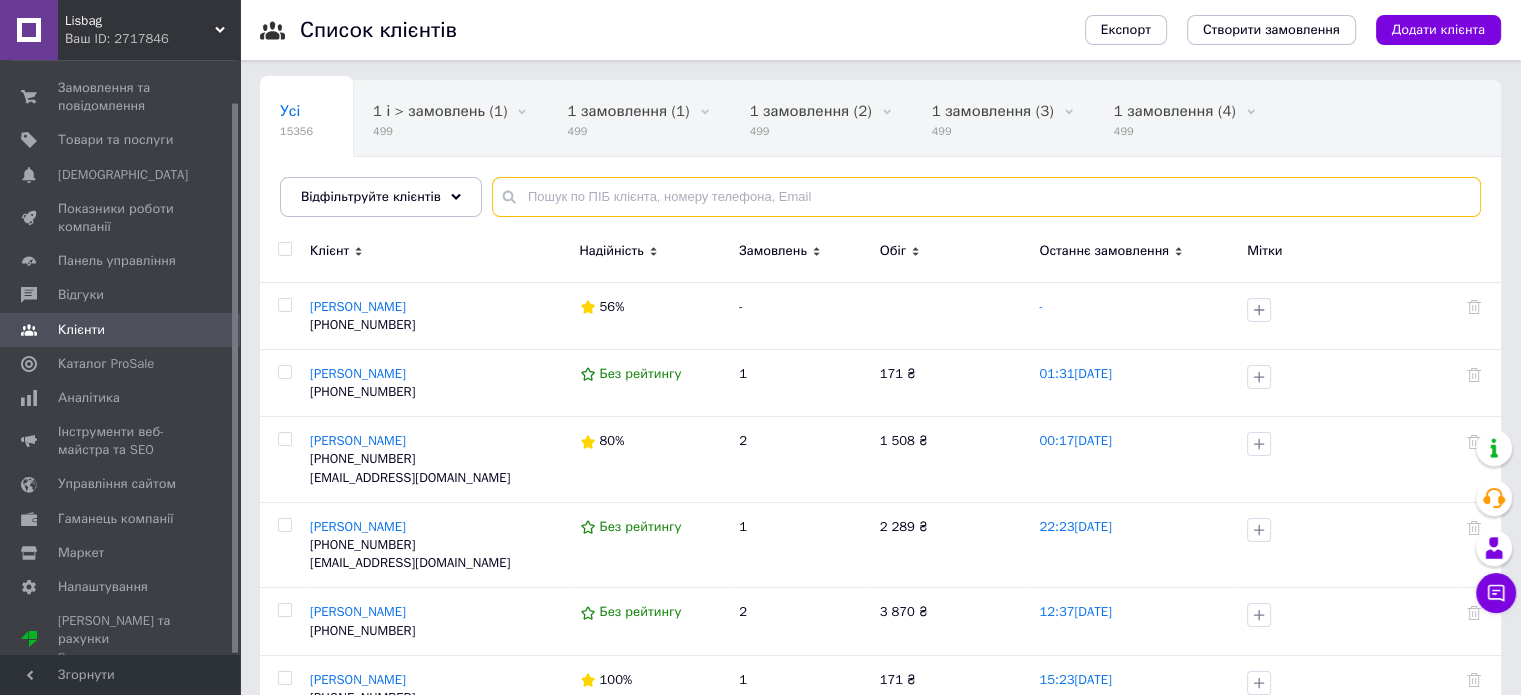 click at bounding box center (986, 197) 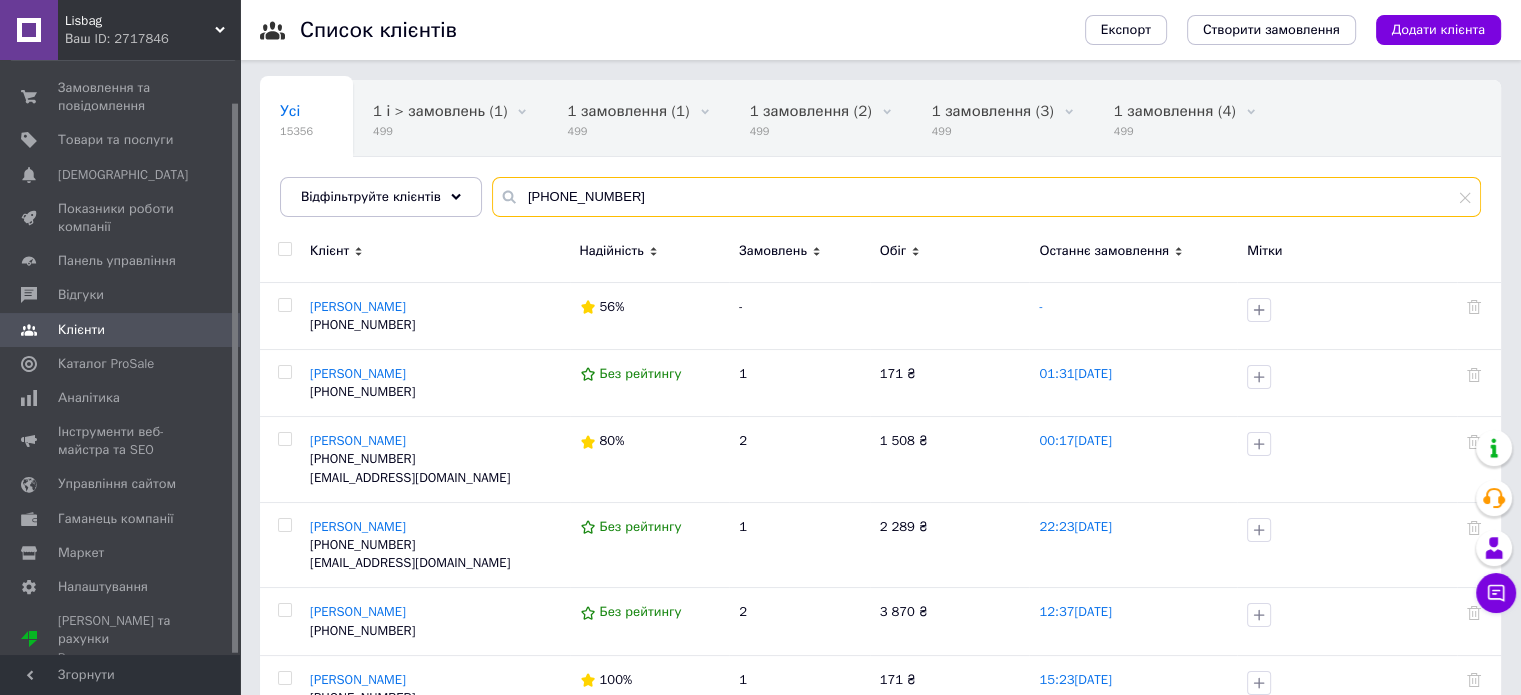 type on "+380672384708" 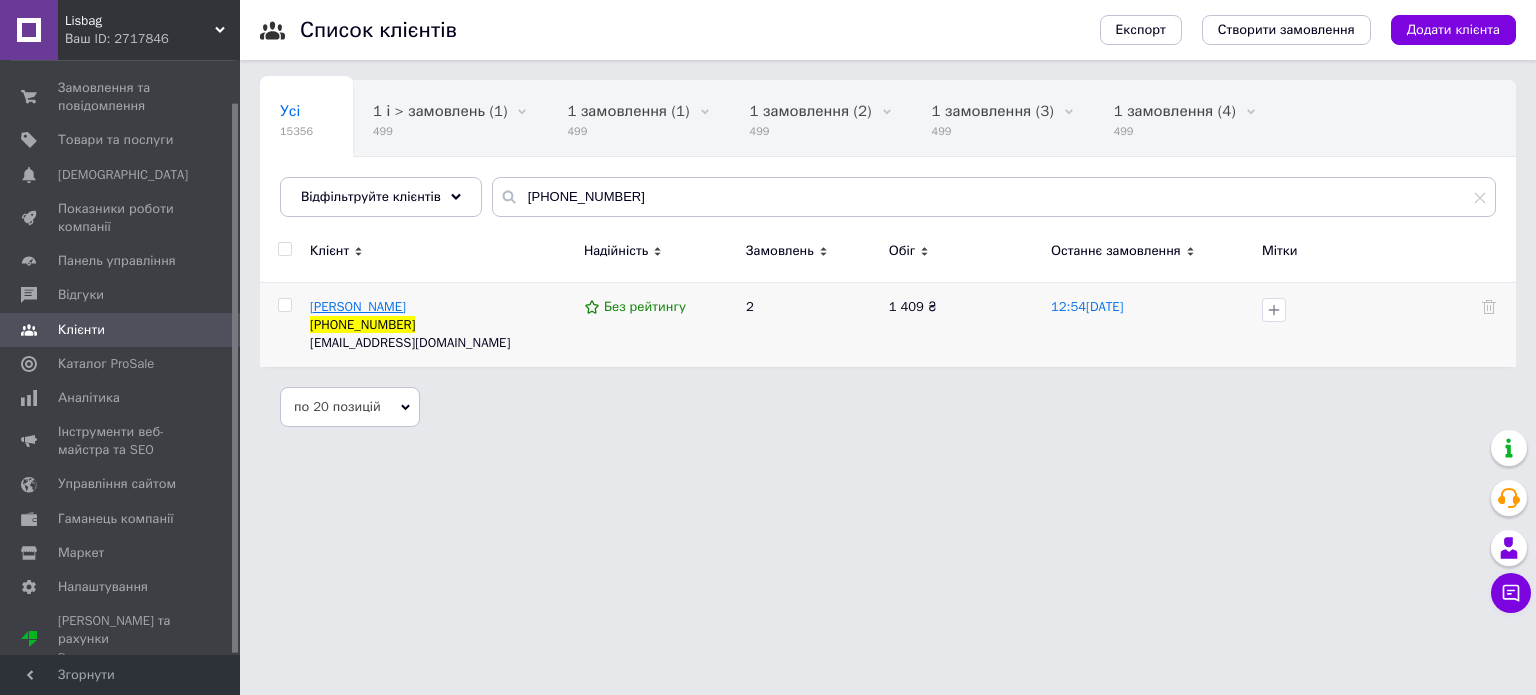 click on "Ткаченко Валерія" at bounding box center (358, 306) 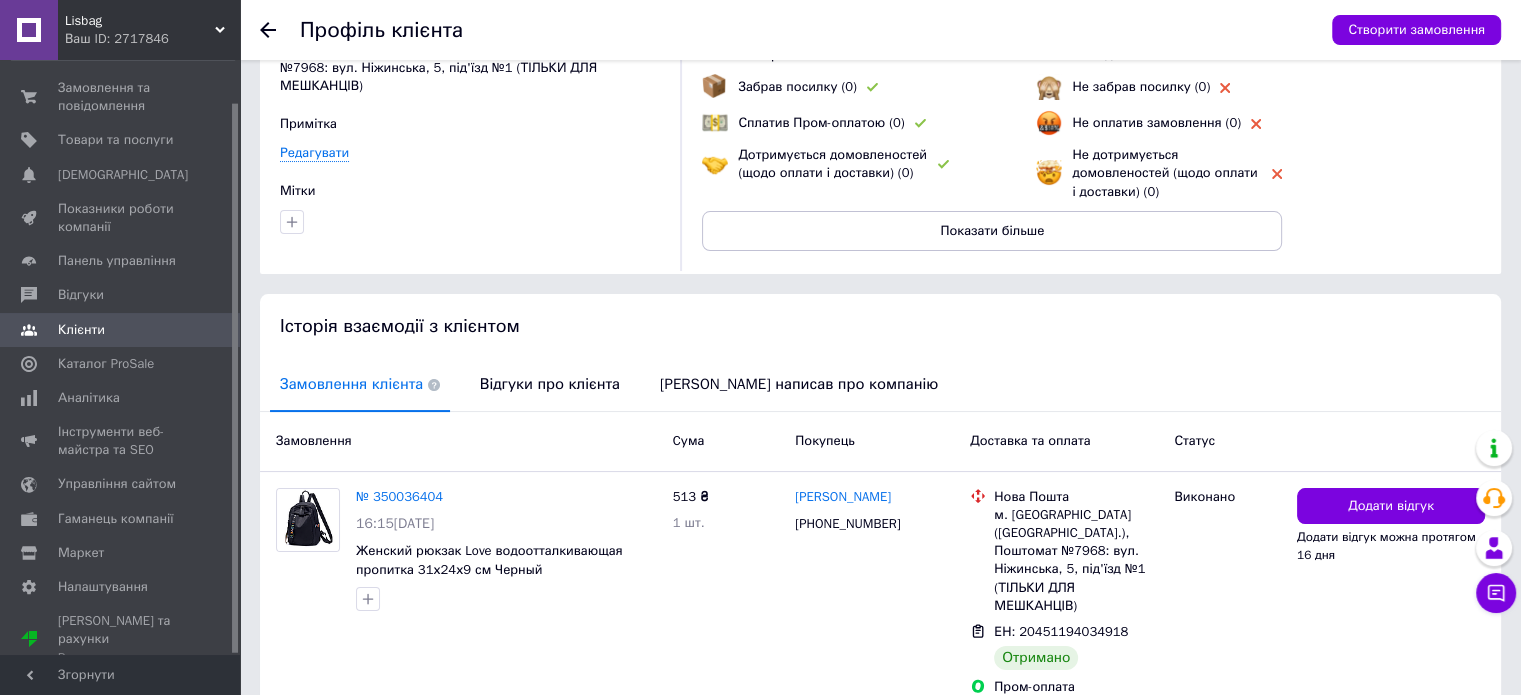scroll, scrollTop: 251, scrollLeft: 0, axis: vertical 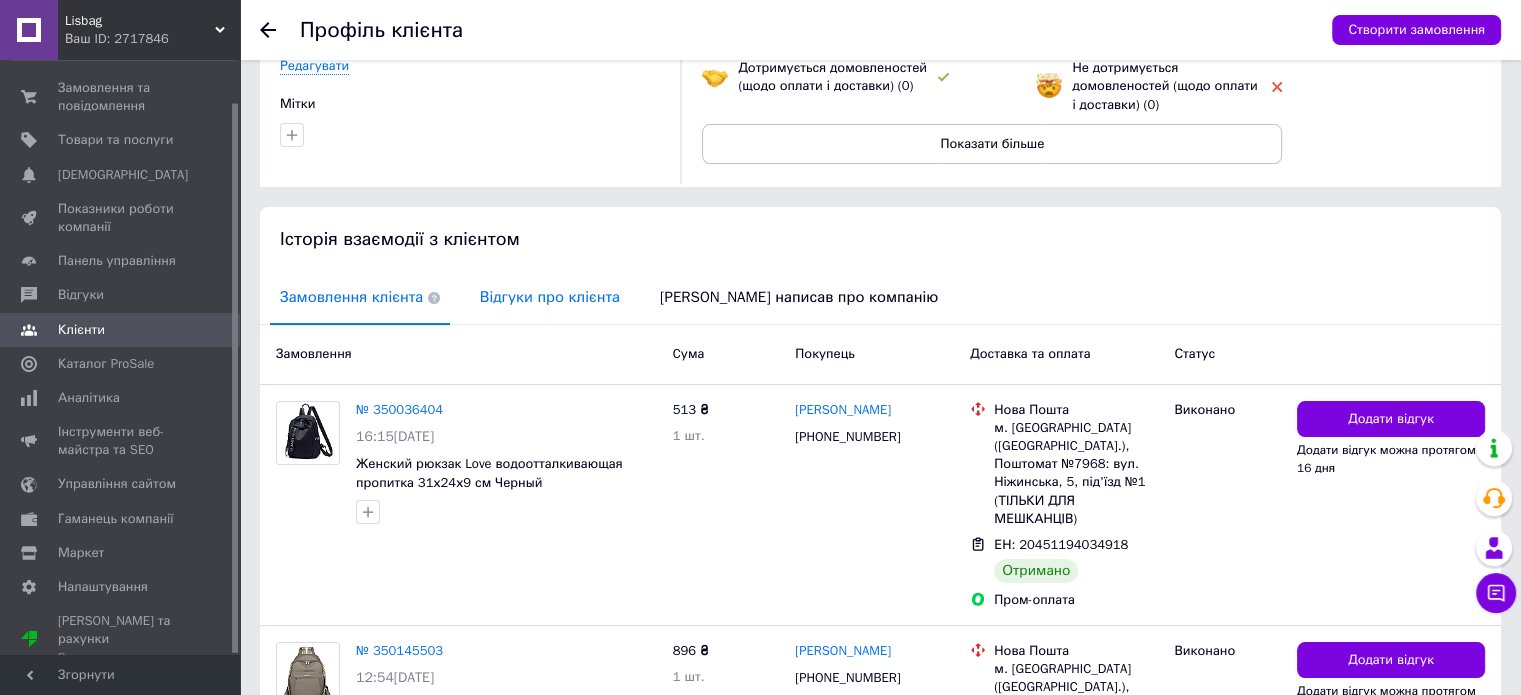 click on "Відгуки про клієнта" at bounding box center (550, 297) 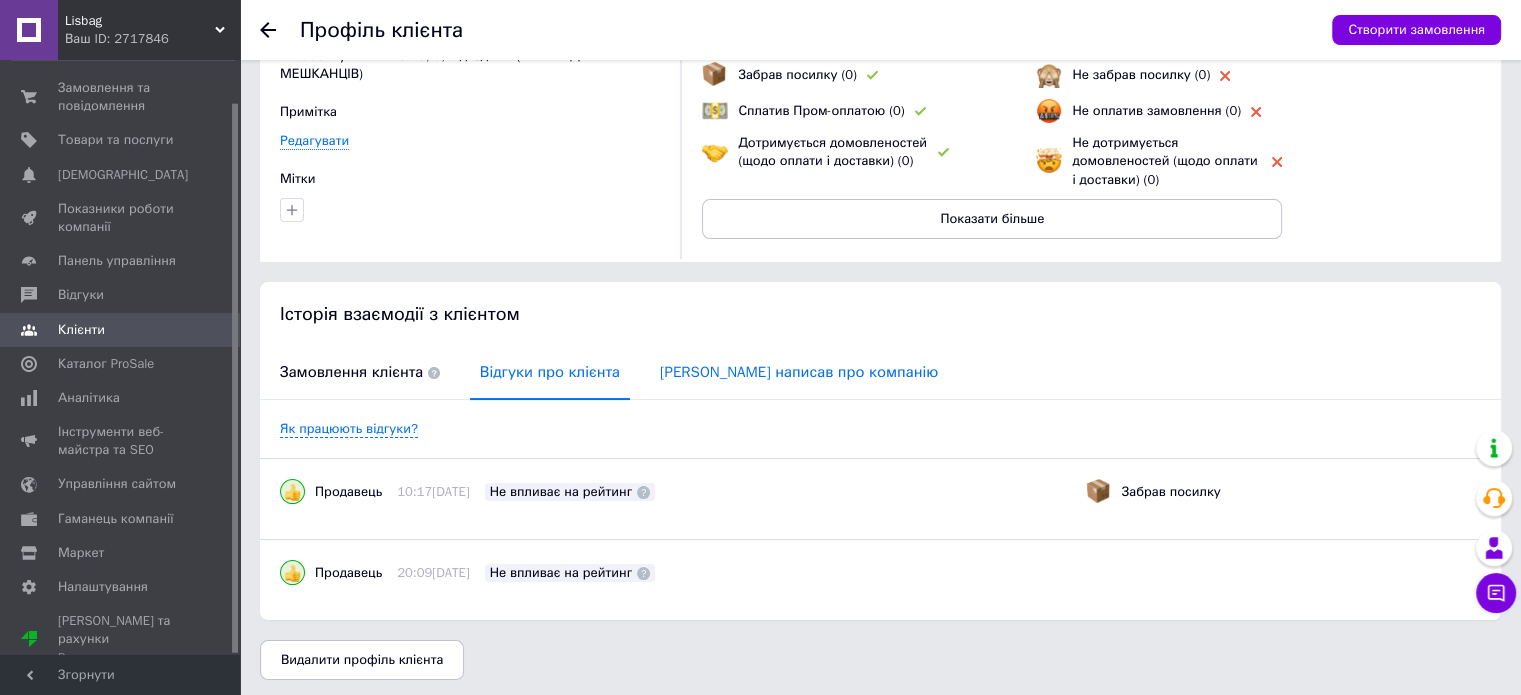 click on "Клієнт написав про компанію" at bounding box center [799, 372] 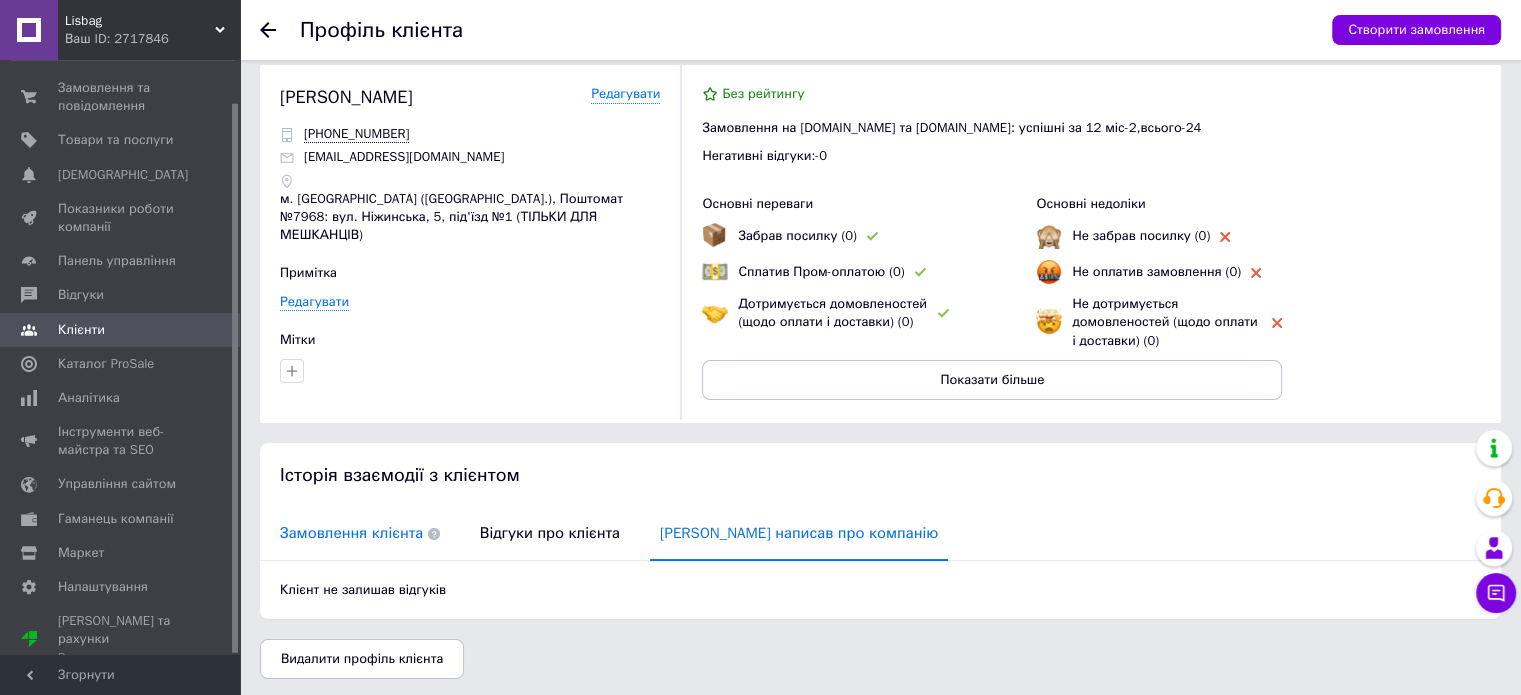 click on "Замовлення клієнта" at bounding box center [360, 533] 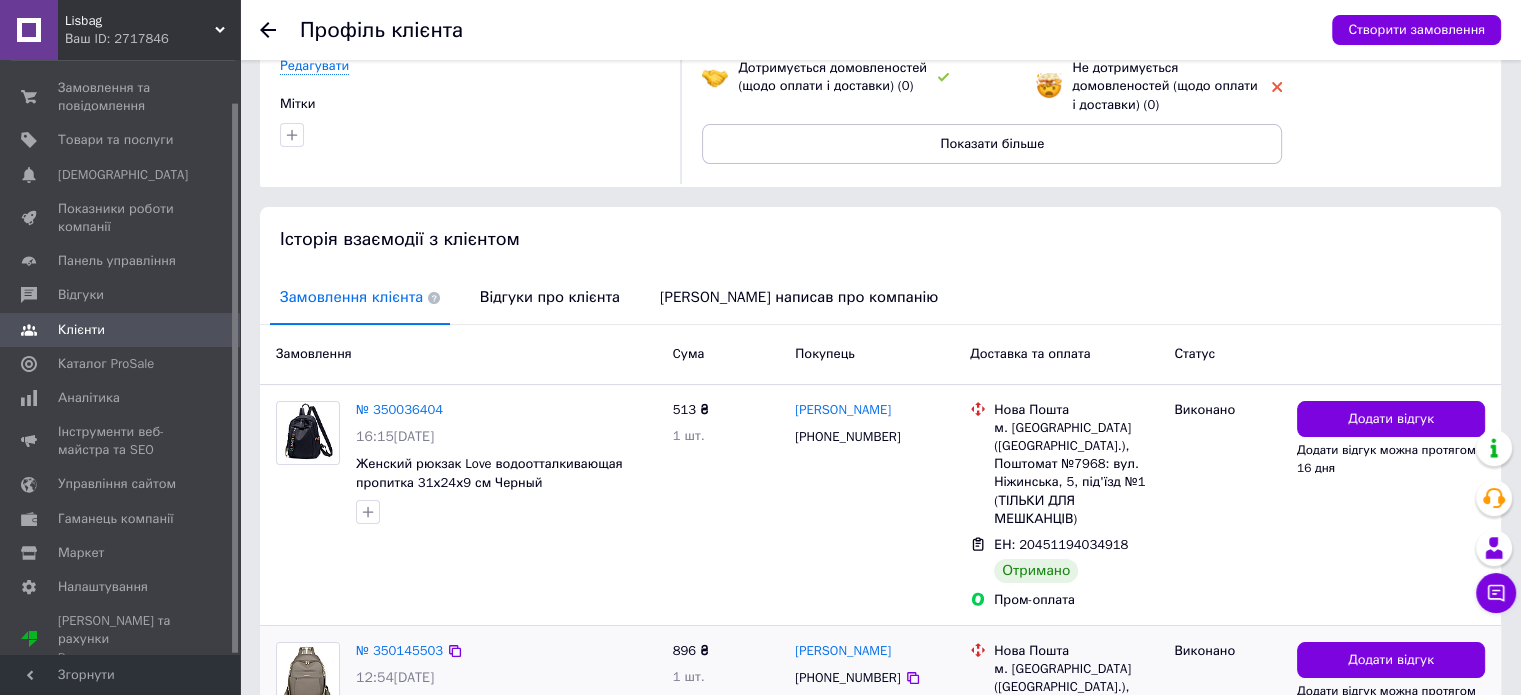 scroll, scrollTop: 424, scrollLeft: 0, axis: vertical 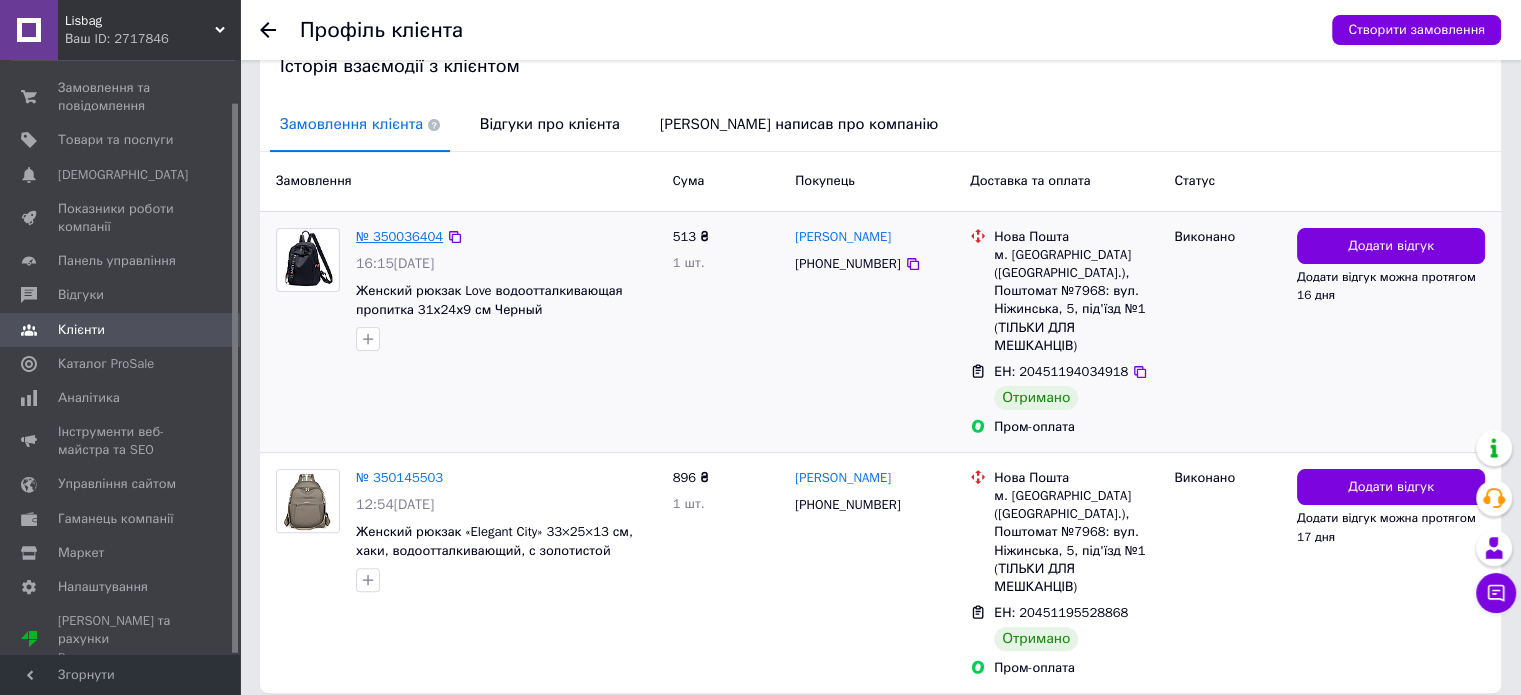 click on "№ 350036404" at bounding box center [399, 236] 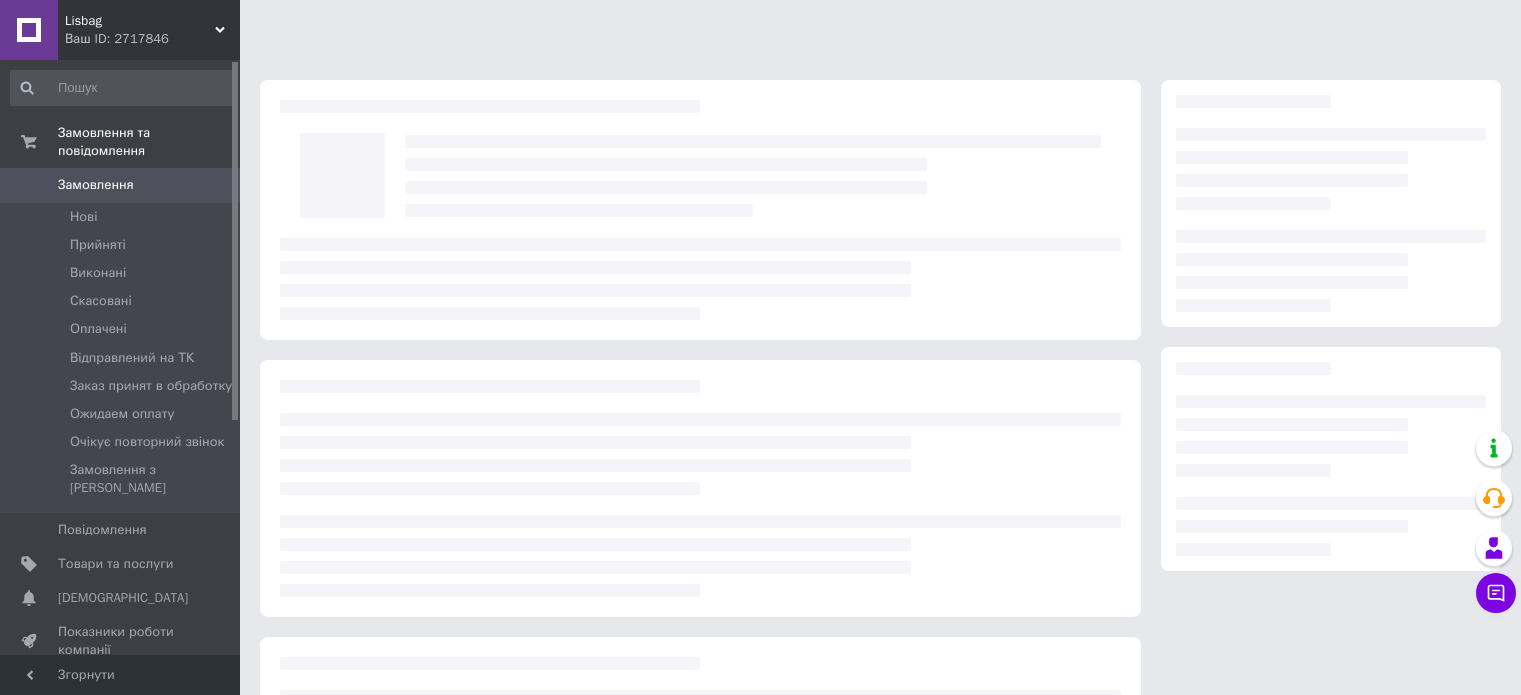 scroll, scrollTop: 0, scrollLeft: 0, axis: both 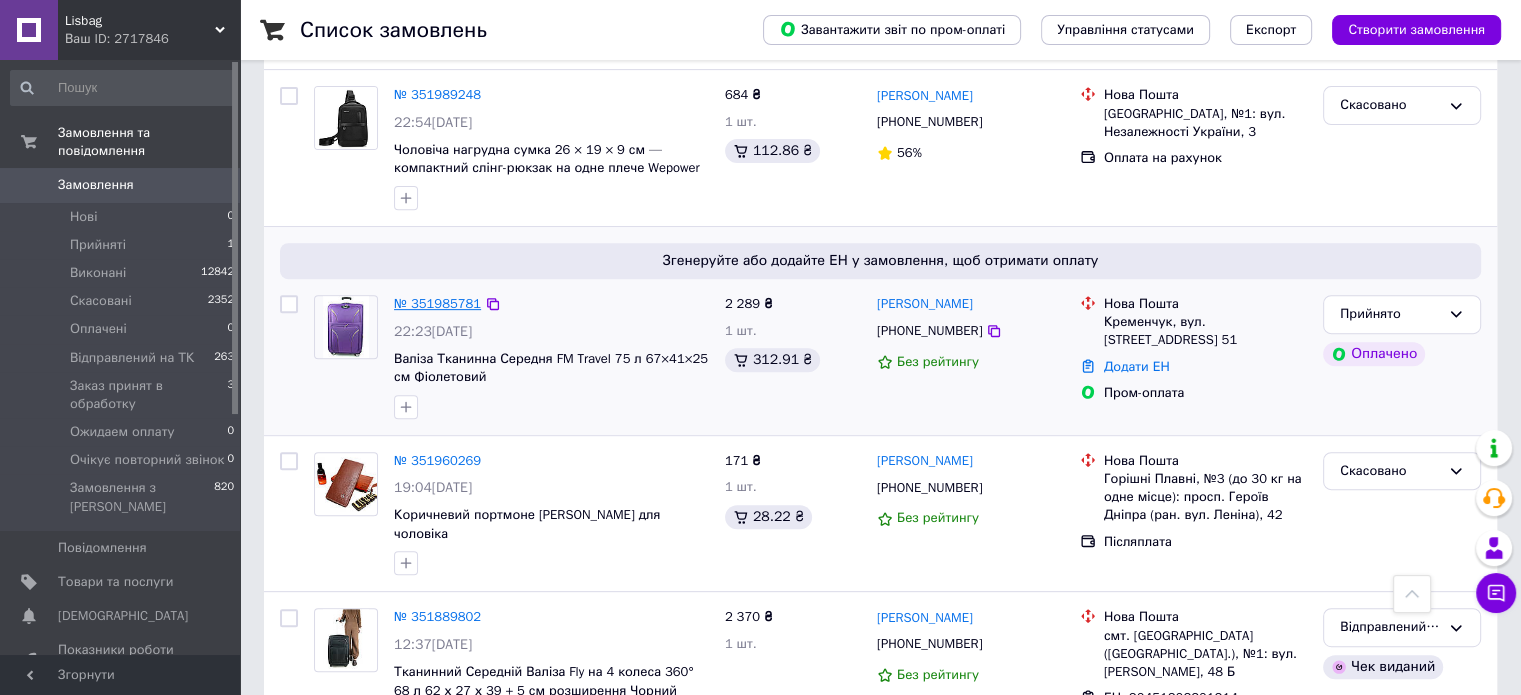 click on "№ 351985781" at bounding box center [437, 303] 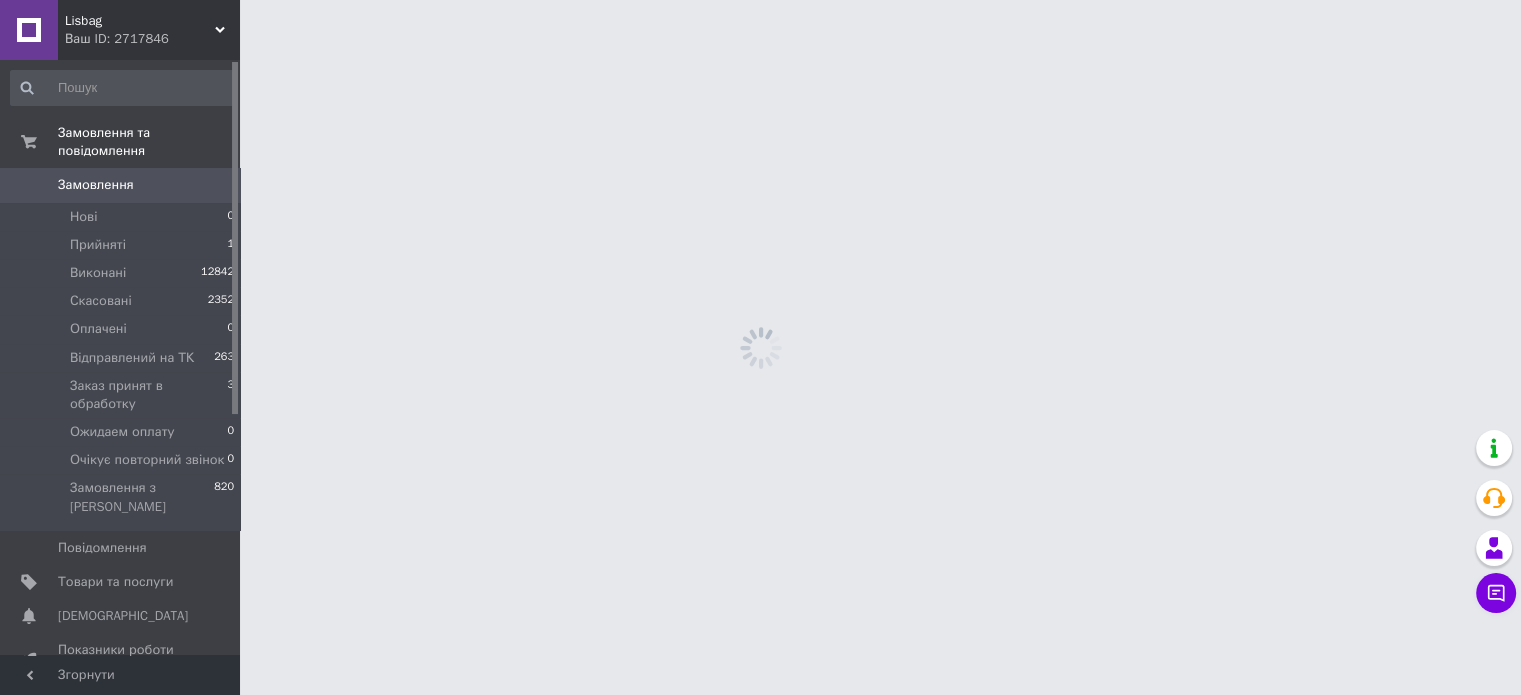 scroll, scrollTop: 0, scrollLeft: 0, axis: both 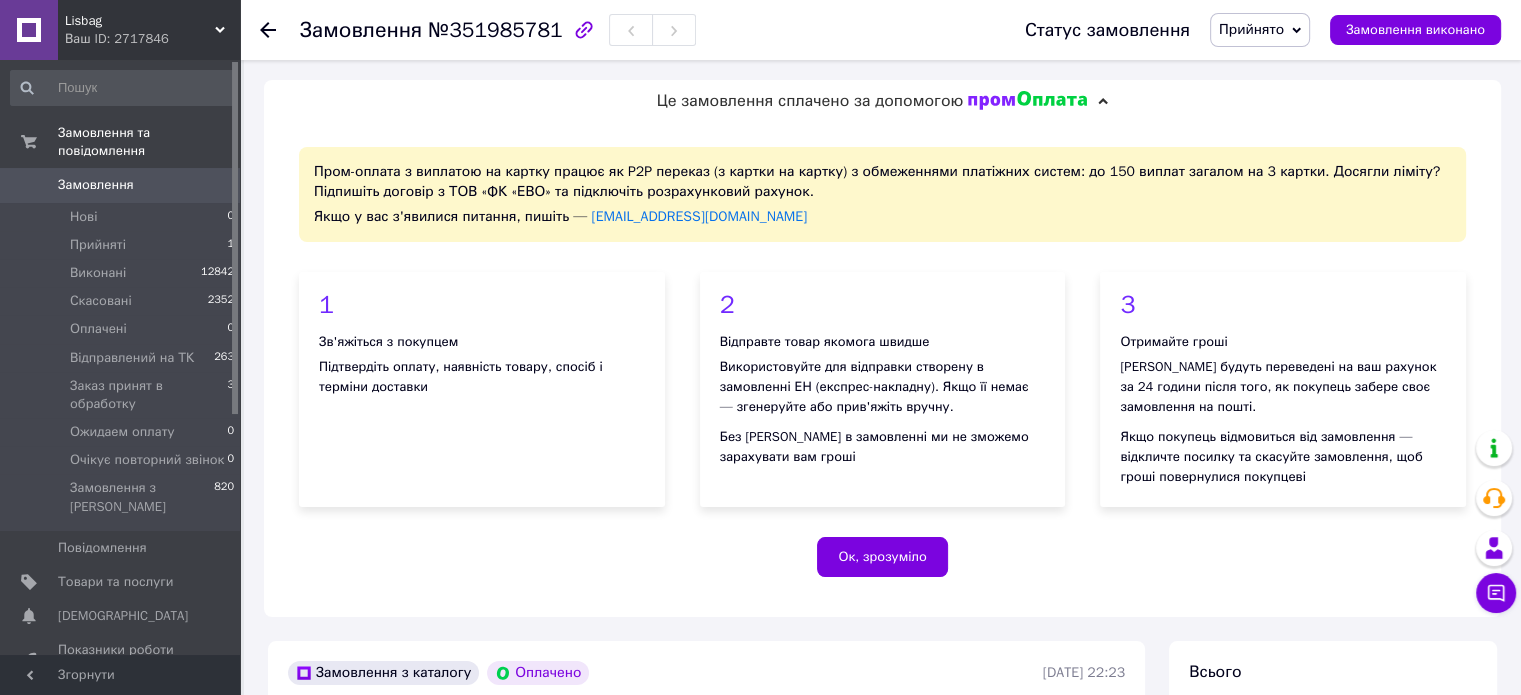 click on "№351985781" at bounding box center [495, 30] 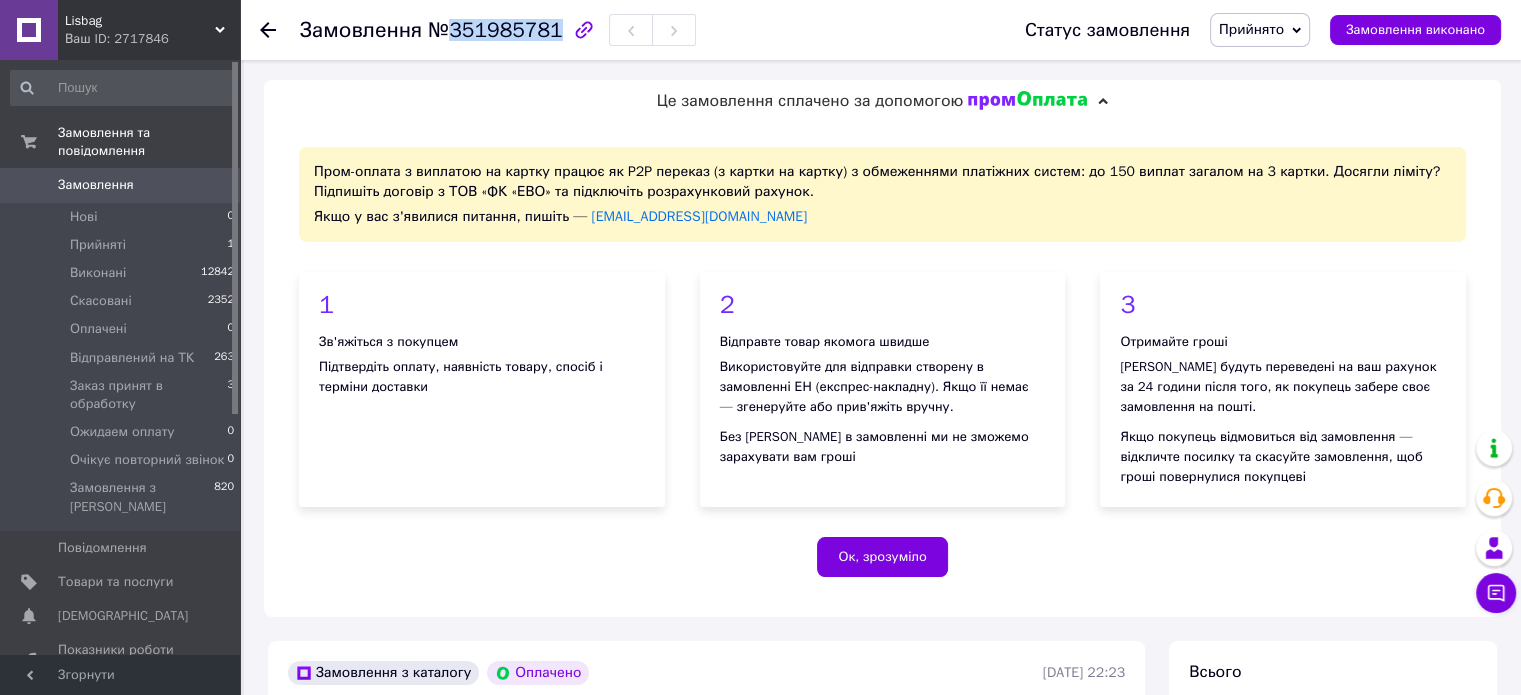 click on "№351985781" at bounding box center (495, 30) 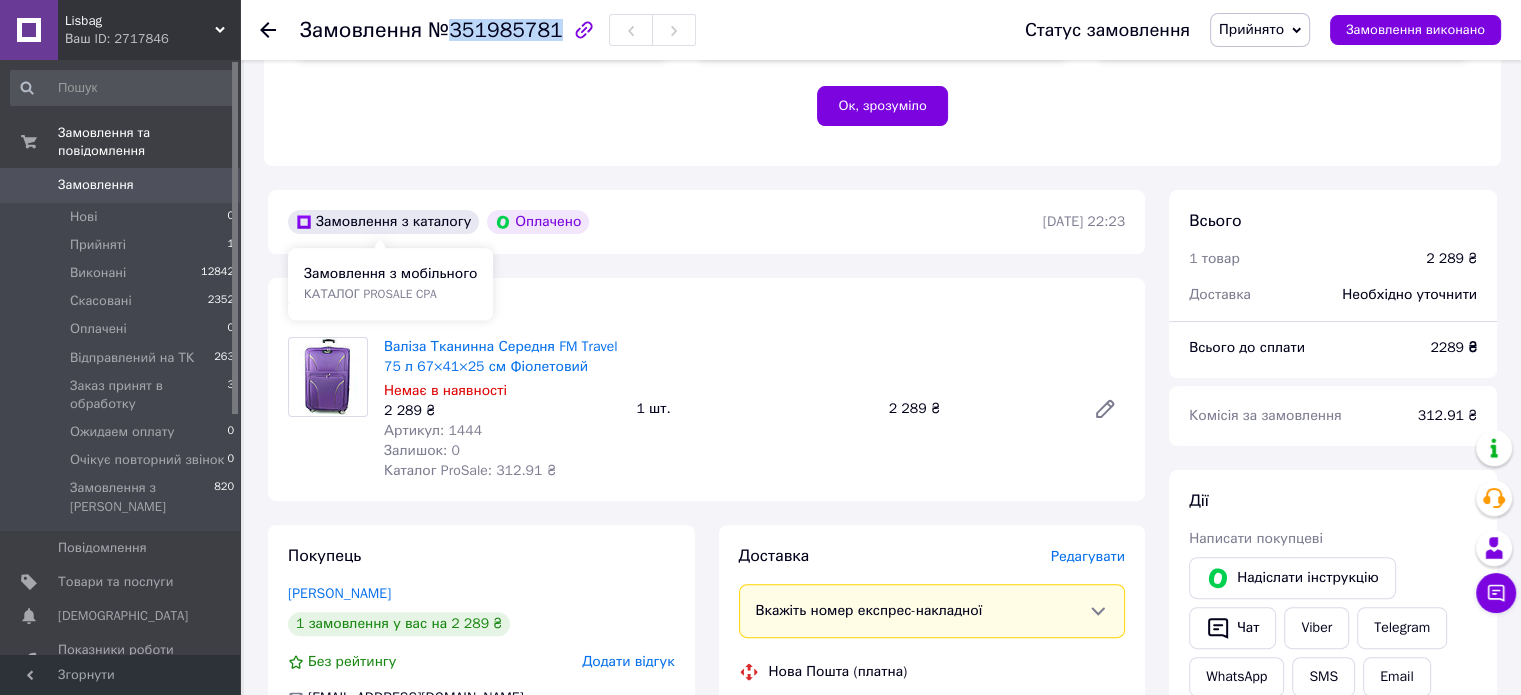 scroll, scrollTop: 631, scrollLeft: 0, axis: vertical 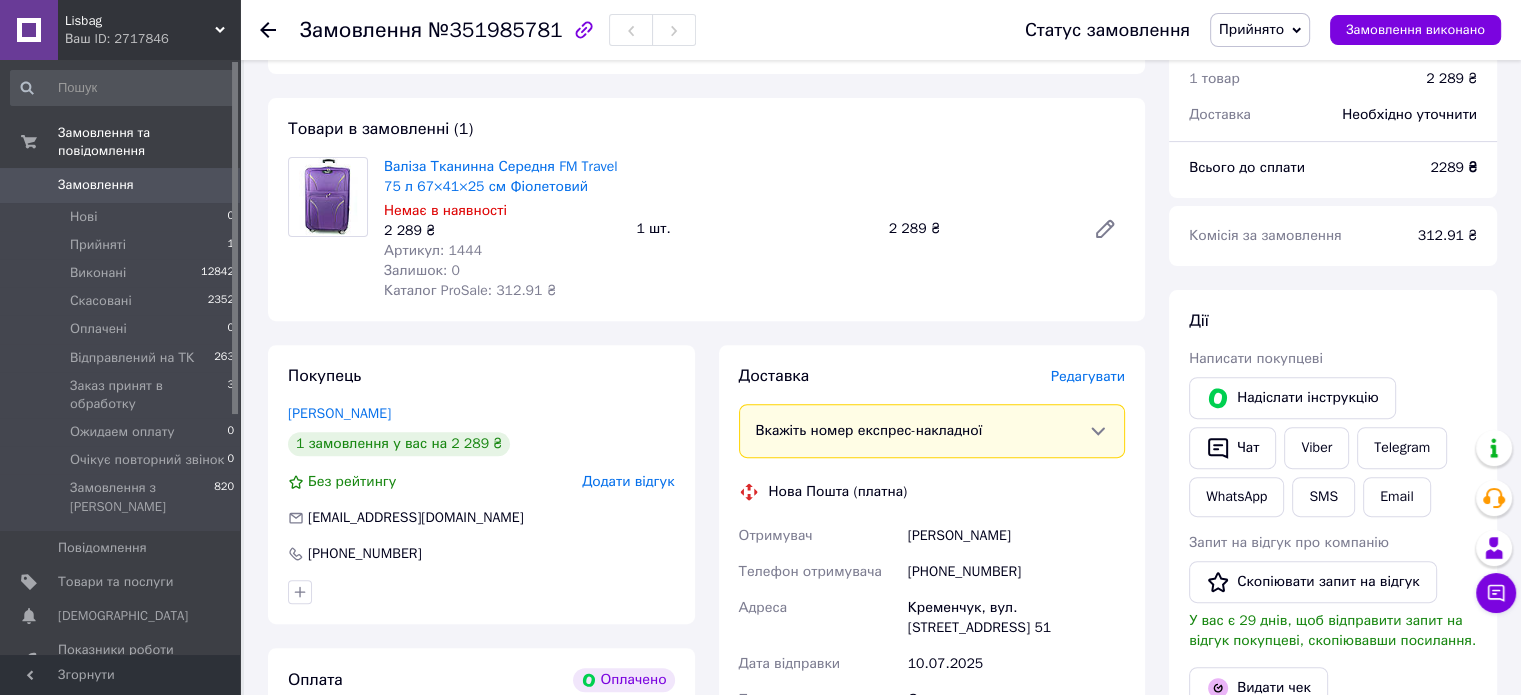 click on "Артикул: 1444" at bounding box center [433, 250] 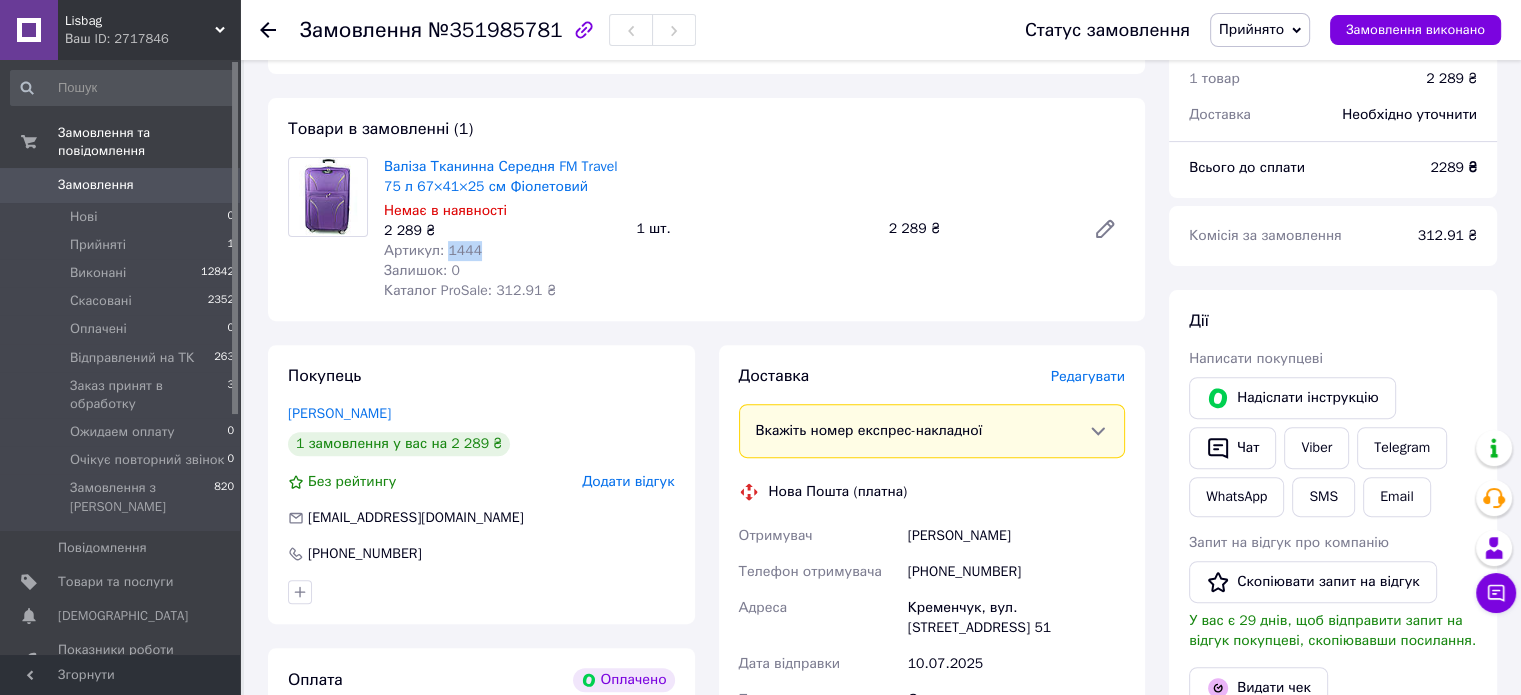 click on "Артикул: 1444" at bounding box center [433, 250] 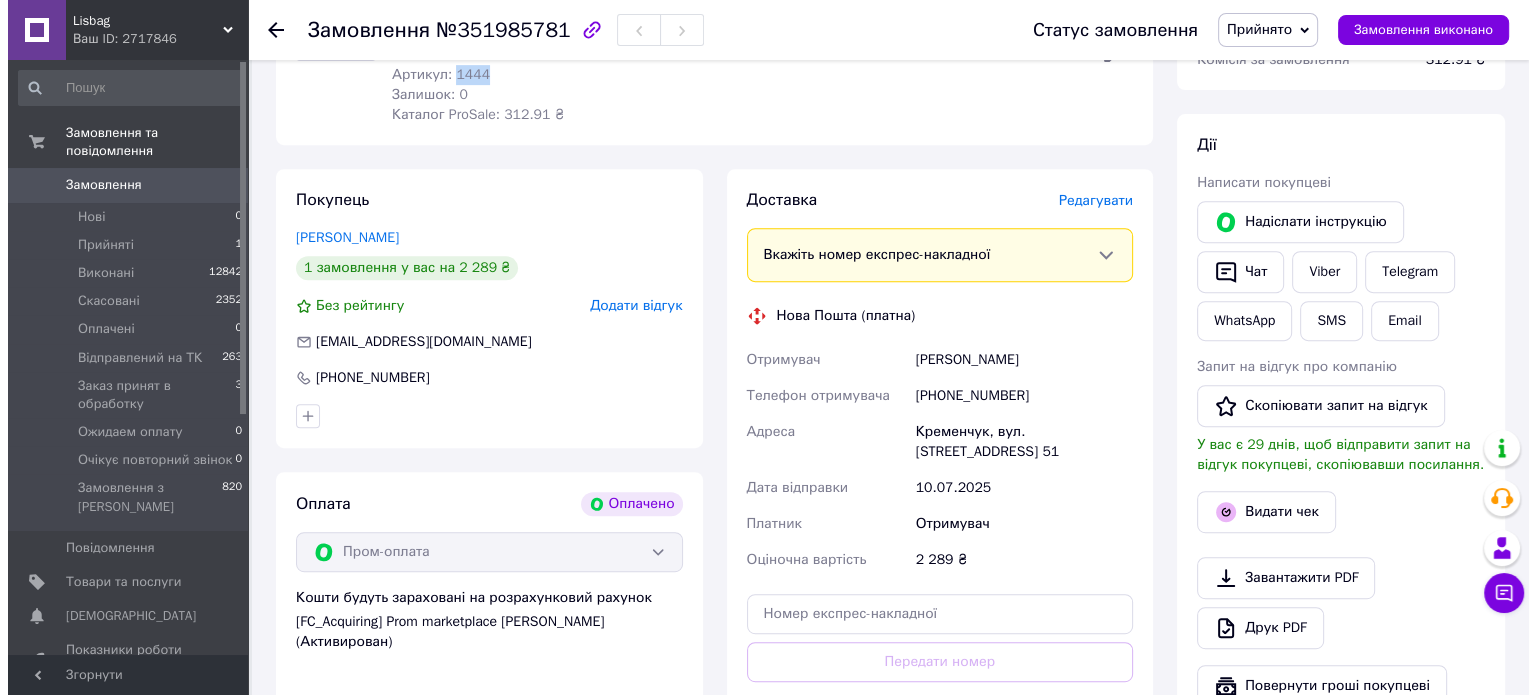 scroll, scrollTop: 808, scrollLeft: 0, axis: vertical 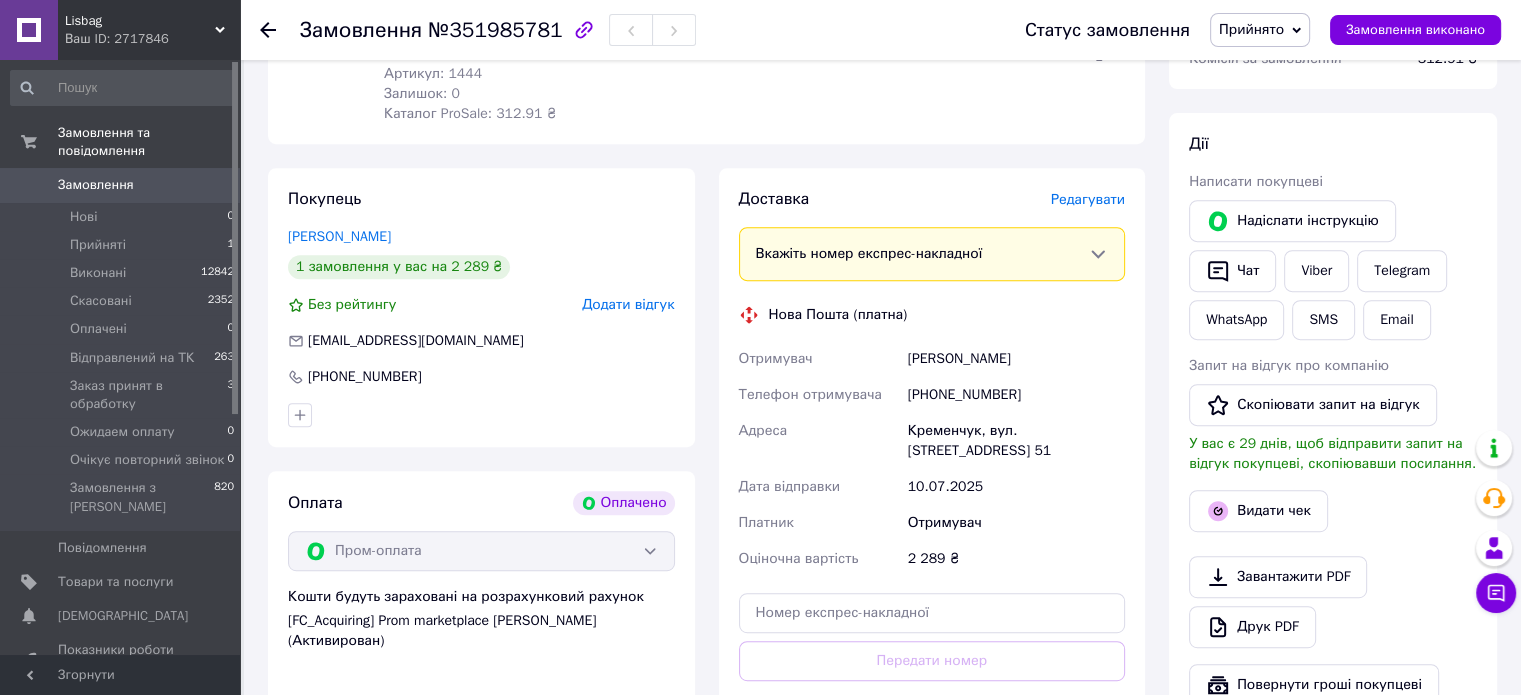 click on "Редагувати" at bounding box center [1088, 199] 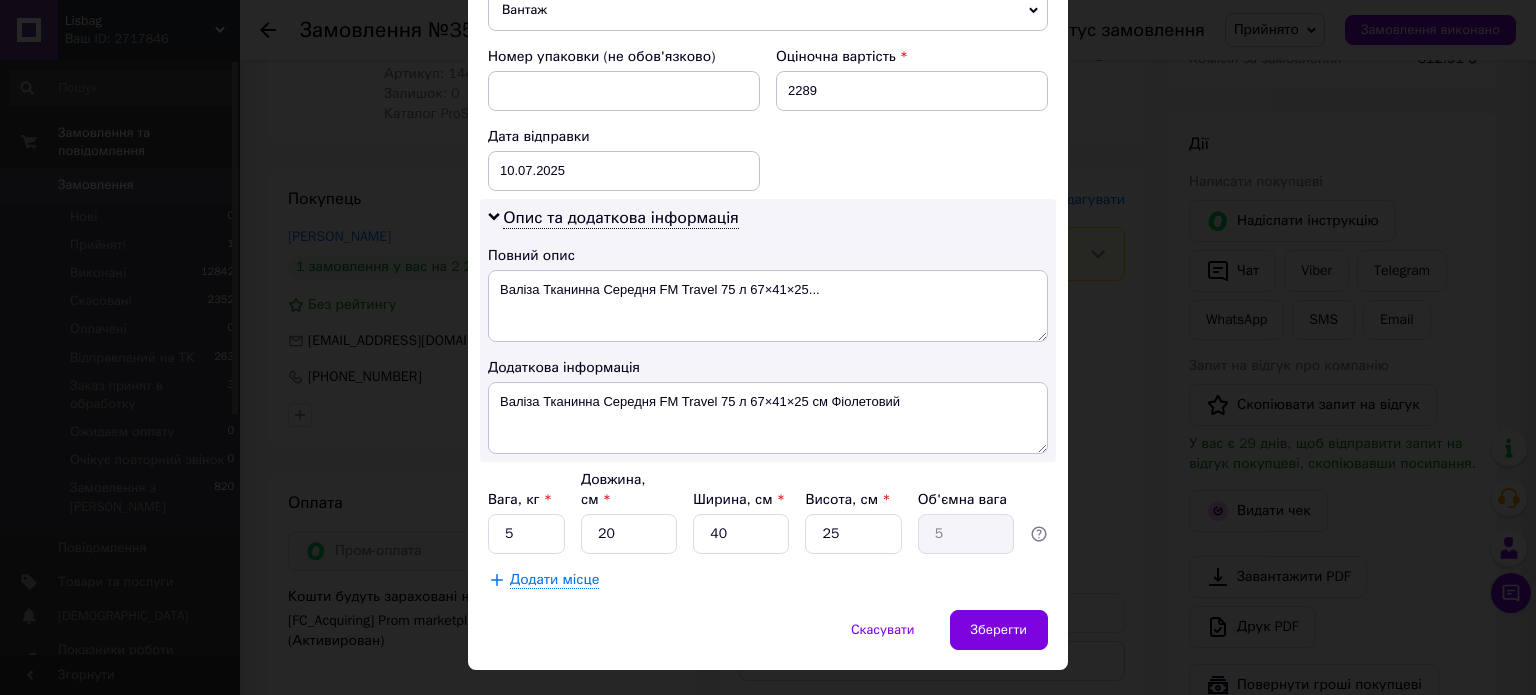 scroll, scrollTop: 950, scrollLeft: 0, axis: vertical 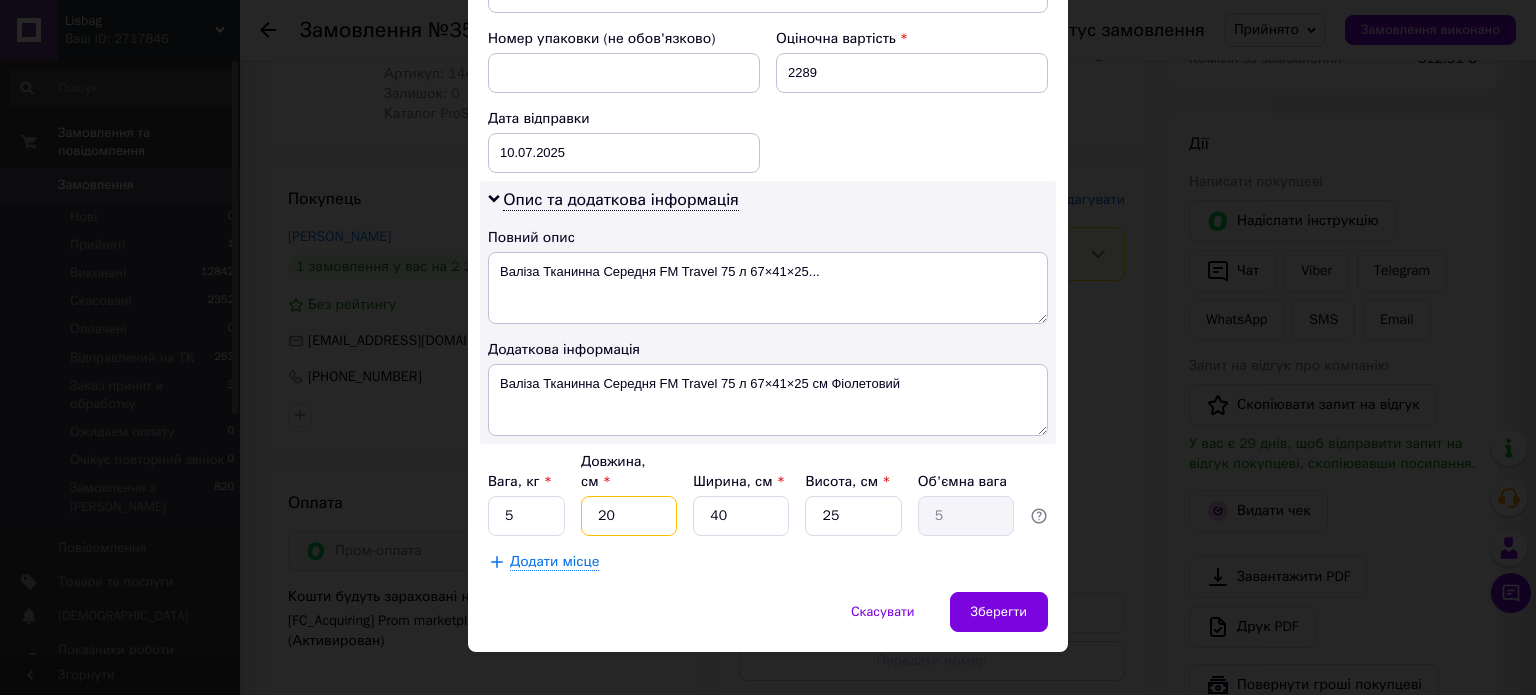 click on "20" at bounding box center [629, 516] 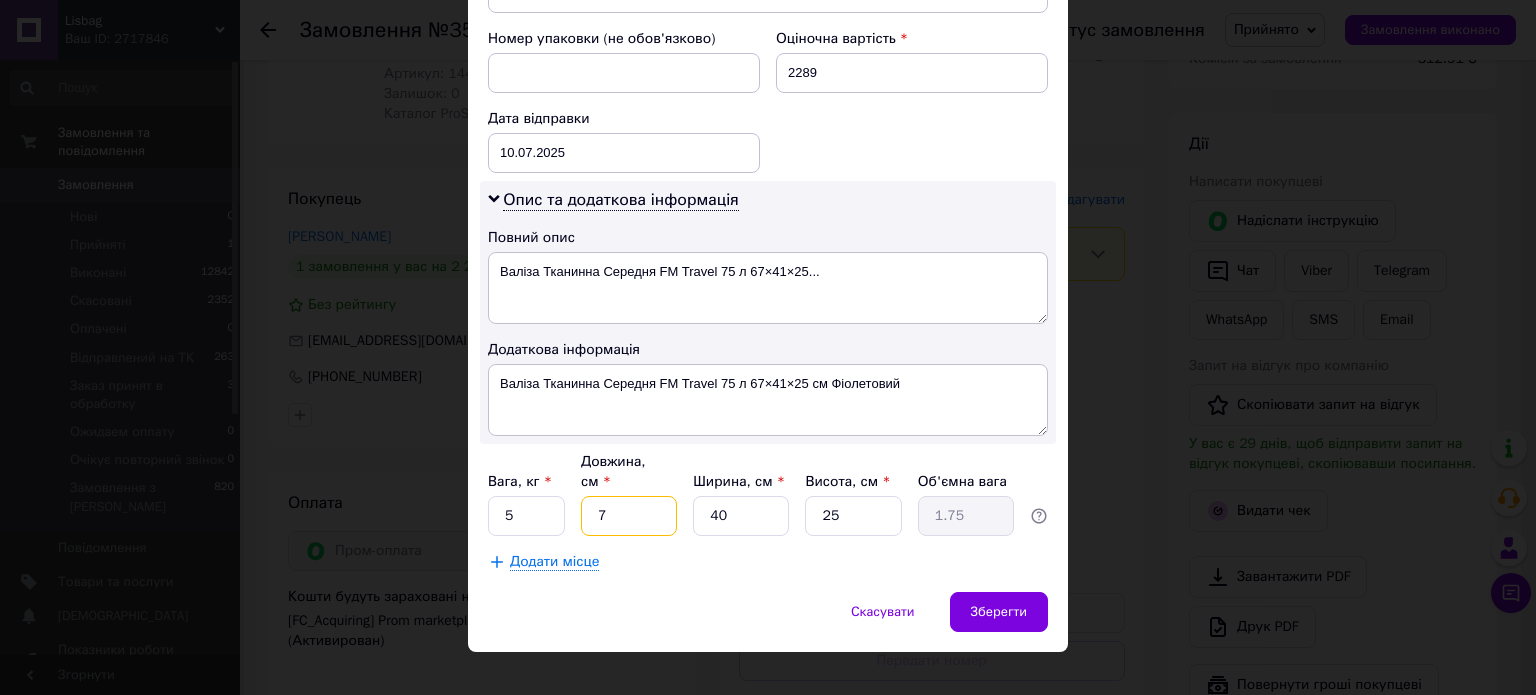 type on "75" 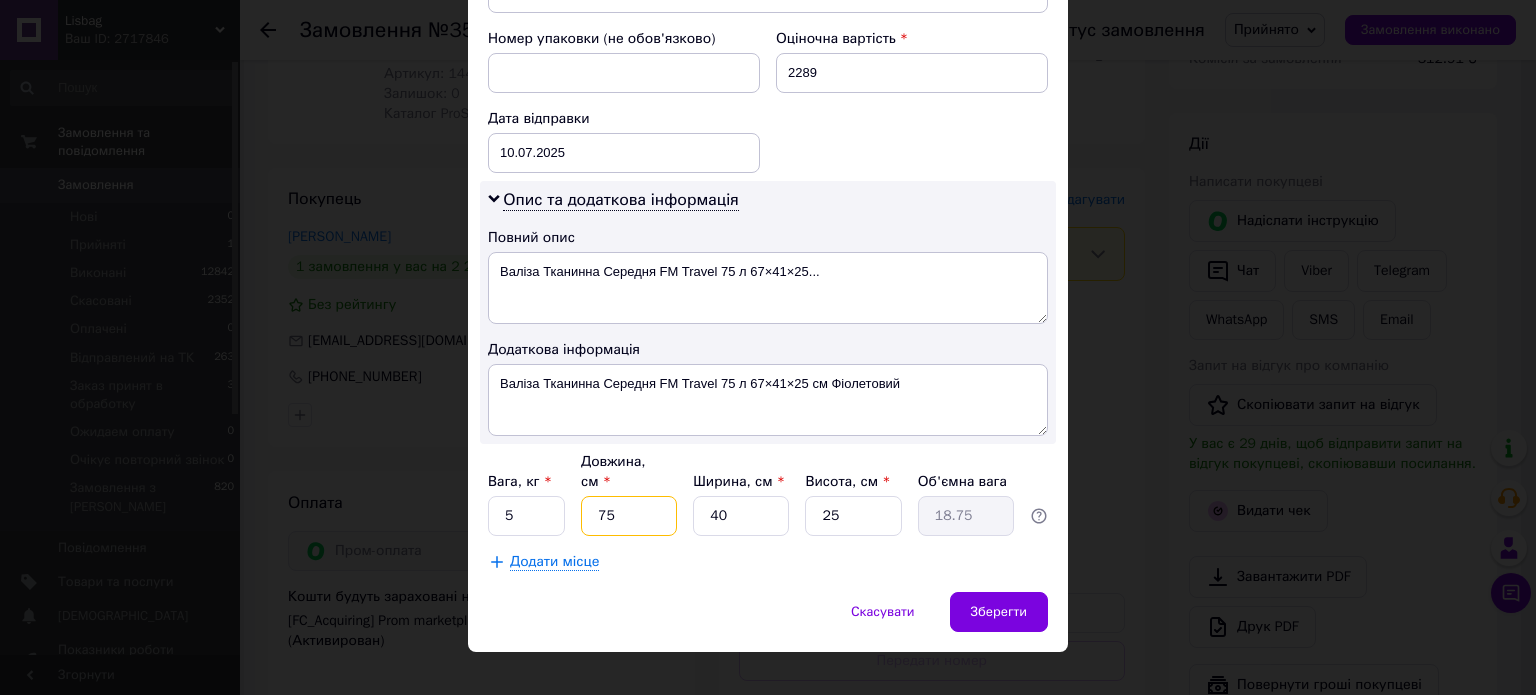 type on "75" 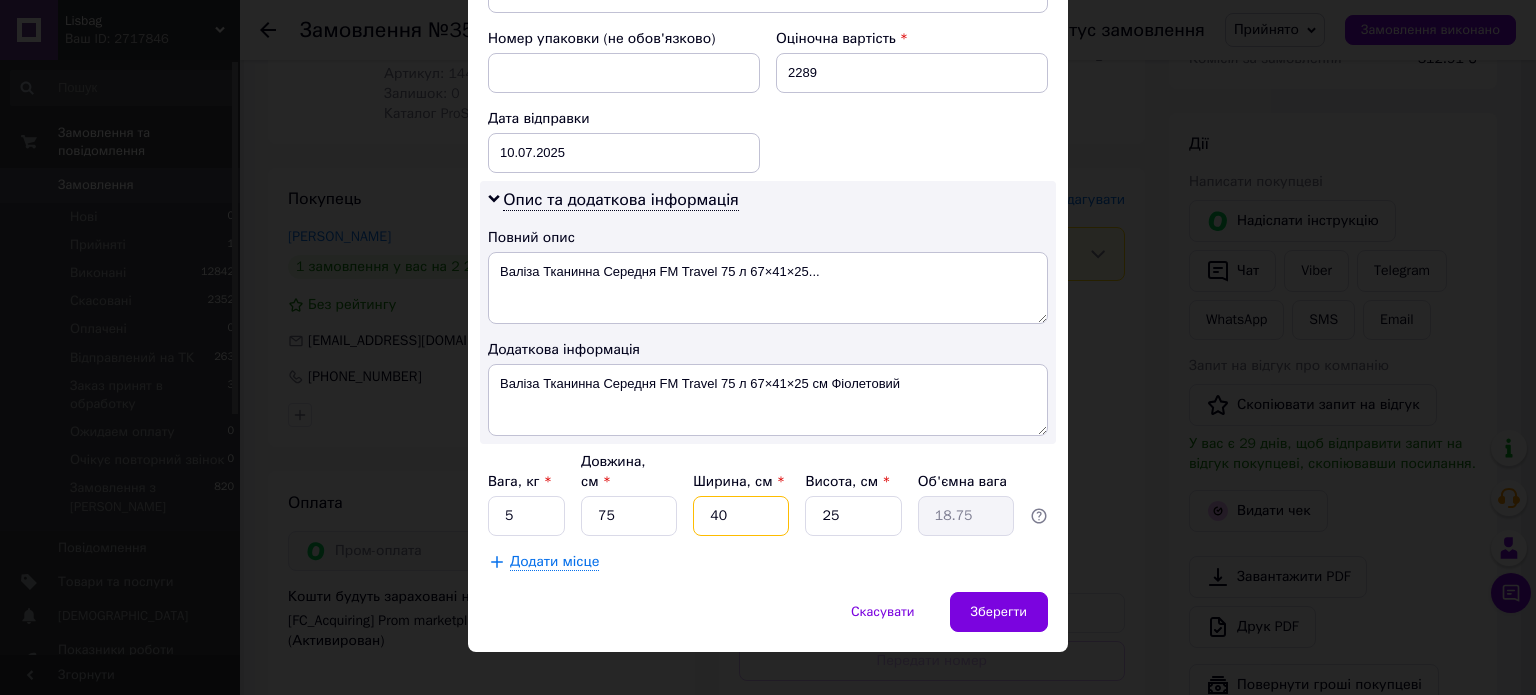 type on "5" 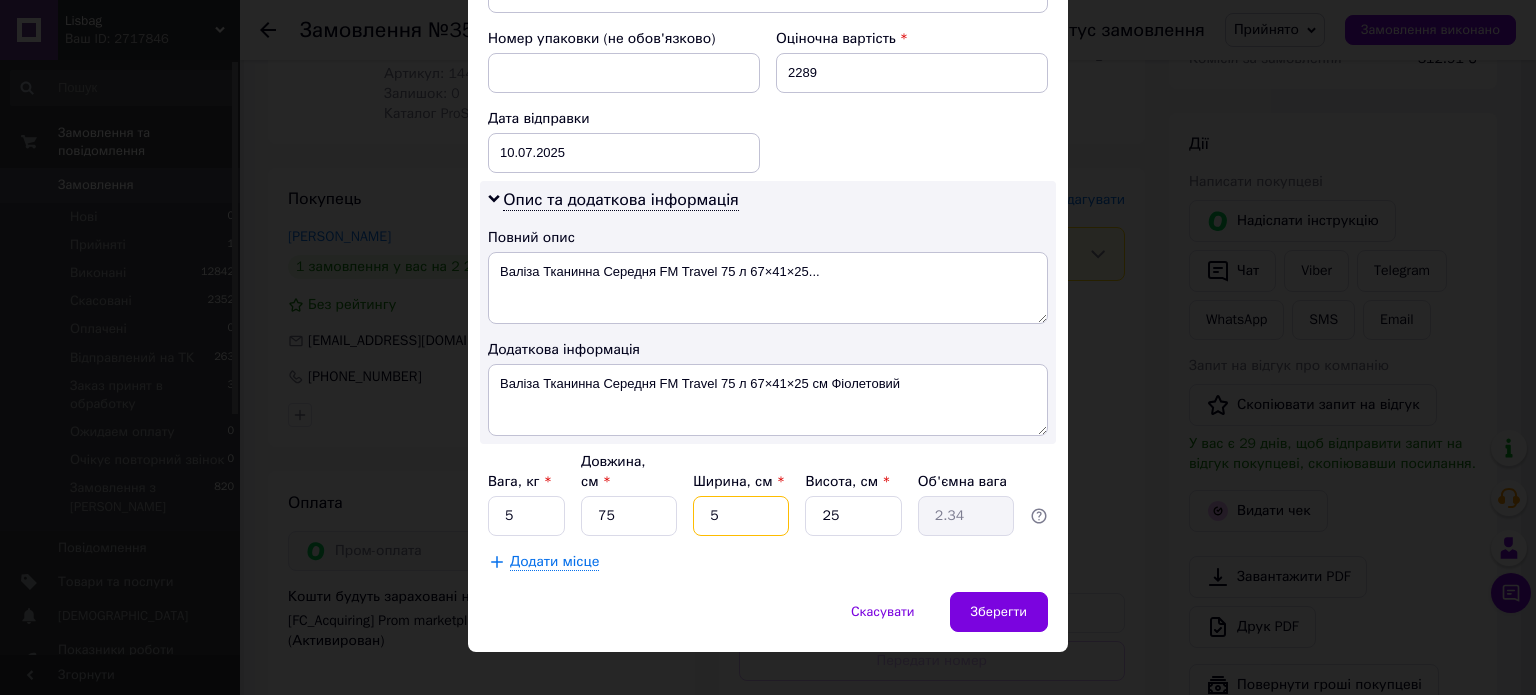type on "50" 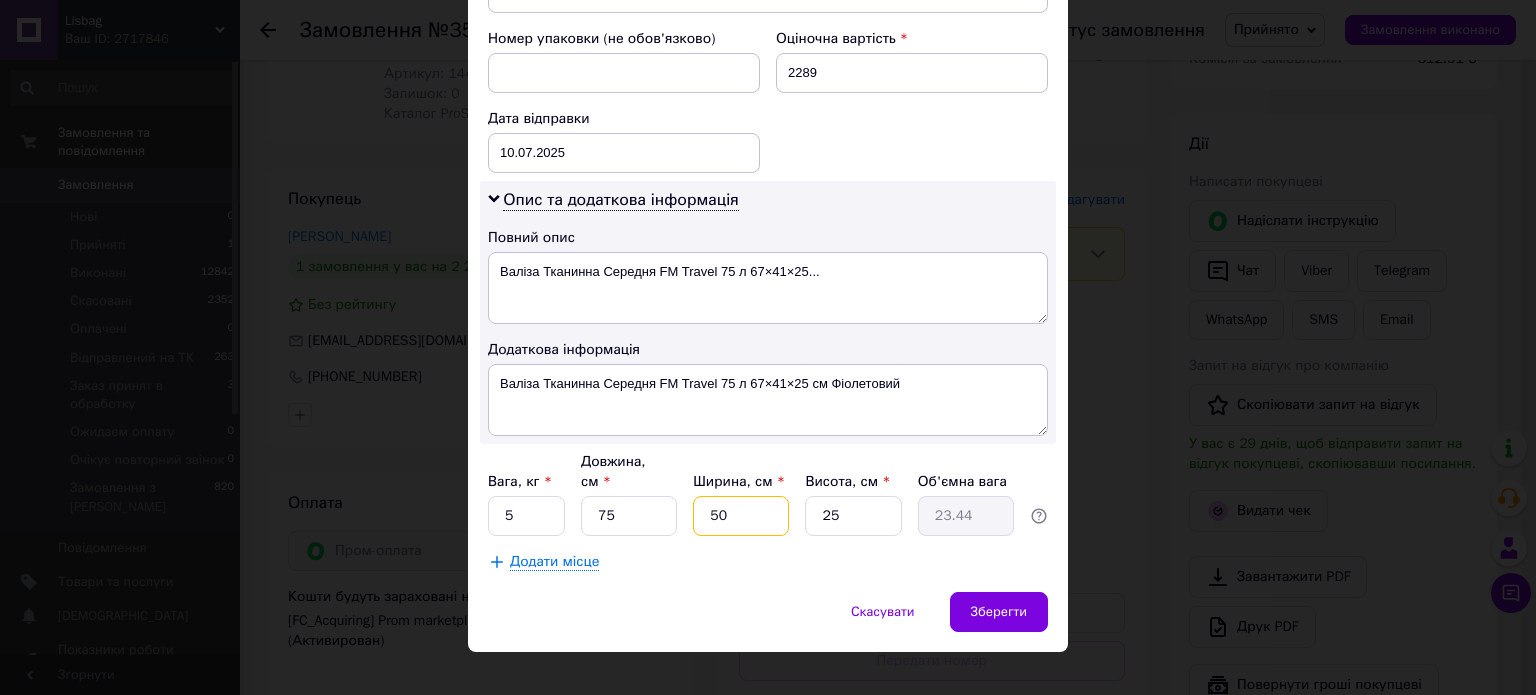 type on "50" 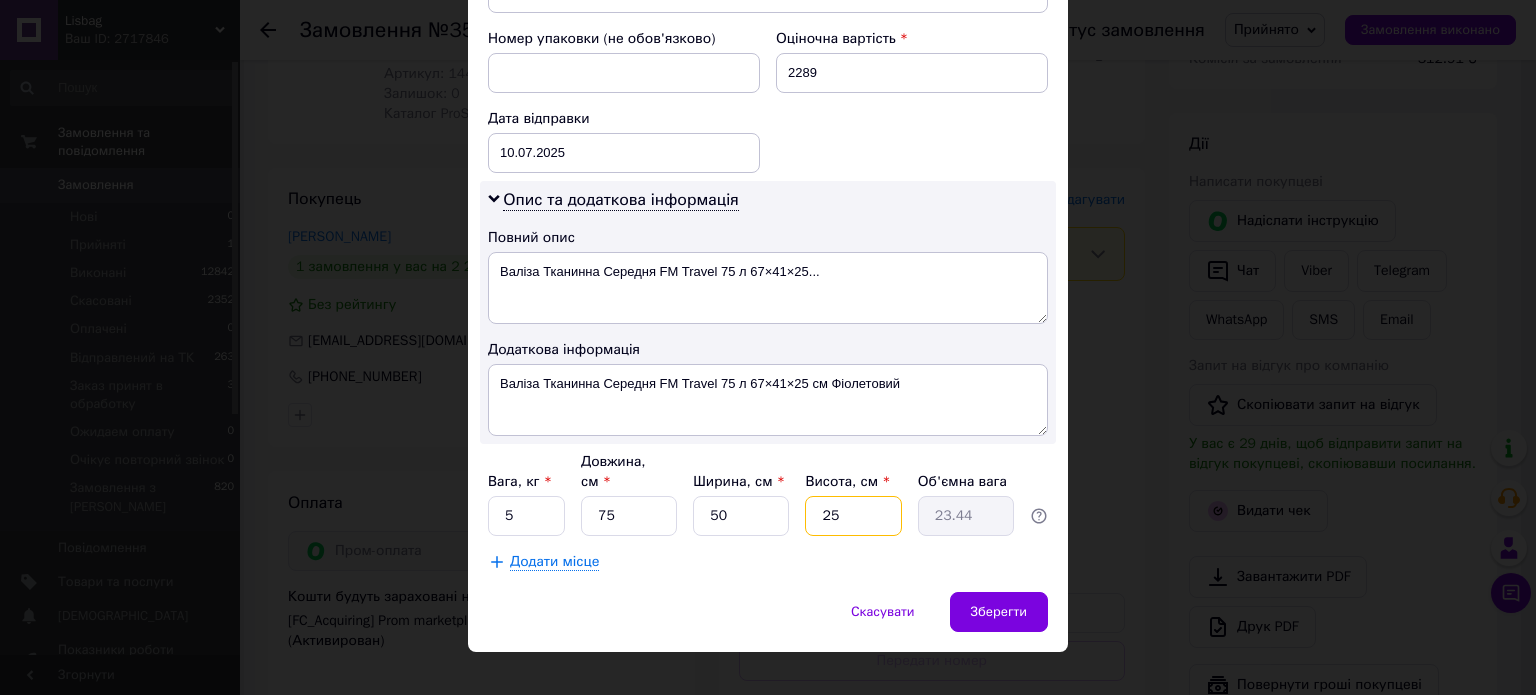 type on "3" 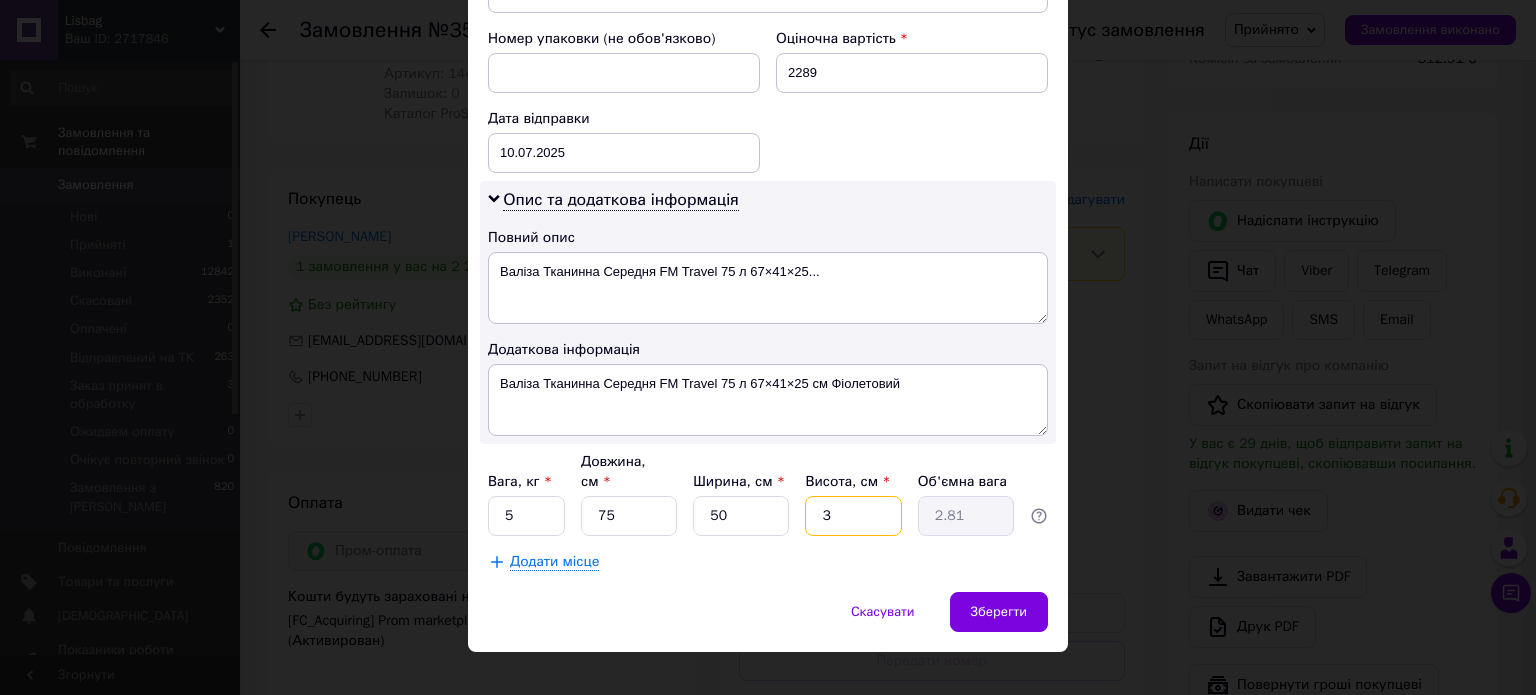 type on "30" 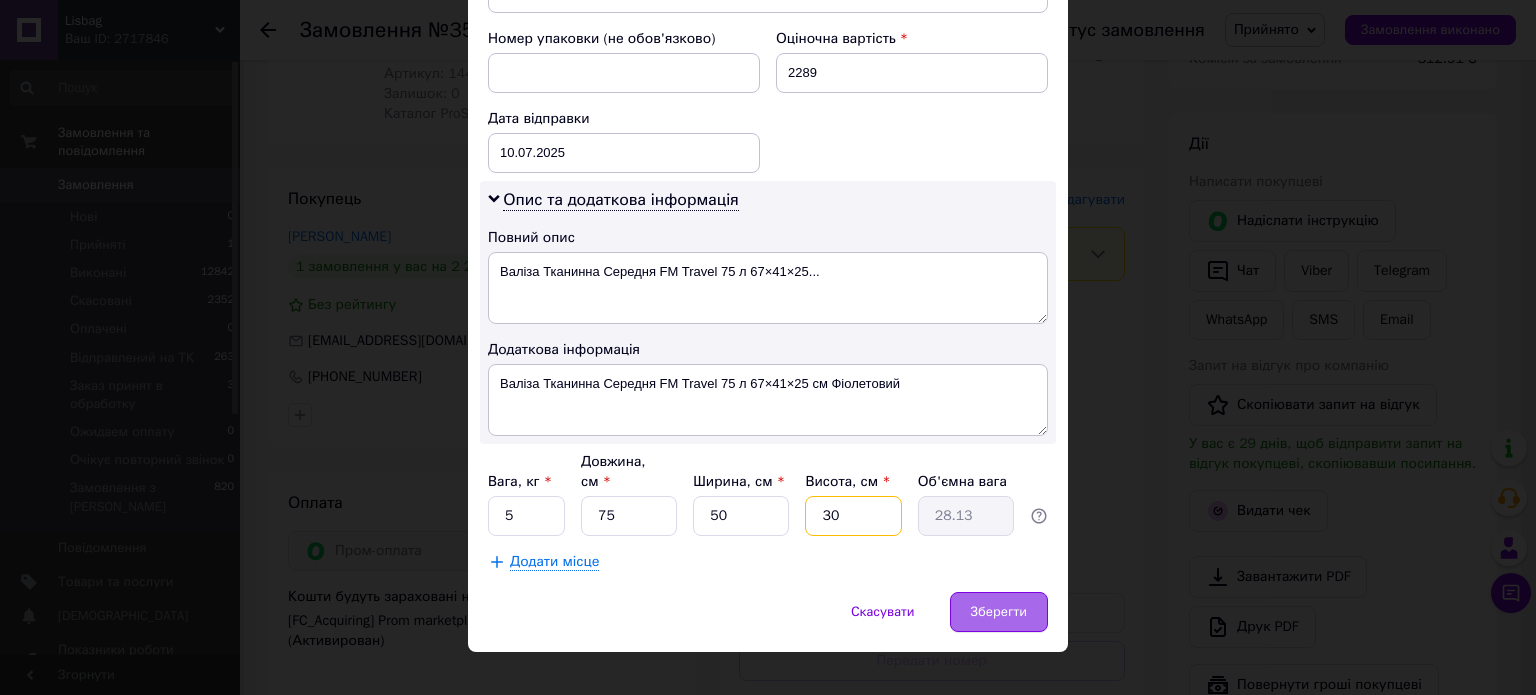 type on "30" 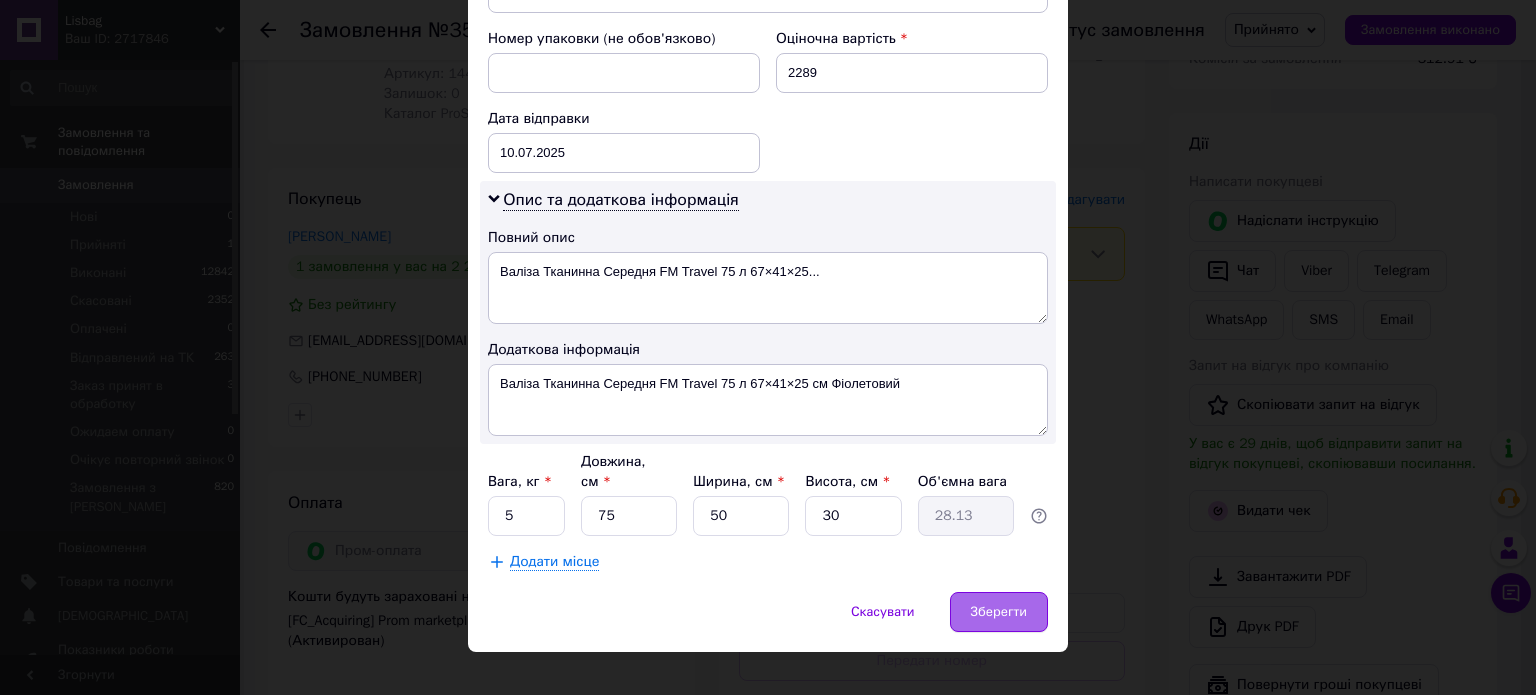 click on "Зберегти" at bounding box center (999, 612) 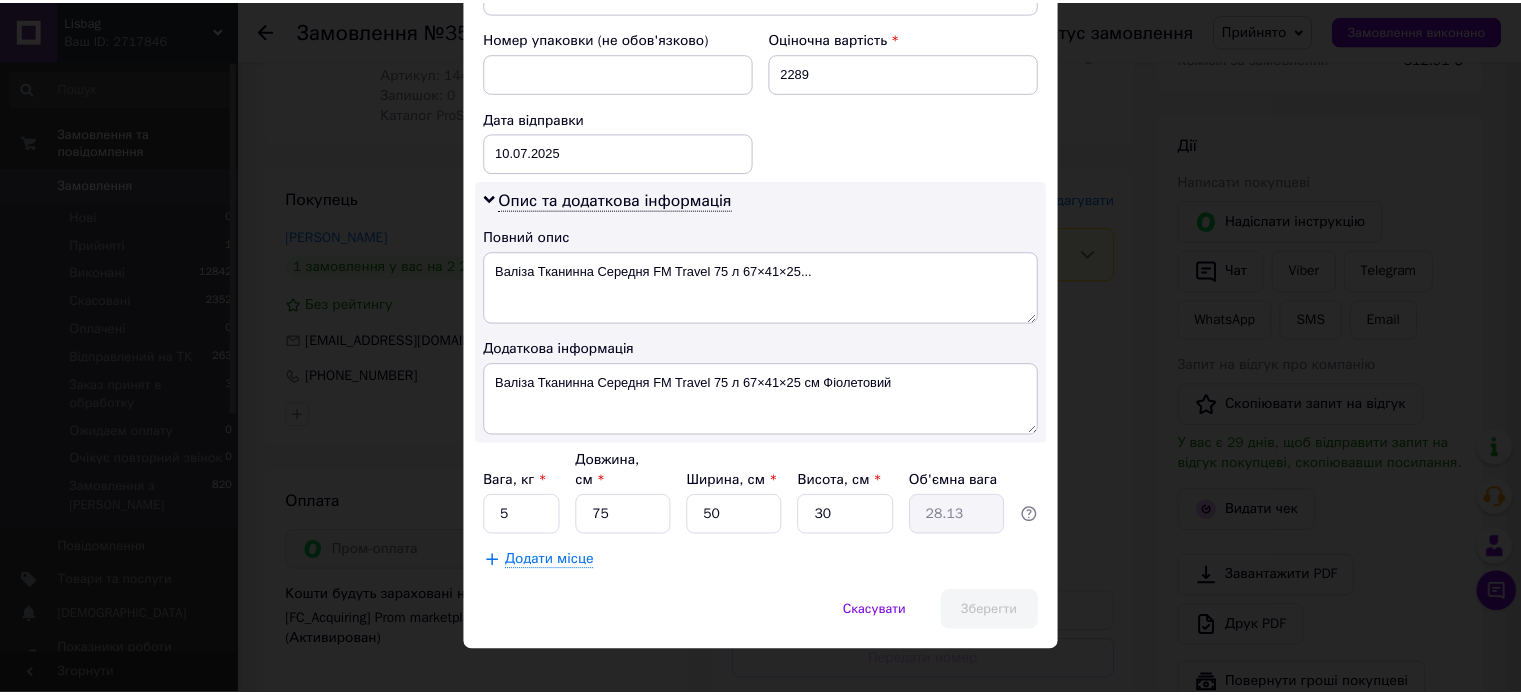 scroll, scrollTop: 88, scrollLeft: 0, axis: vertical 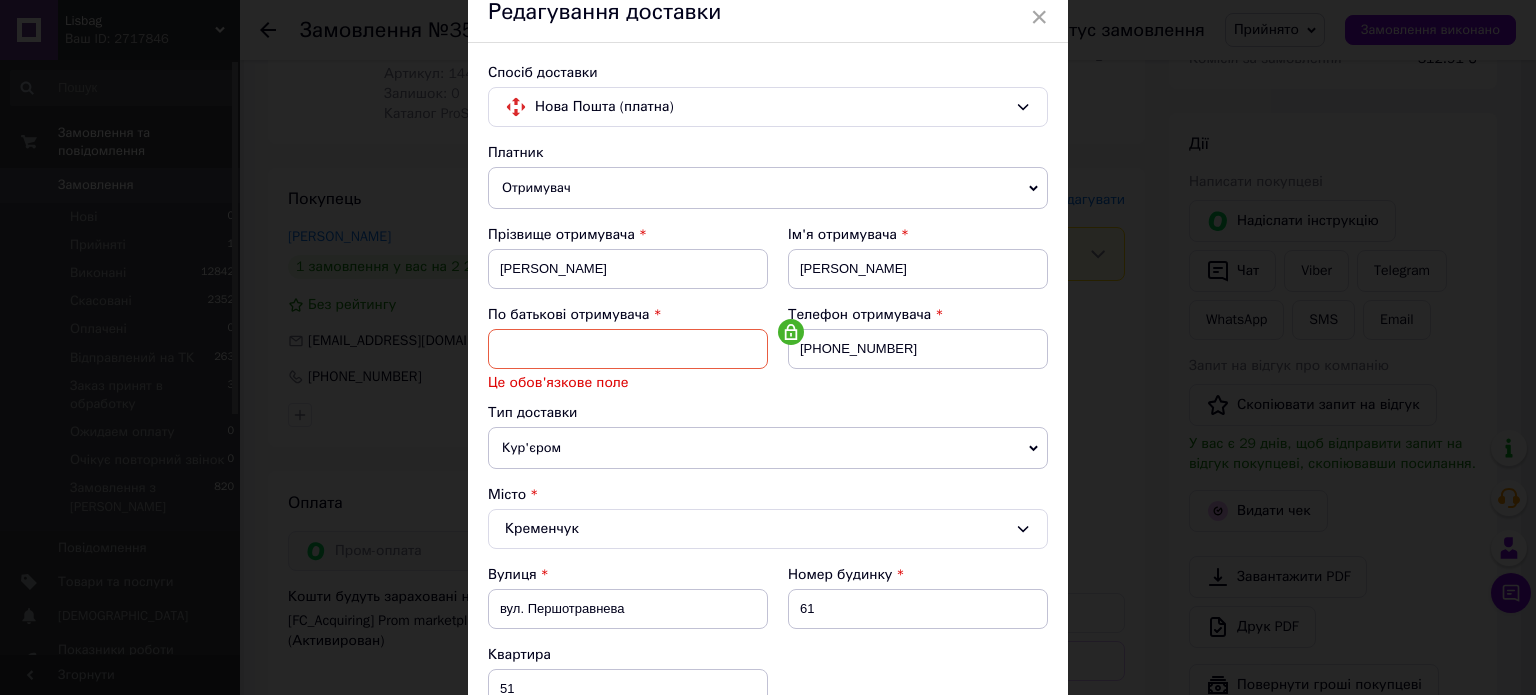 click on "× Редагування доставки Спосіб доставки Нова Пошта (платна) Платник Отримувач Відправник Прізвище отримувача [PERSON_NAME] Ім'я отримувача [PERSON_NAME] батькові отримувача Це обов'язкове поле Телефон отримувача [PHONE_NUMBER] Тип доставки Кур'єром У відділенні В поштоматі Місто [GEOGRAPHIC_DATA] Вулиця вул. Першотравнева Номер будинку 61 Квартира 51 Місце відправки Умань: №4 (до 30 кг на одне місце): вул. Незалежності (ран. Жовтневої революції), 74 Немає збігів. Спробуйте змінити умови пошуку Додати ще місце відправки Тип посилки Вантаж Документи Номер упаковки (не обов'язково) 2289 < >" at bounding box center (768, 347) 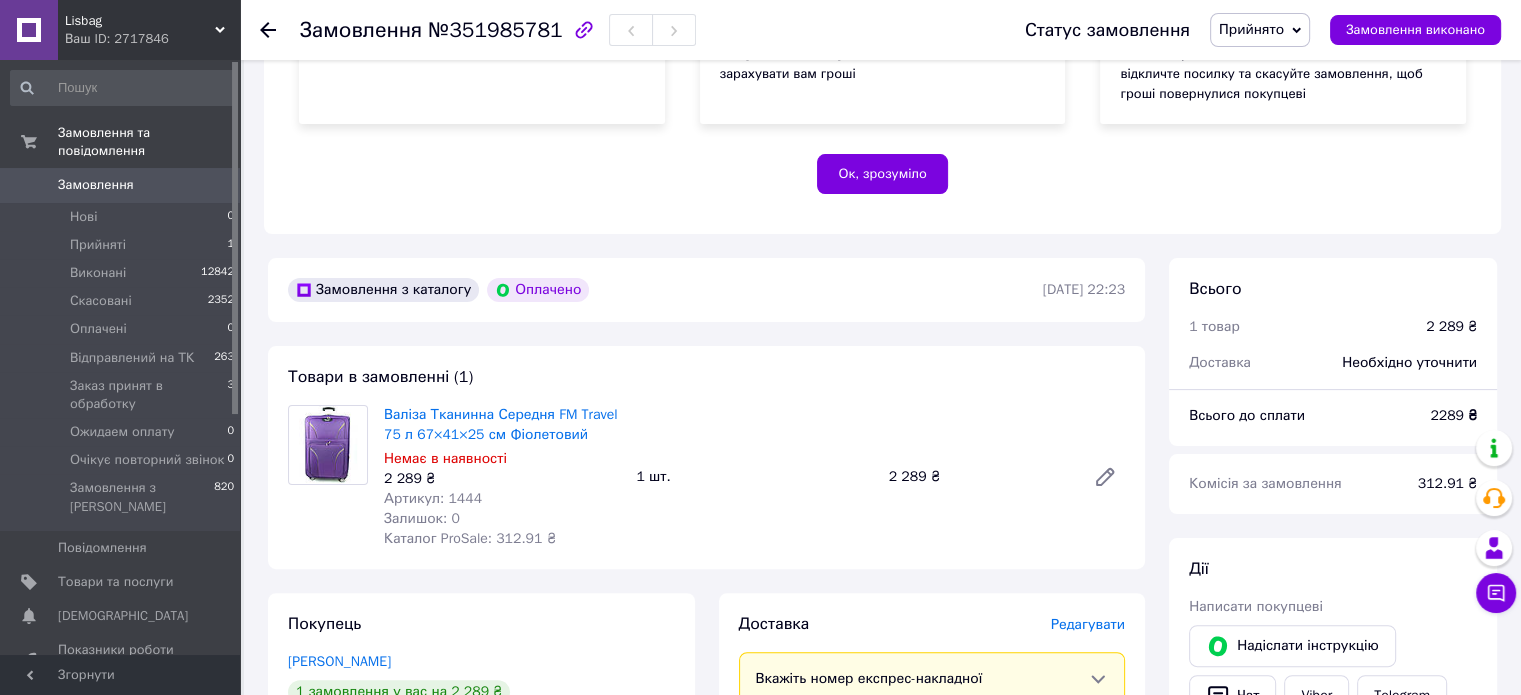 drag, startPoint x: 960, startPoint y: 165, endPoint x: 680, endPoint y: 381, distance: 353.63257 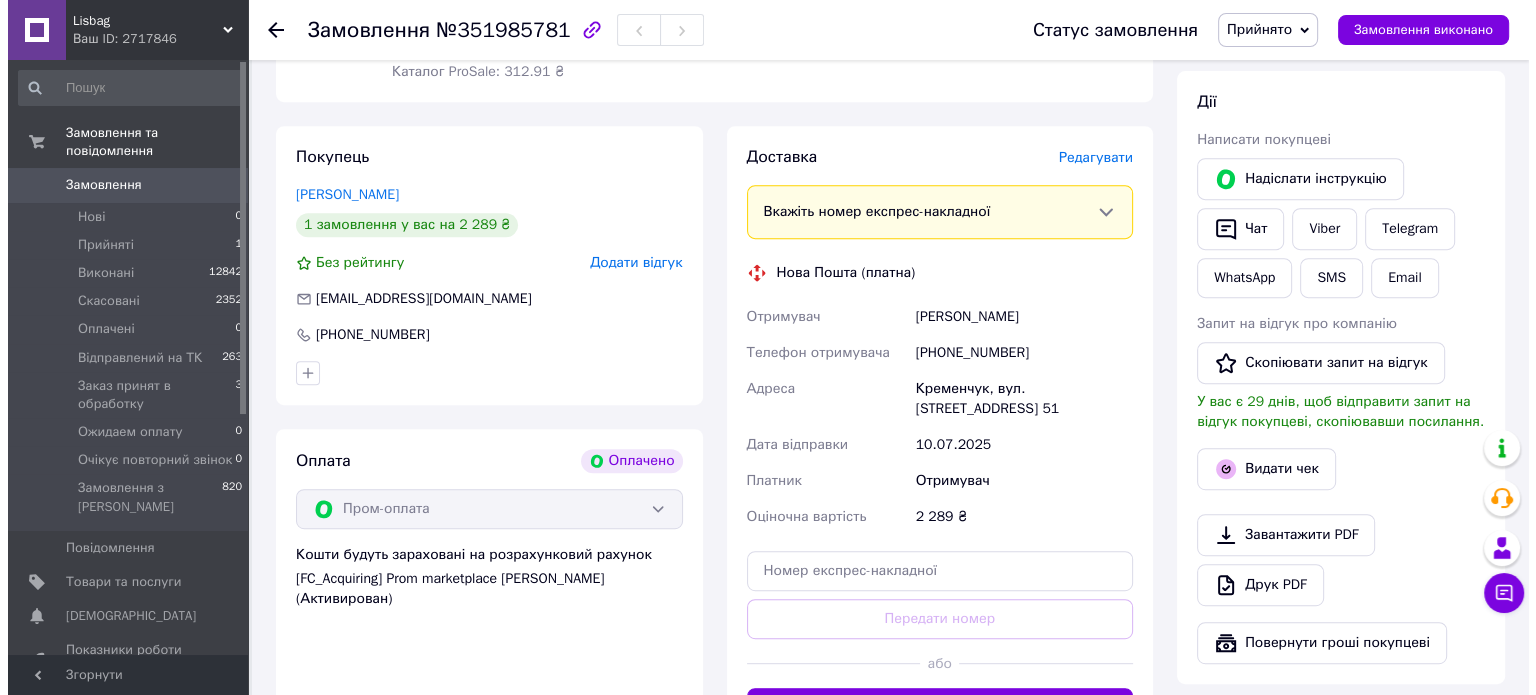 scroll, scrollTop: 851, scrollLeft: 0, axis: vertical 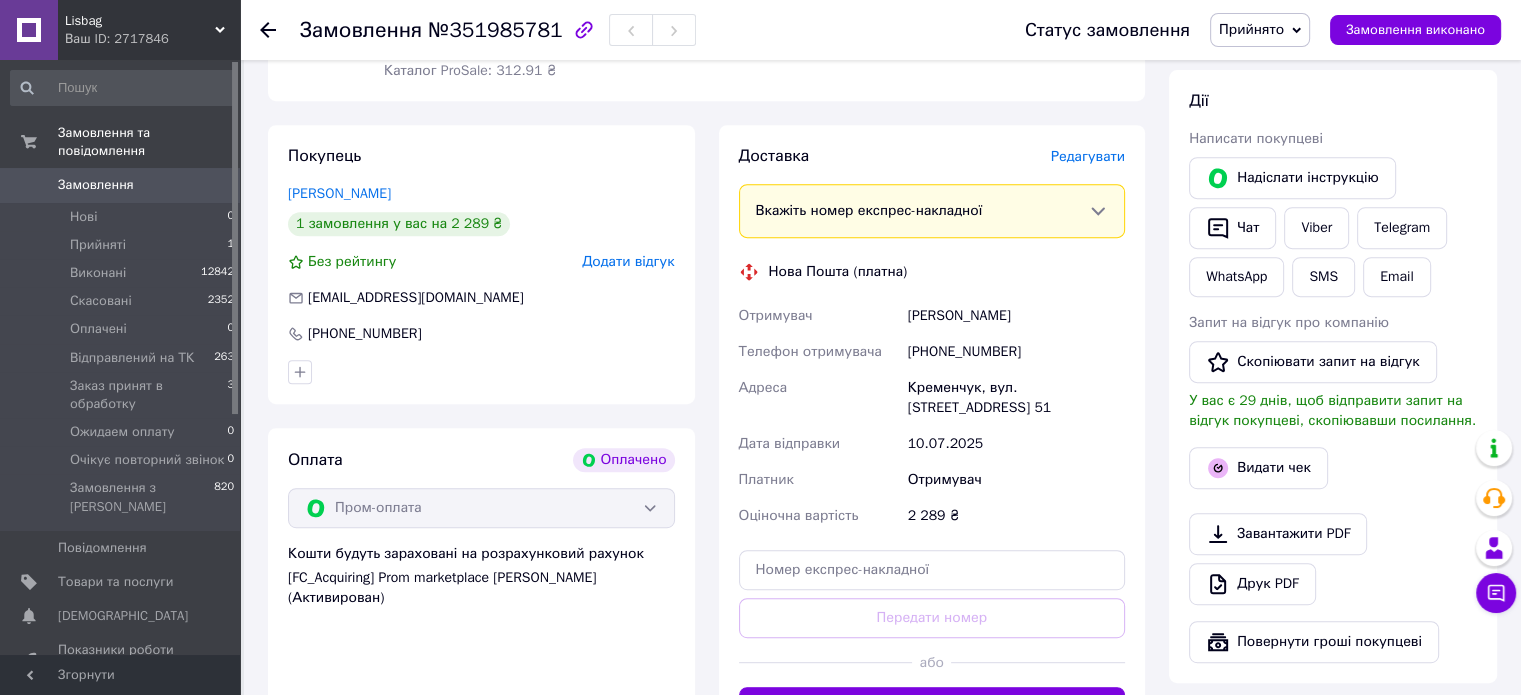 click on "Редагувати" at bounding box center [1088, 156] 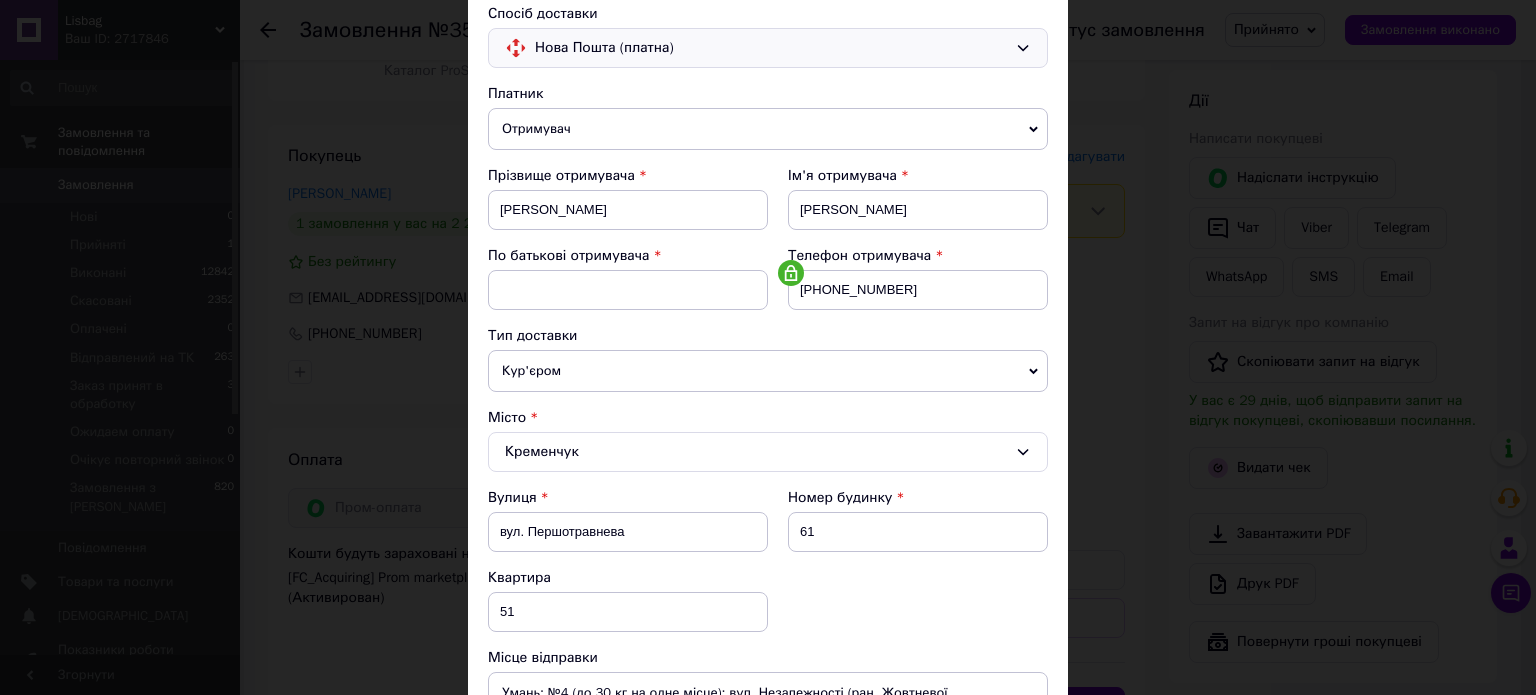 scroll, scrollTop: 148, scrollLeft: 0, axis: vertical 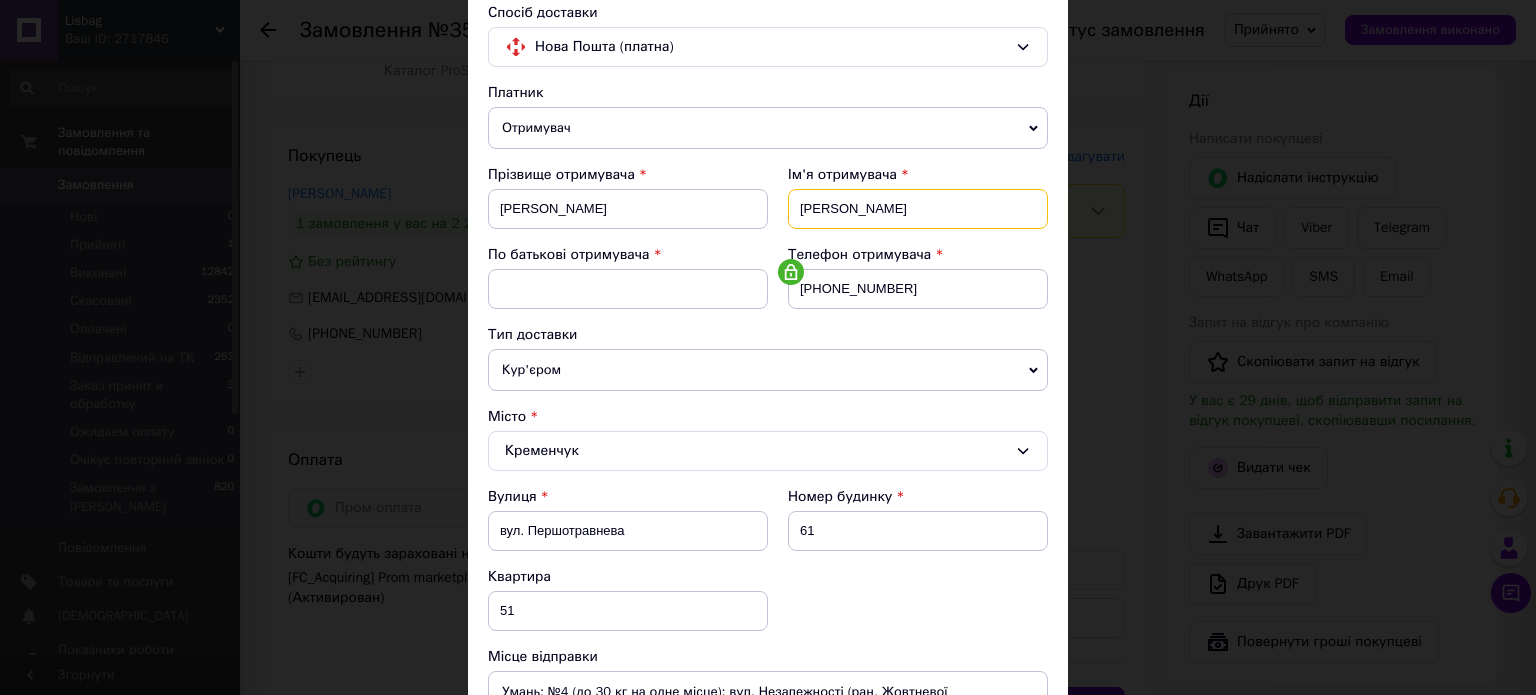 click on "[PERSON_NAME]" at bounding box center (918, 209) 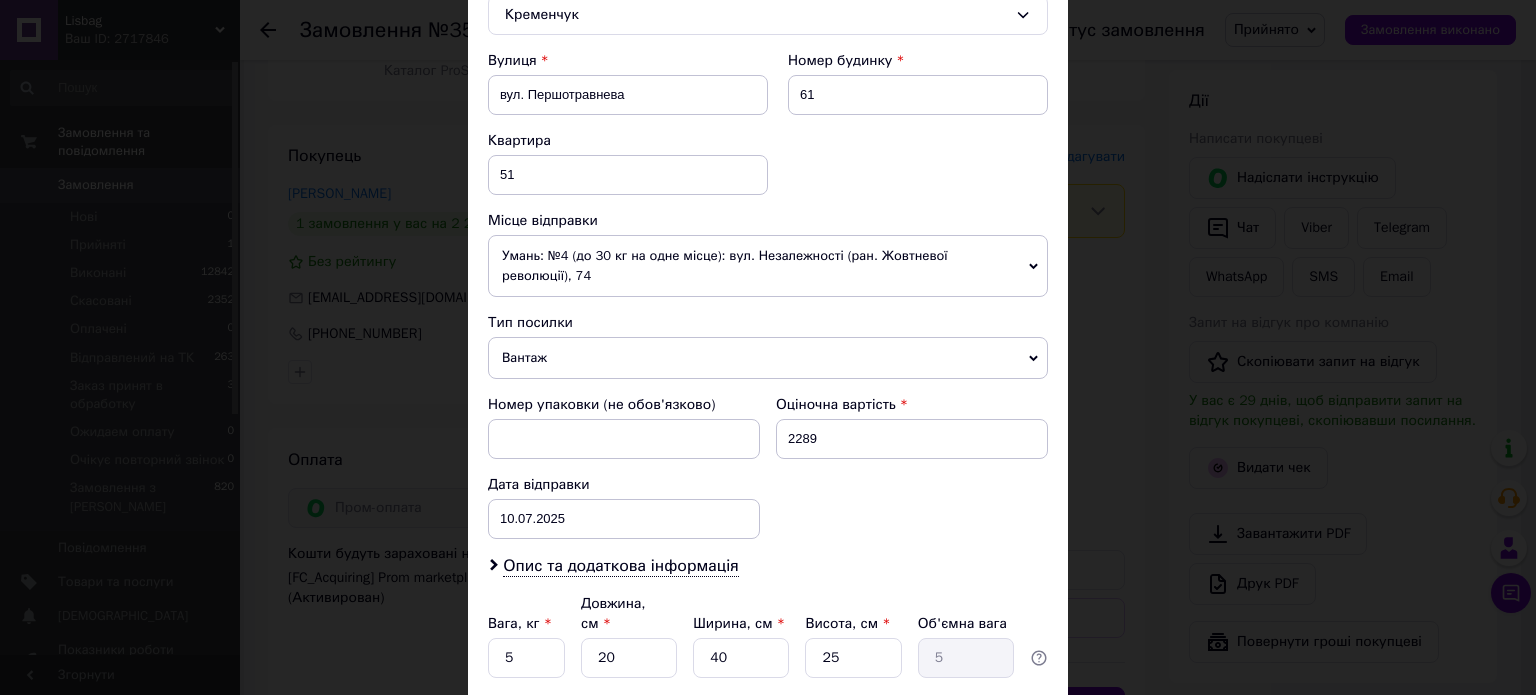 scroll, scrollTop: 622, scrollLeft: 0, axis: vertical 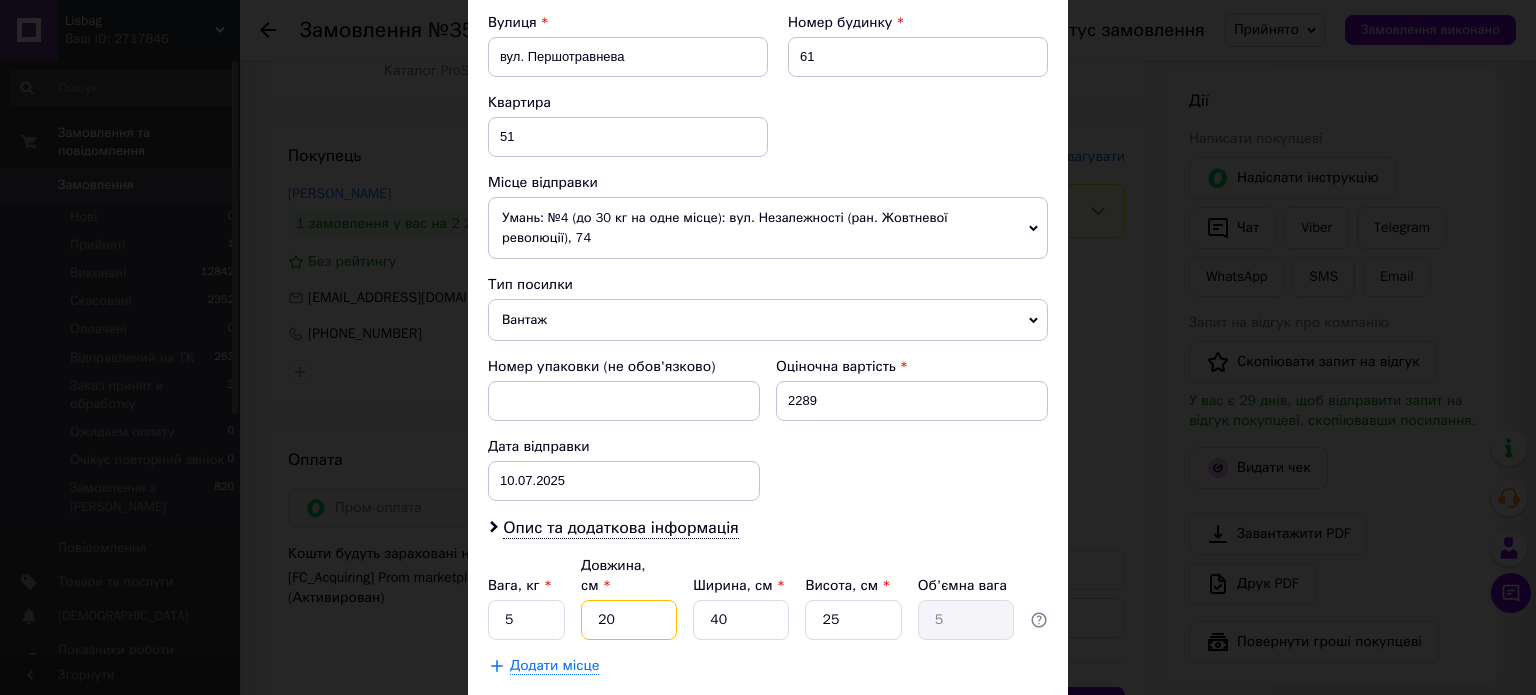 click on "20" at bounding box center (629, 620) 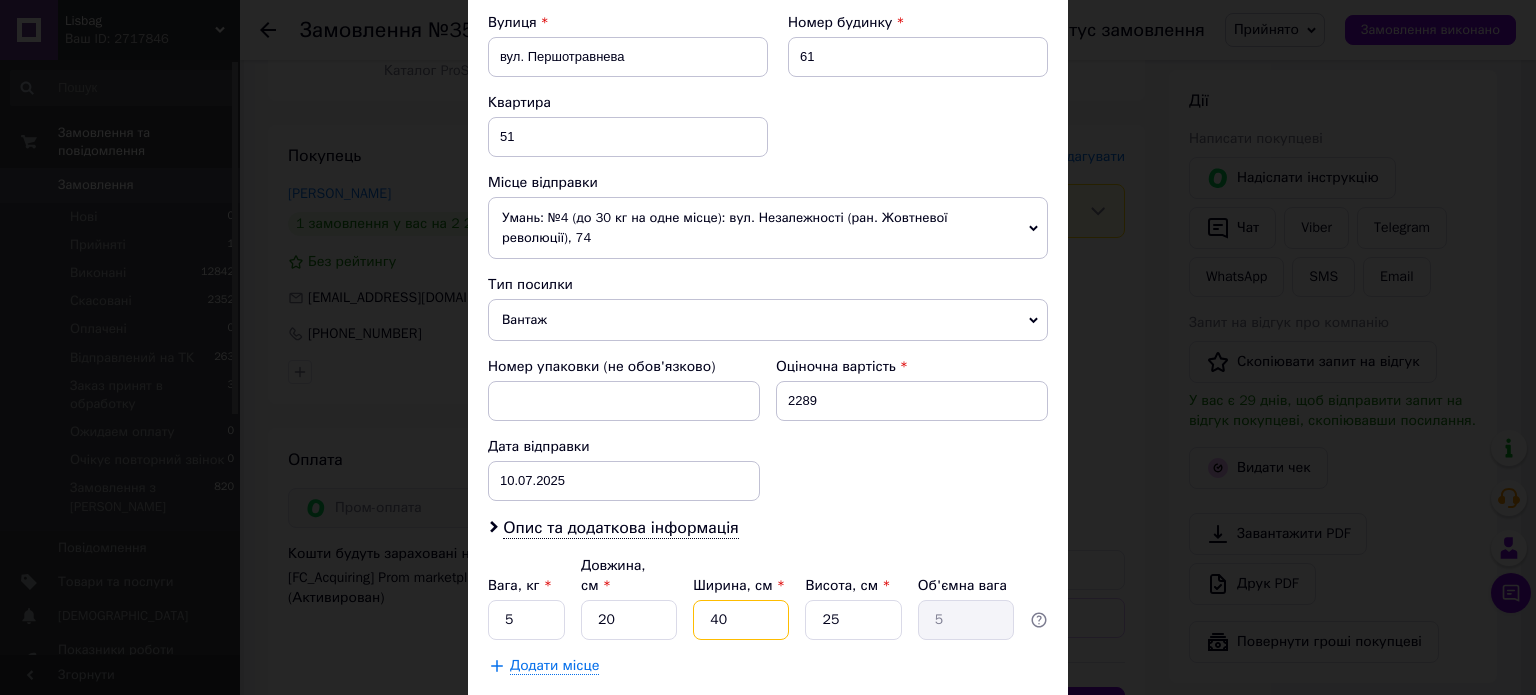 type on "7" 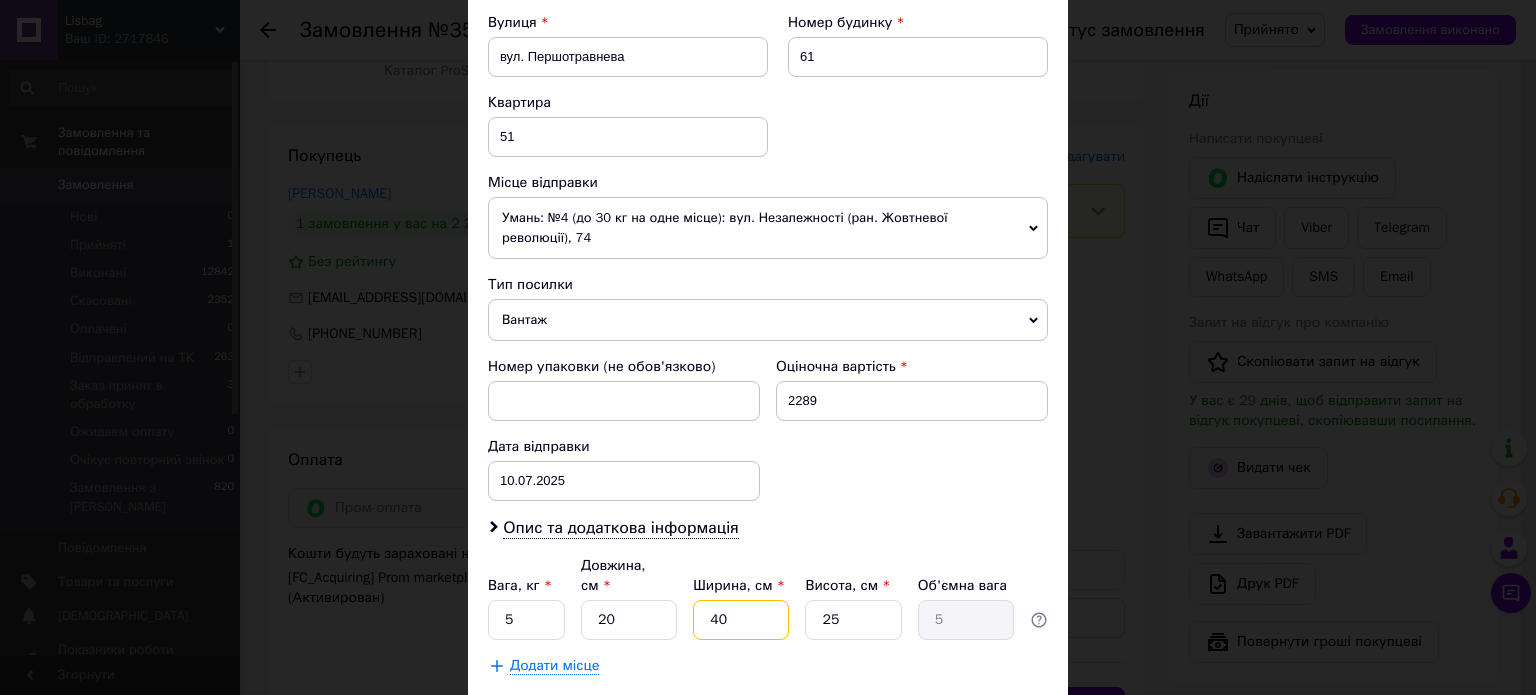 type on "0.88" 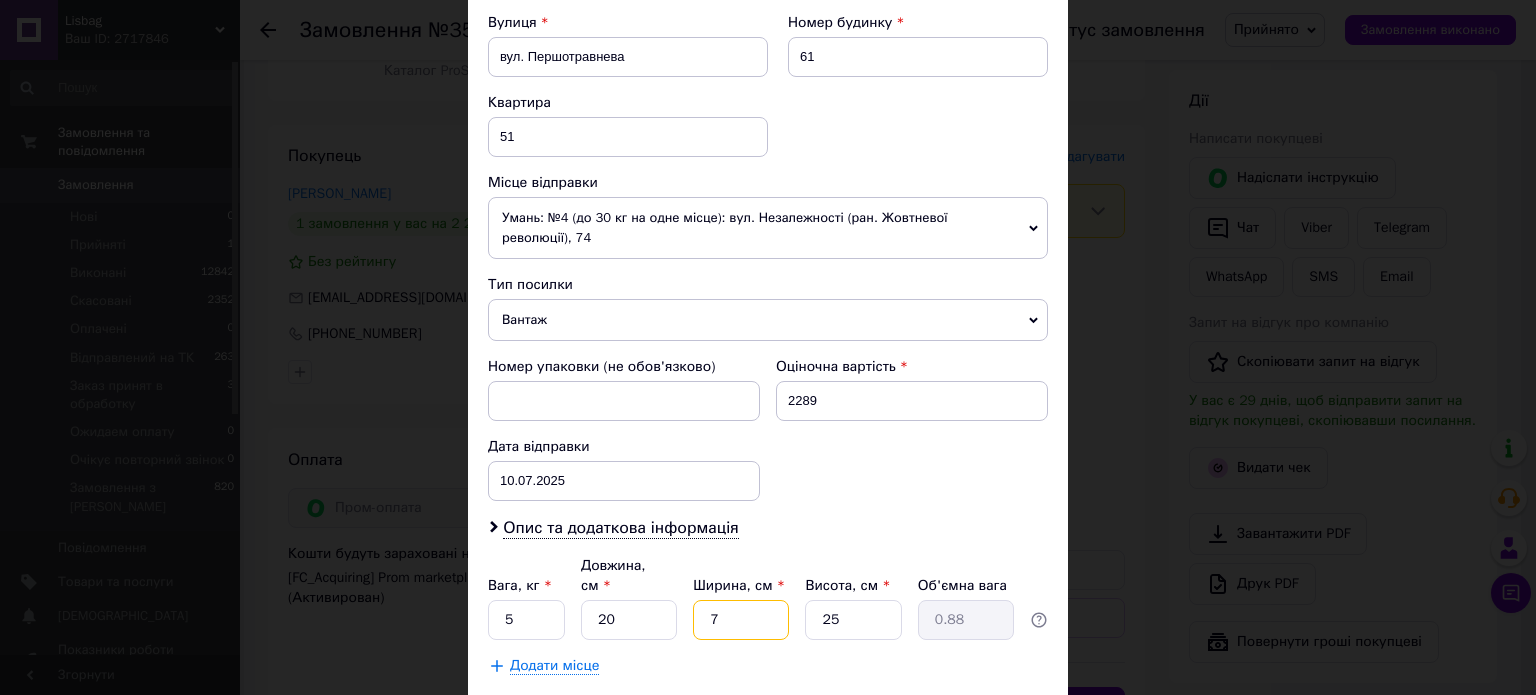 type on "7" 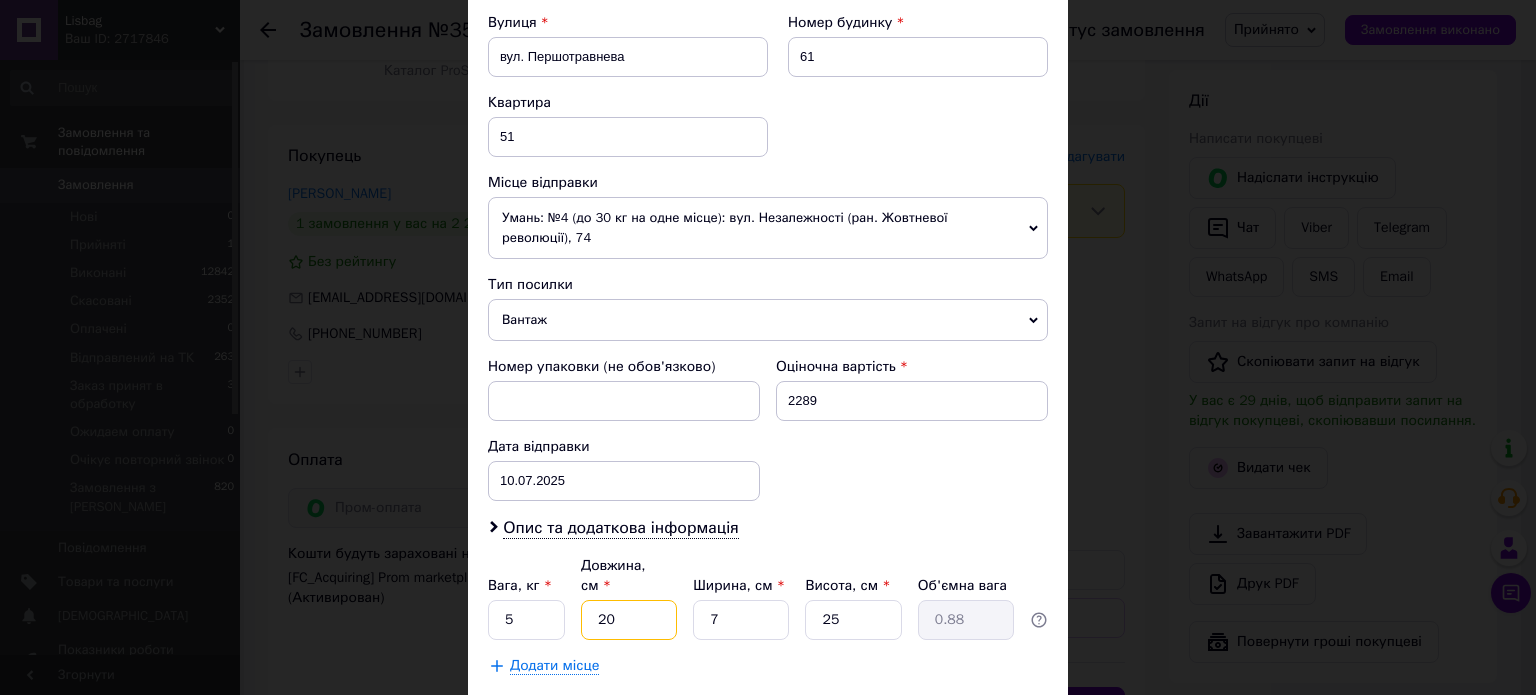 click on "20" at bounding box center [629, 620] 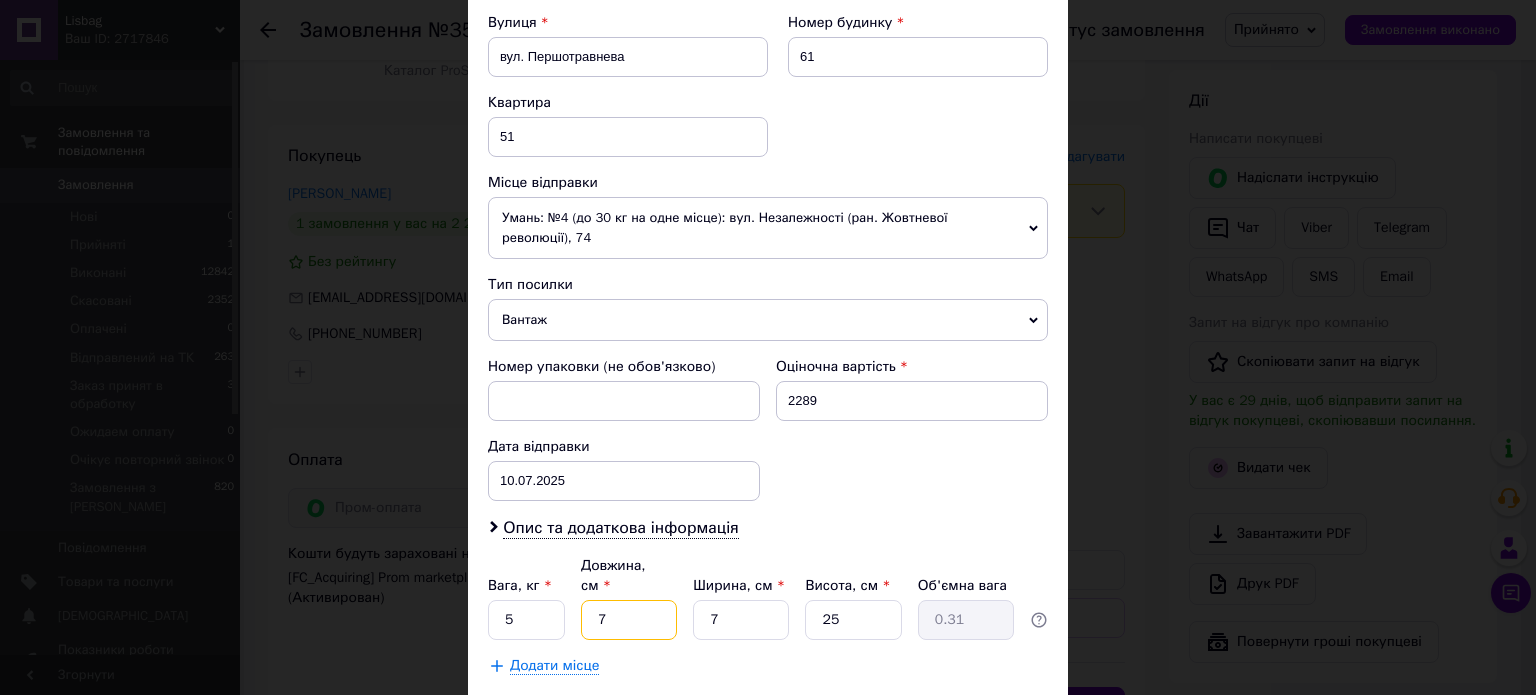 type on "75" 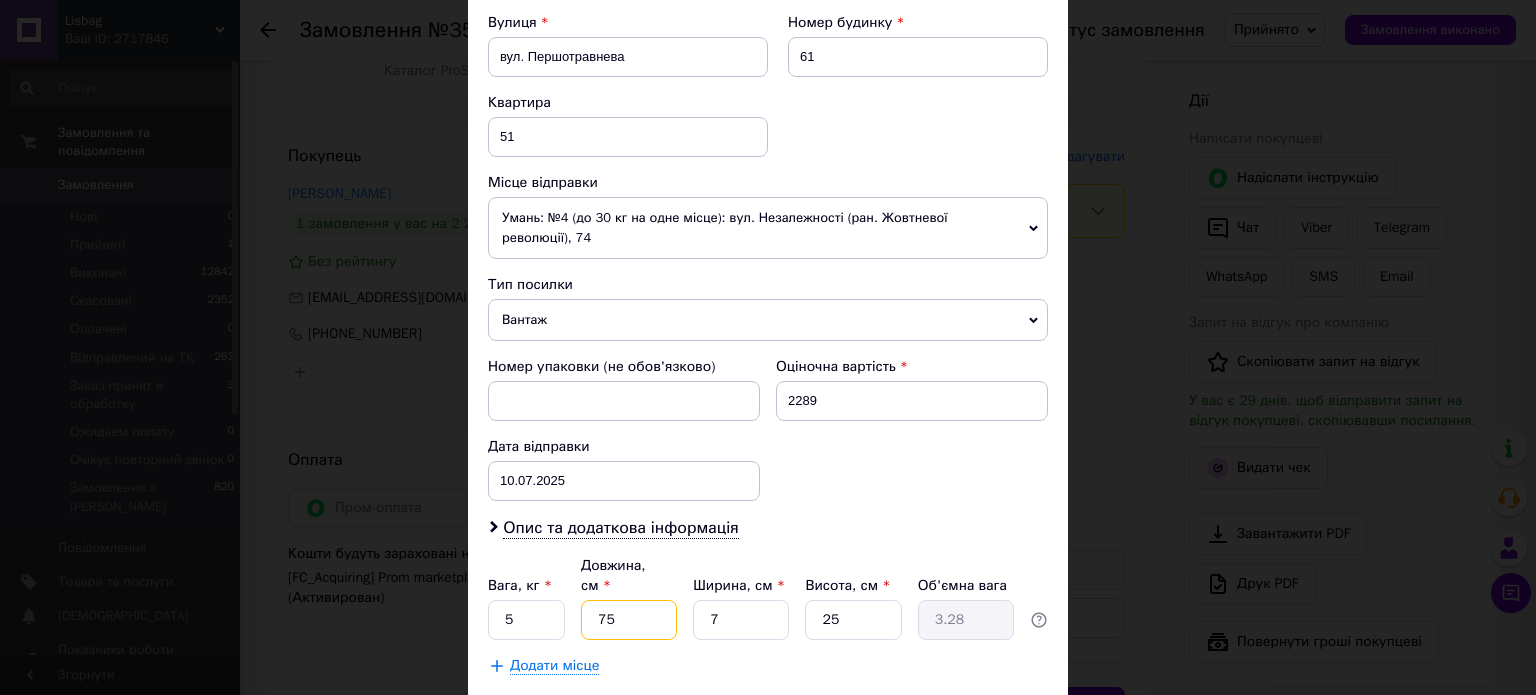 type on "75" 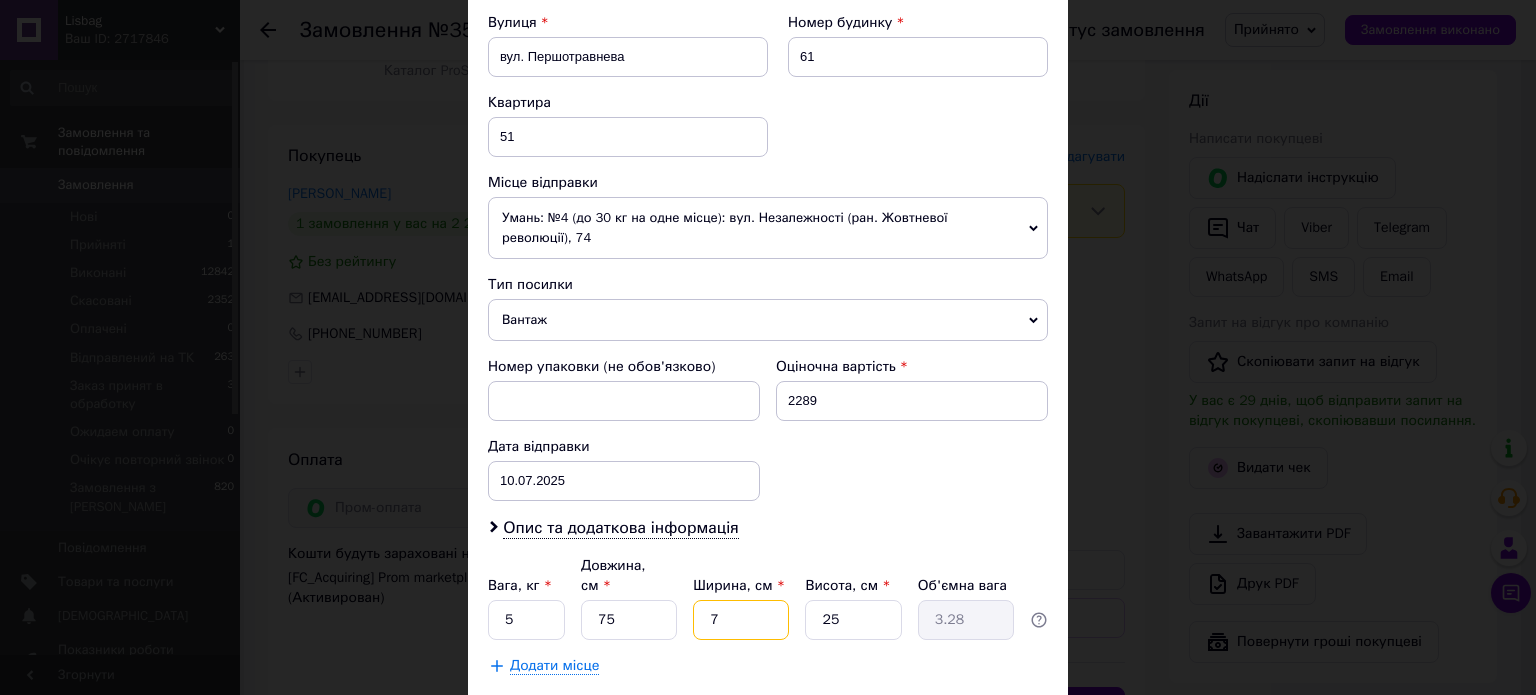 type on "5" 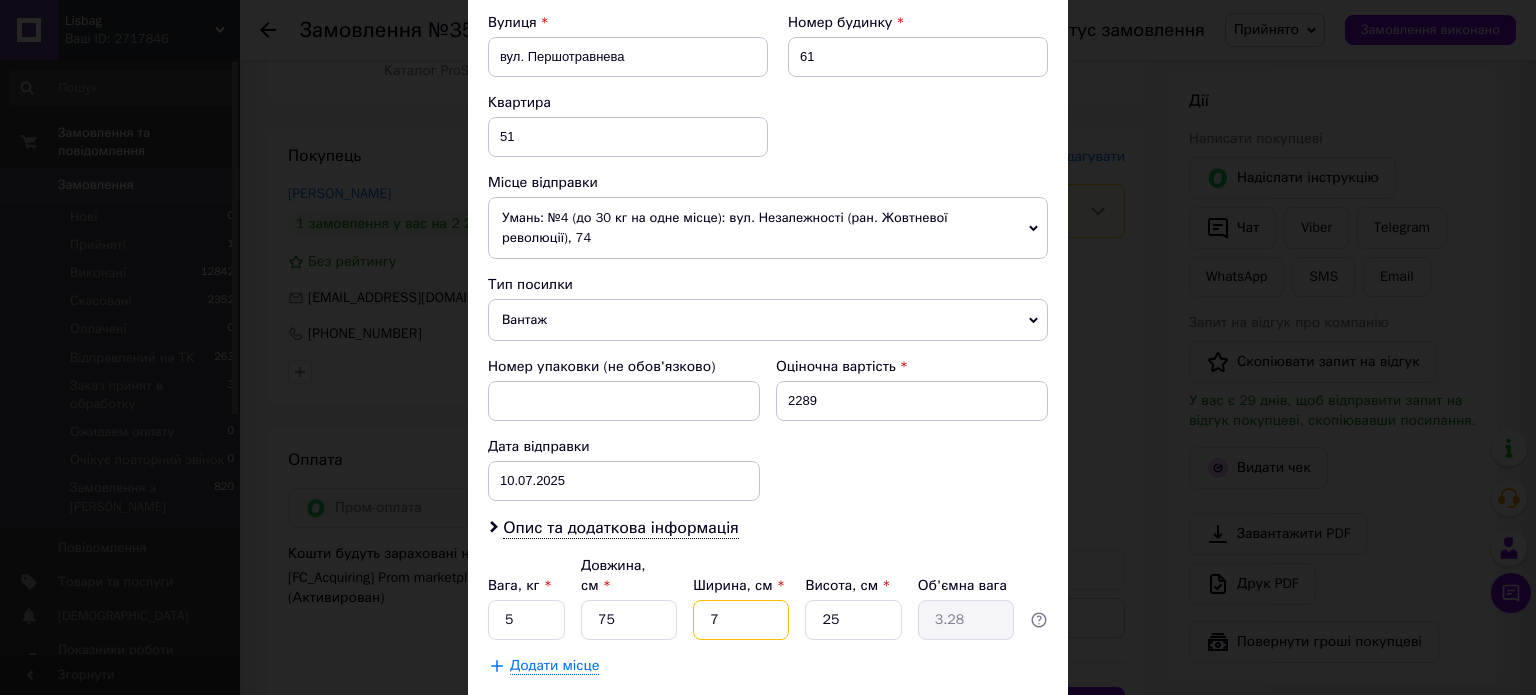 type on "2.34" 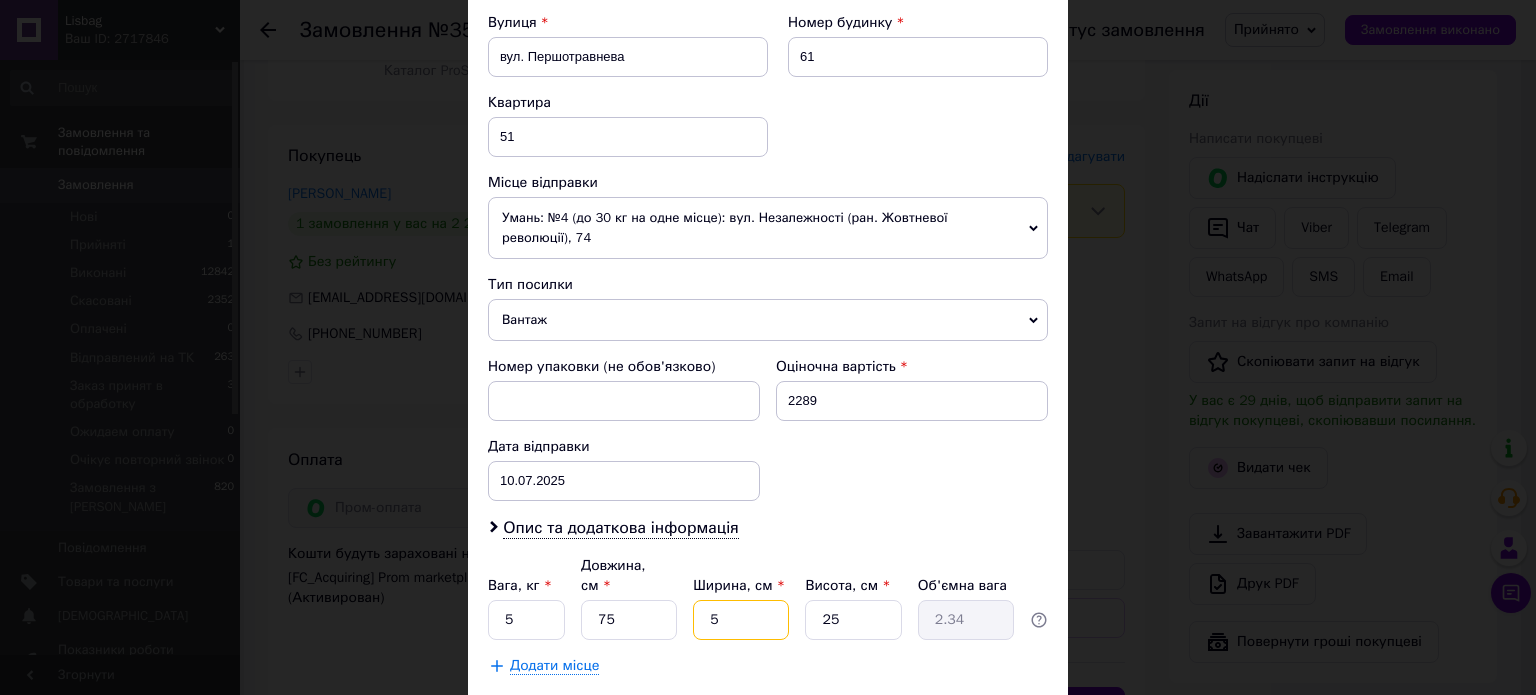 type on "50" 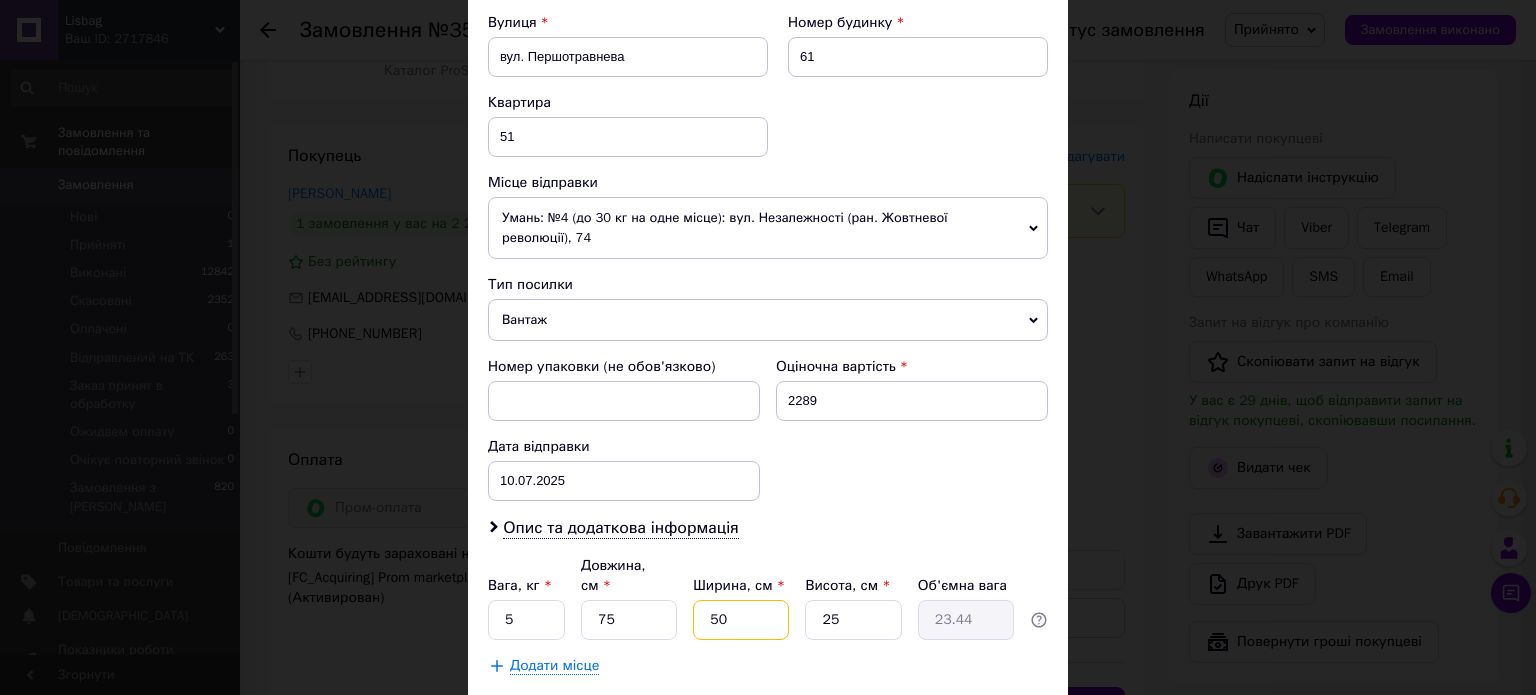 type on "50" 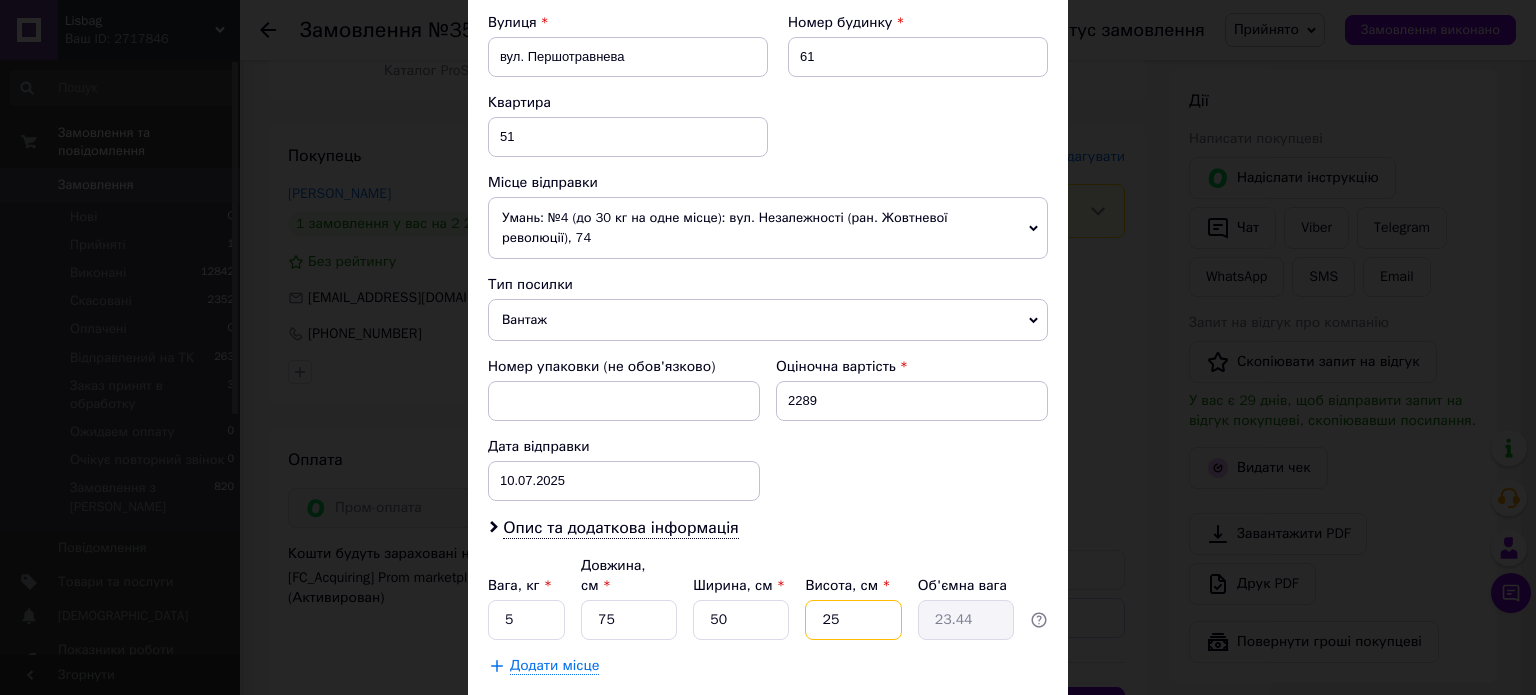 type on "3" 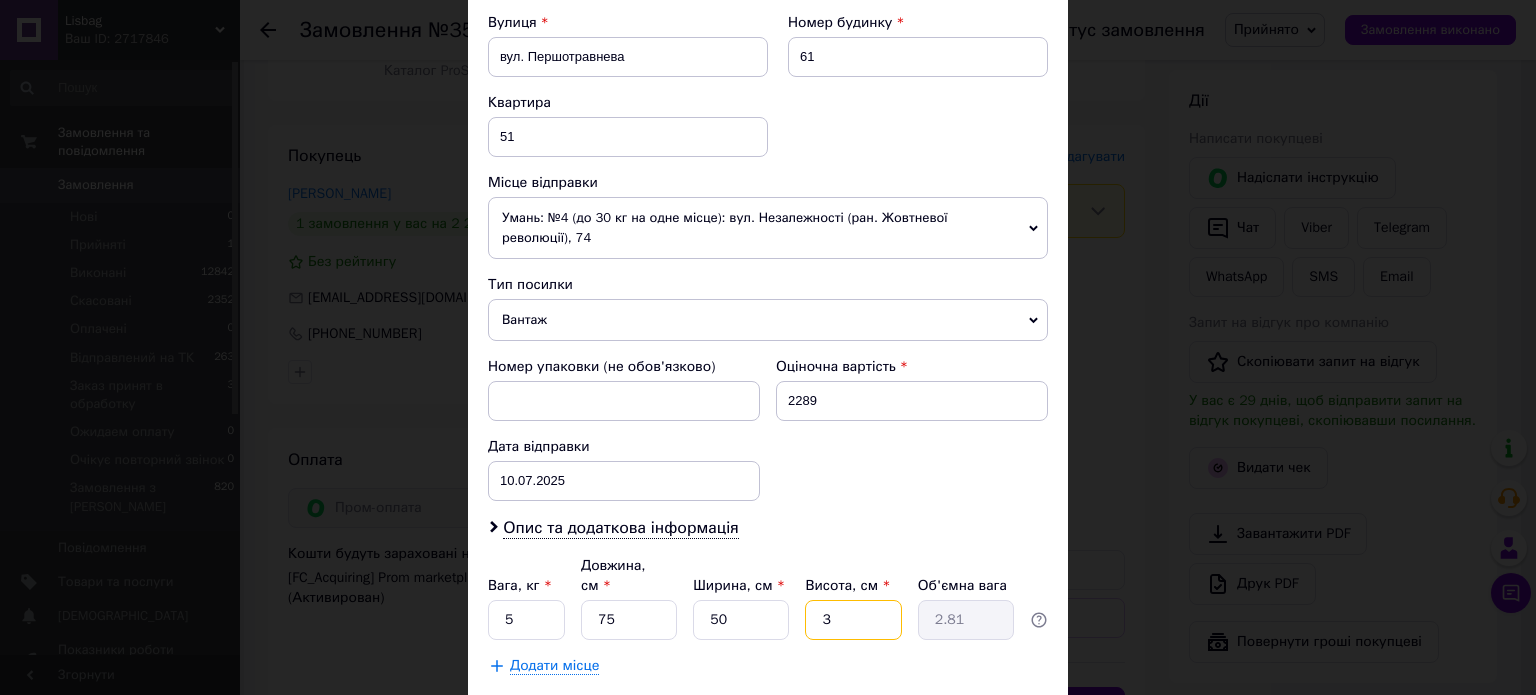 type on "30" 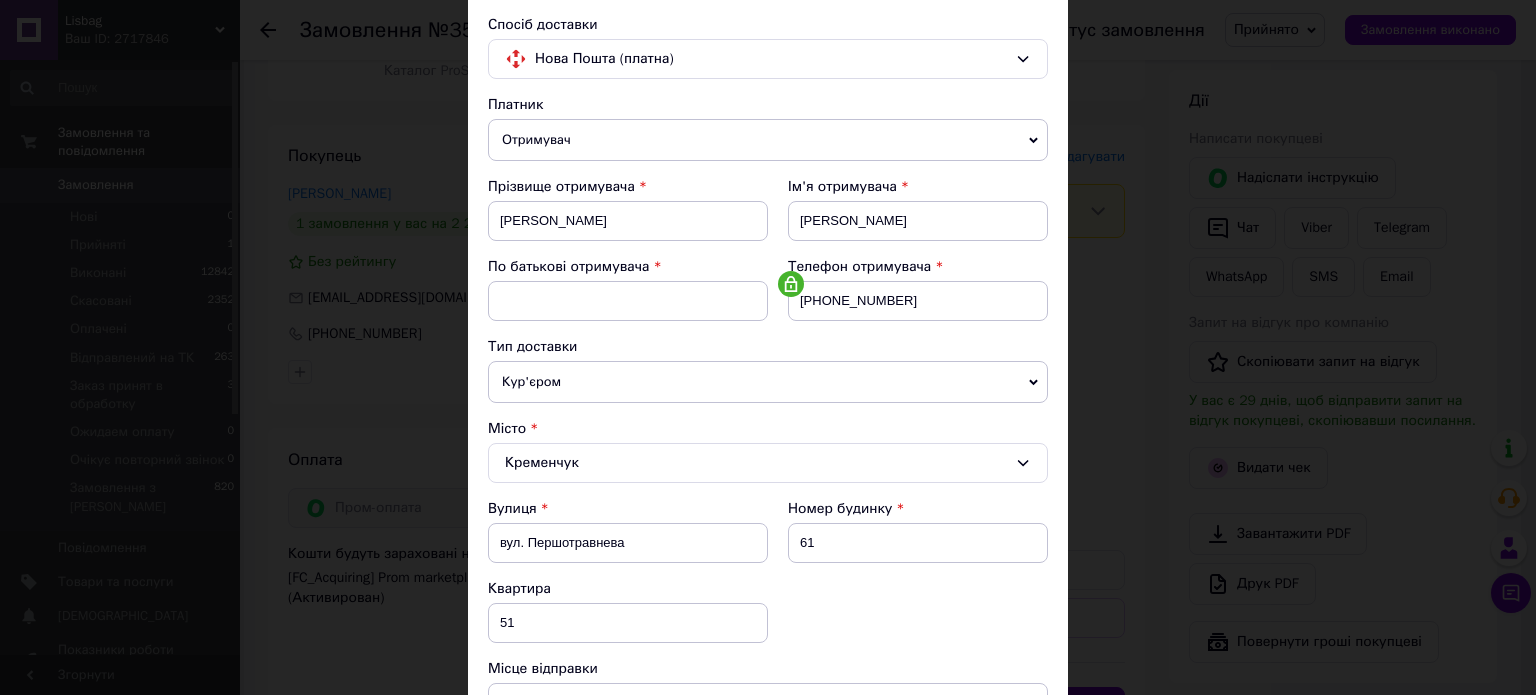 scroll, scrollTop: 104, scrollLeft: 0, axis: vertical 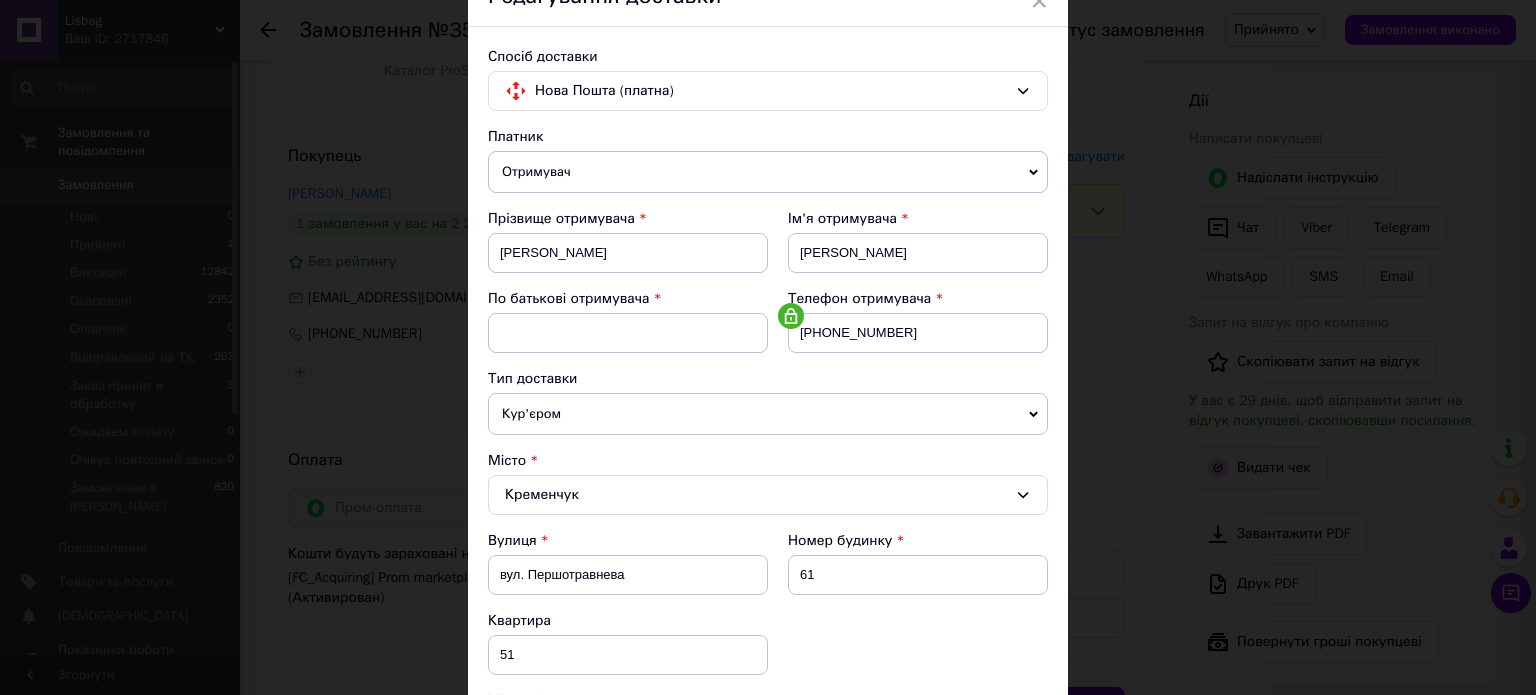 type on "30" 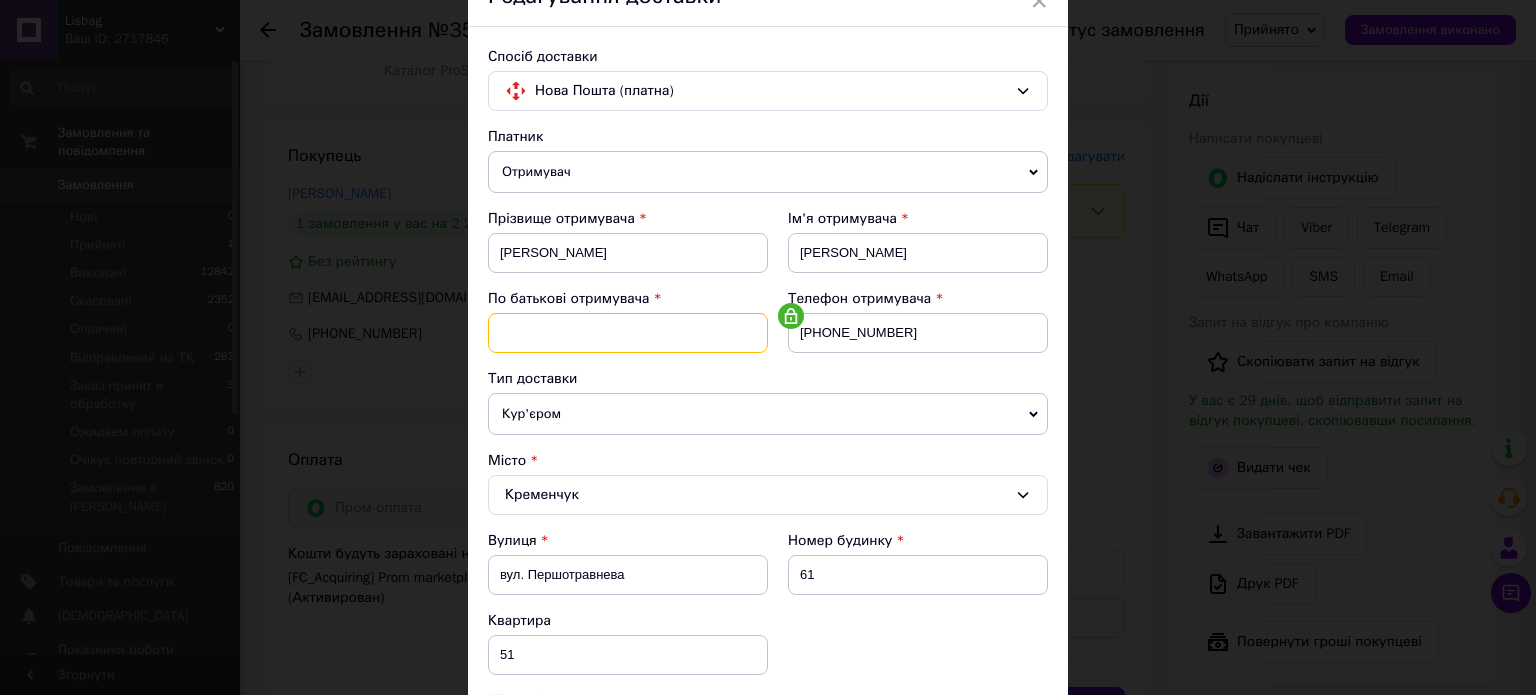 click at bounding box center [628, 333] 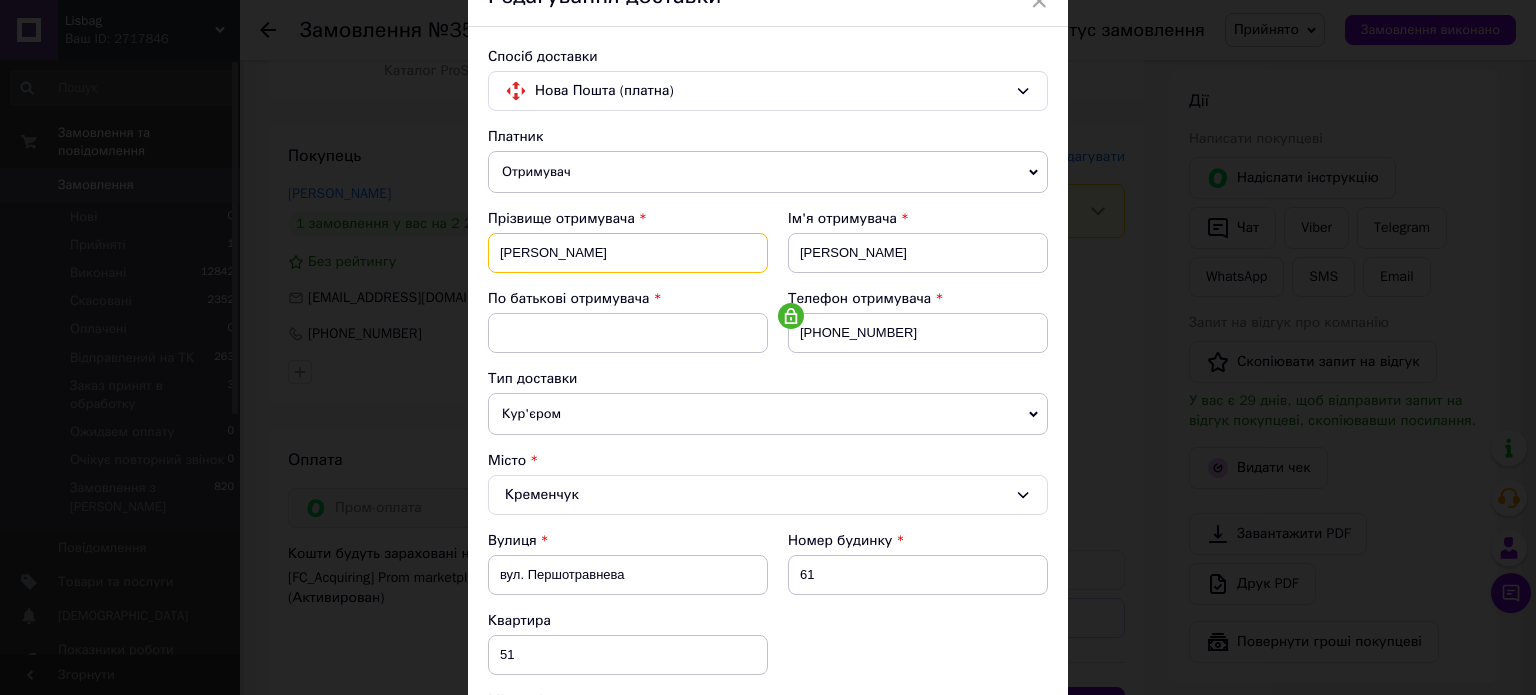 drag, startPoint x: 574, startPoint y: 253, endPoint x: 528, endPoint y: 251, distance: 46.043457 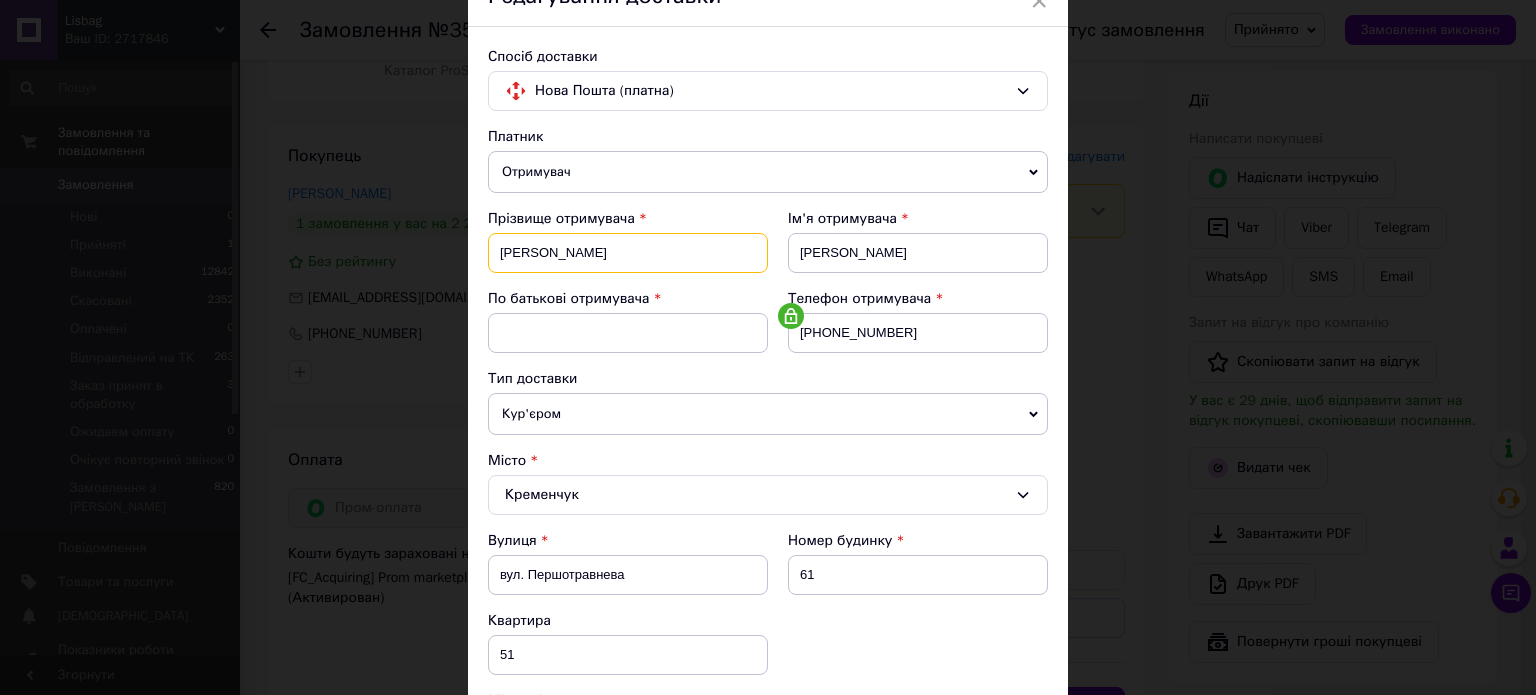 click on "[PERSON_NAME]" at bounding box center (628, 253) 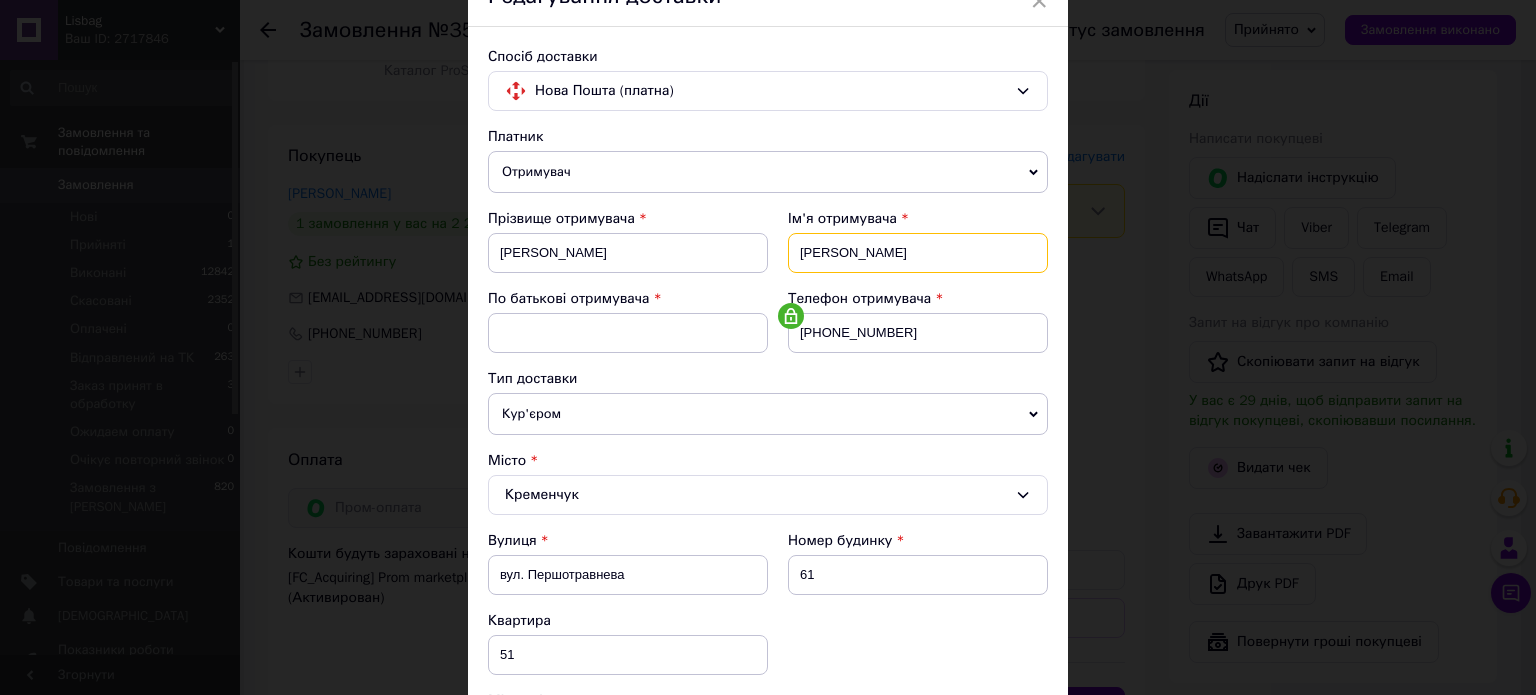 click on "[PERSON_NAME]" at bounding box center (918, 253) 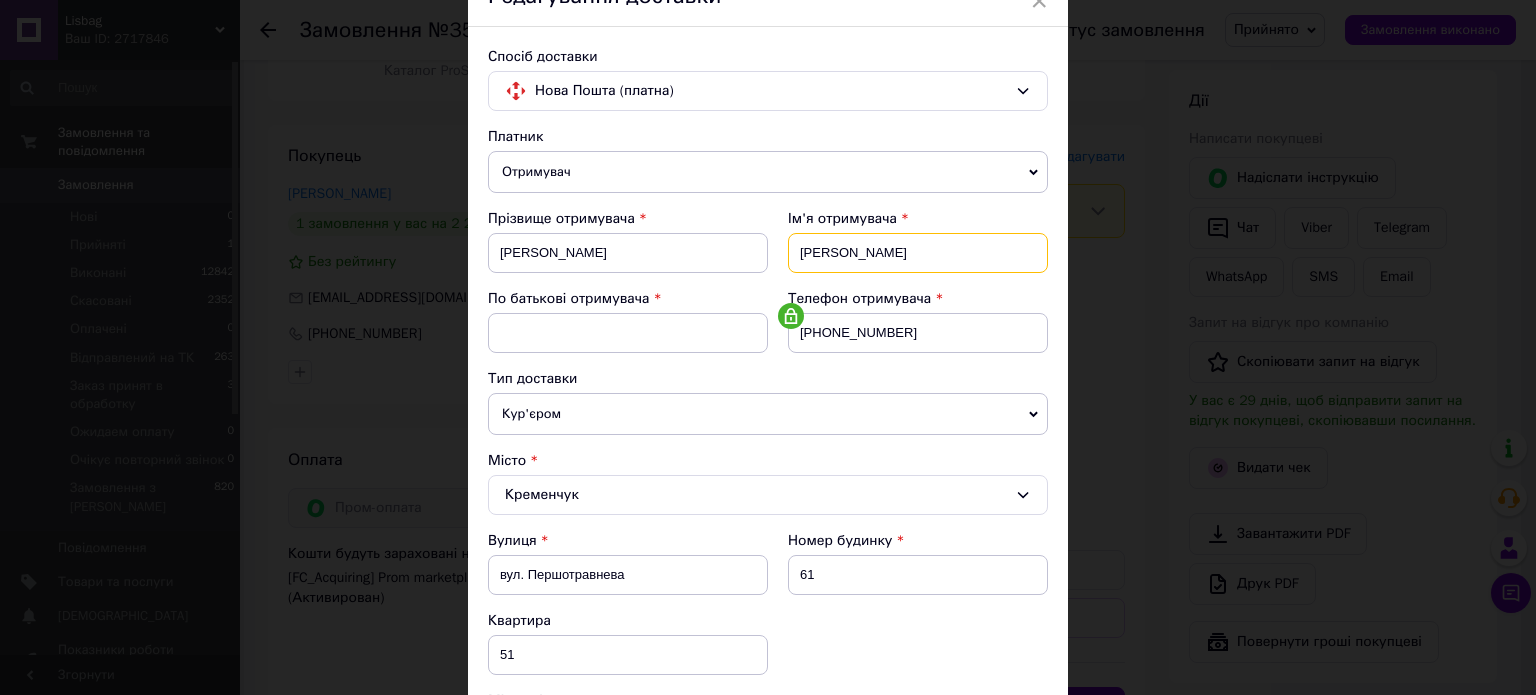 click on "[PERSON_NAME]" at bounding box center [918, 253] 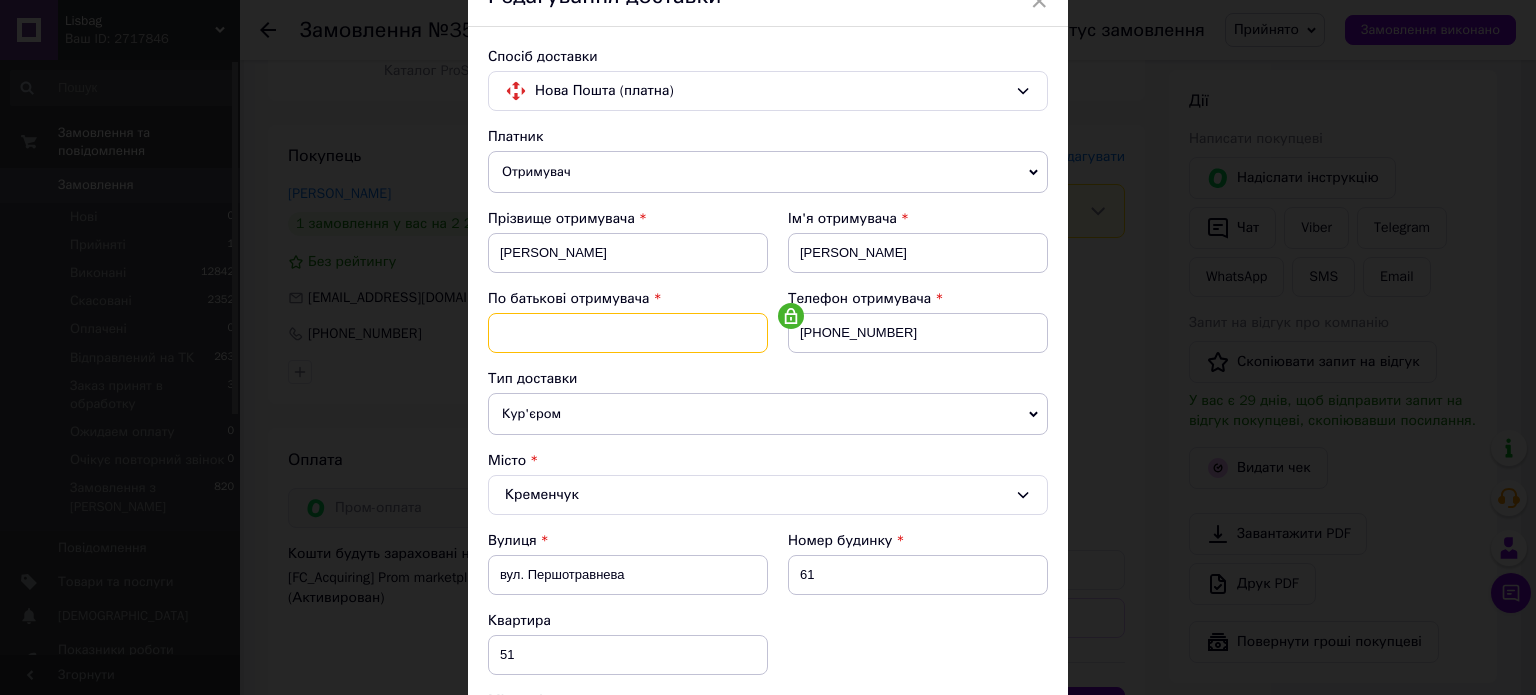 click at bounding box center [628, 333] 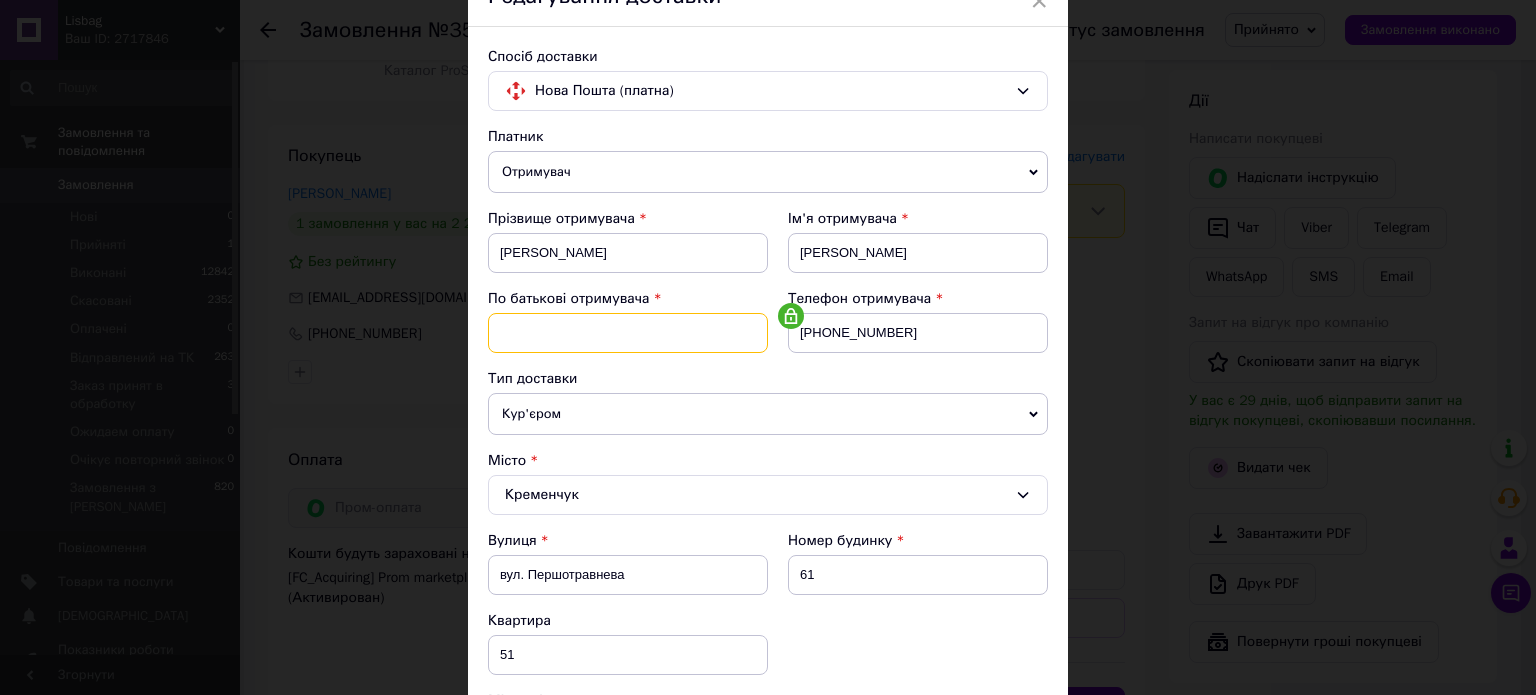 paste on "[PERSON_NAME]" 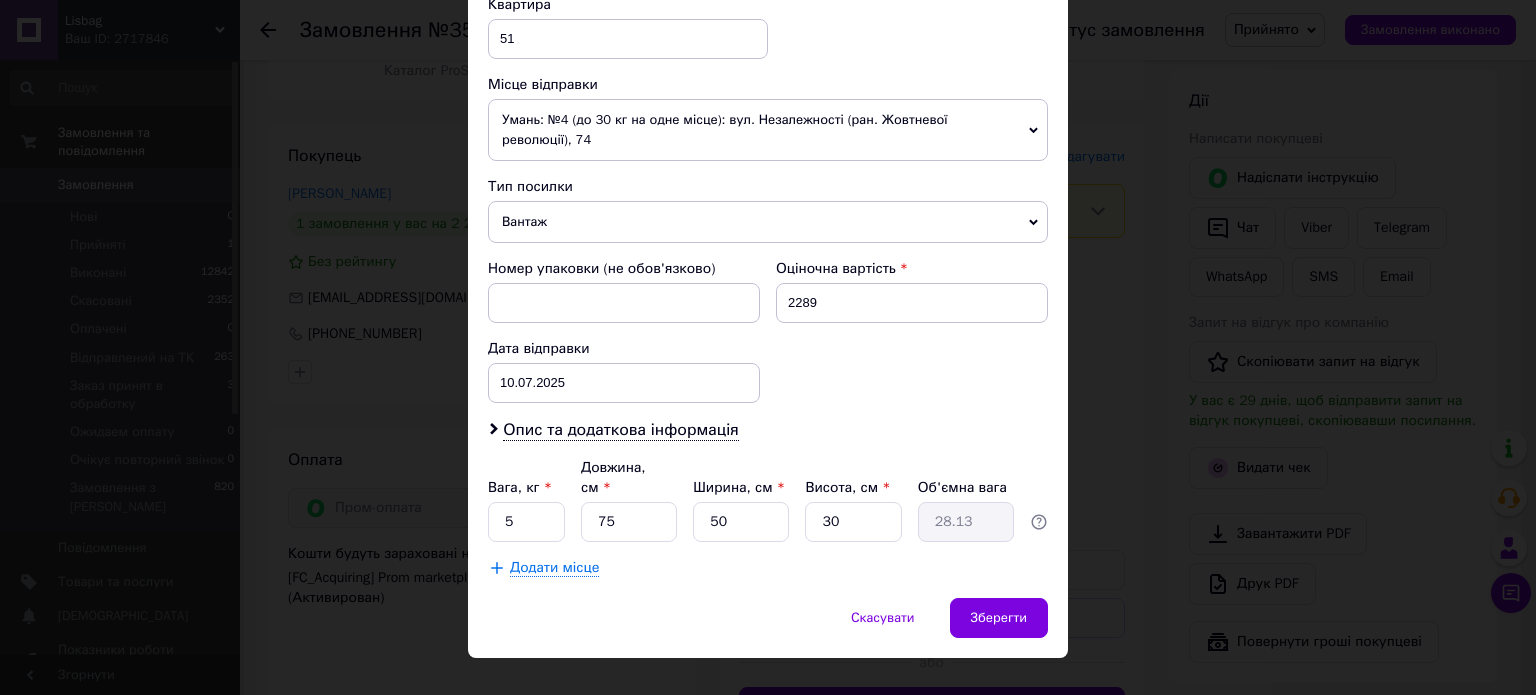 scroll, scrollTop: 727, scrollLeft: 0, axis: vertical 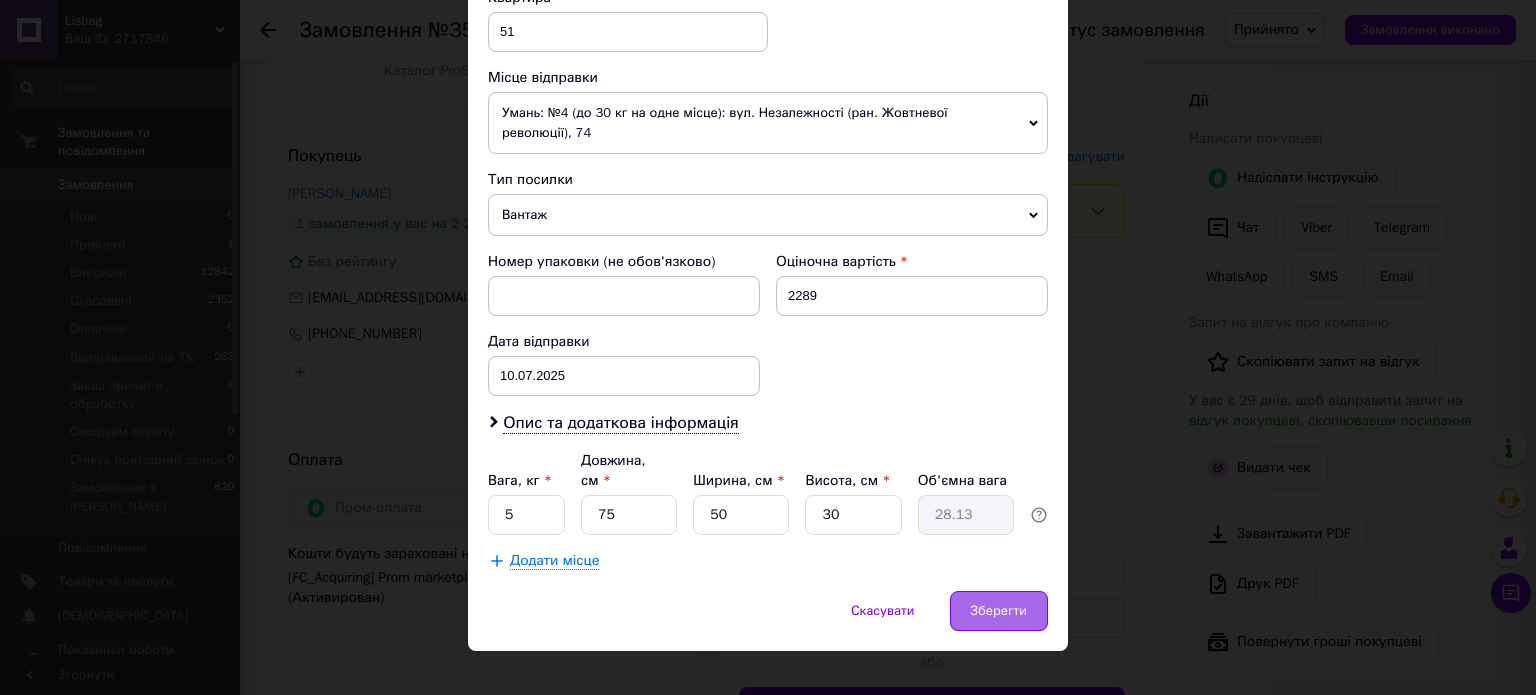 type on "[PERSON_NAME]" 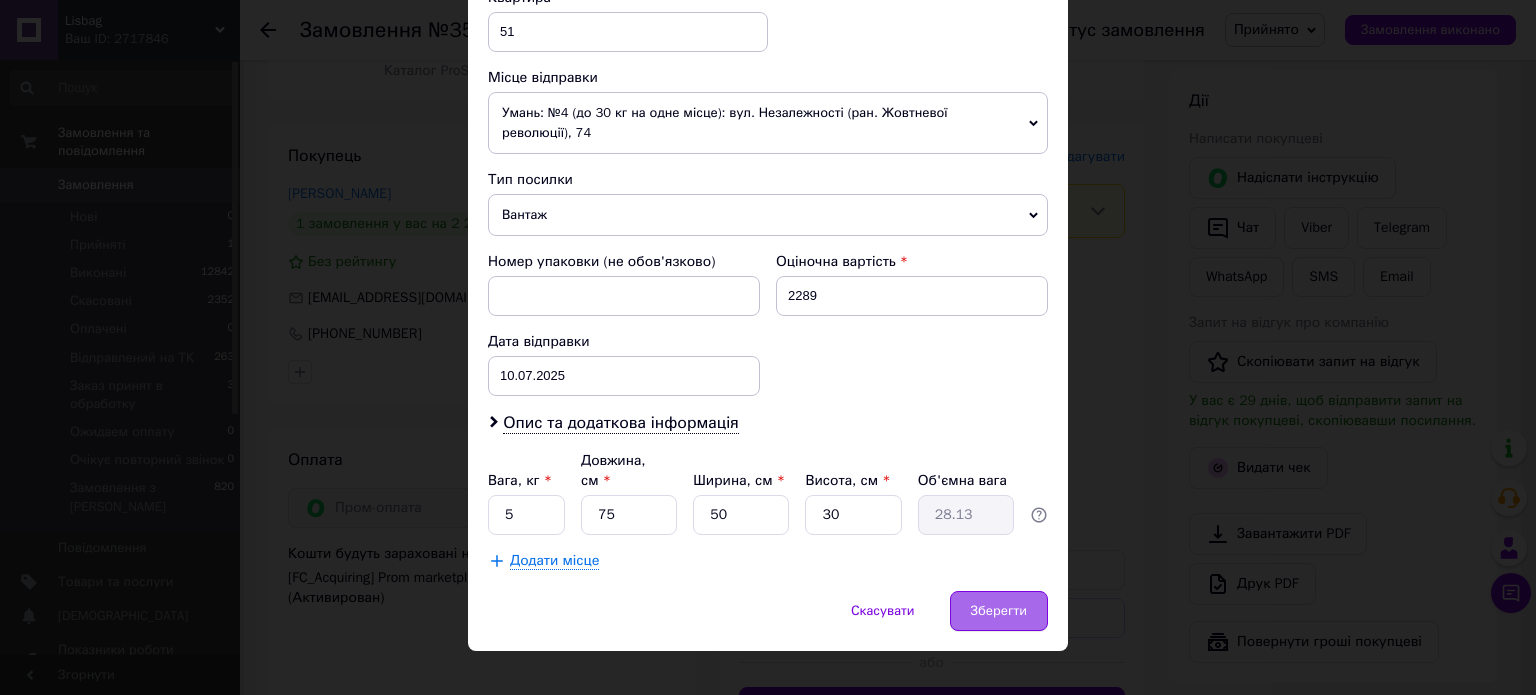 drag, startPoint x: 970, startPoint y: 584, endPoint x: 953, endPoint y: 558, distance: 31.06445 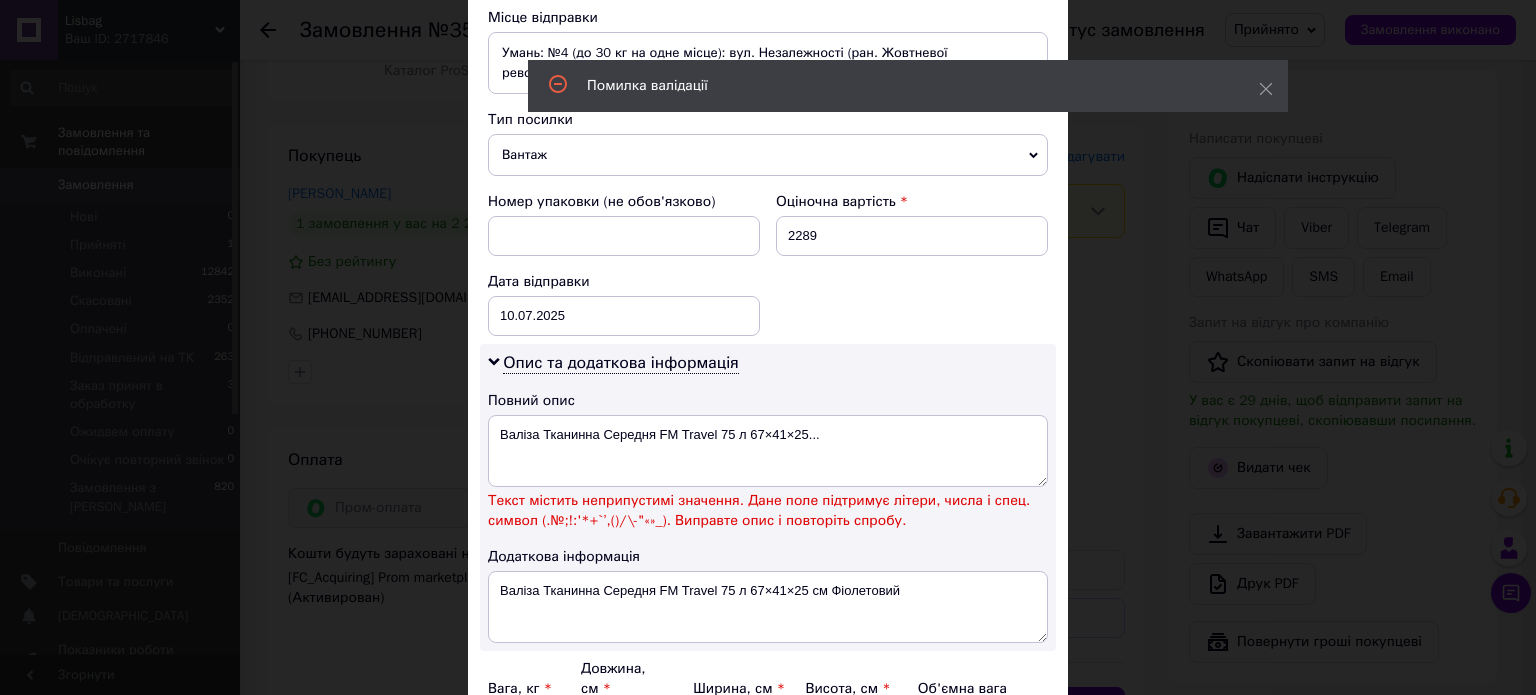 scroll, scrollTop: 787, scrollLeft: 0, axis: vertical 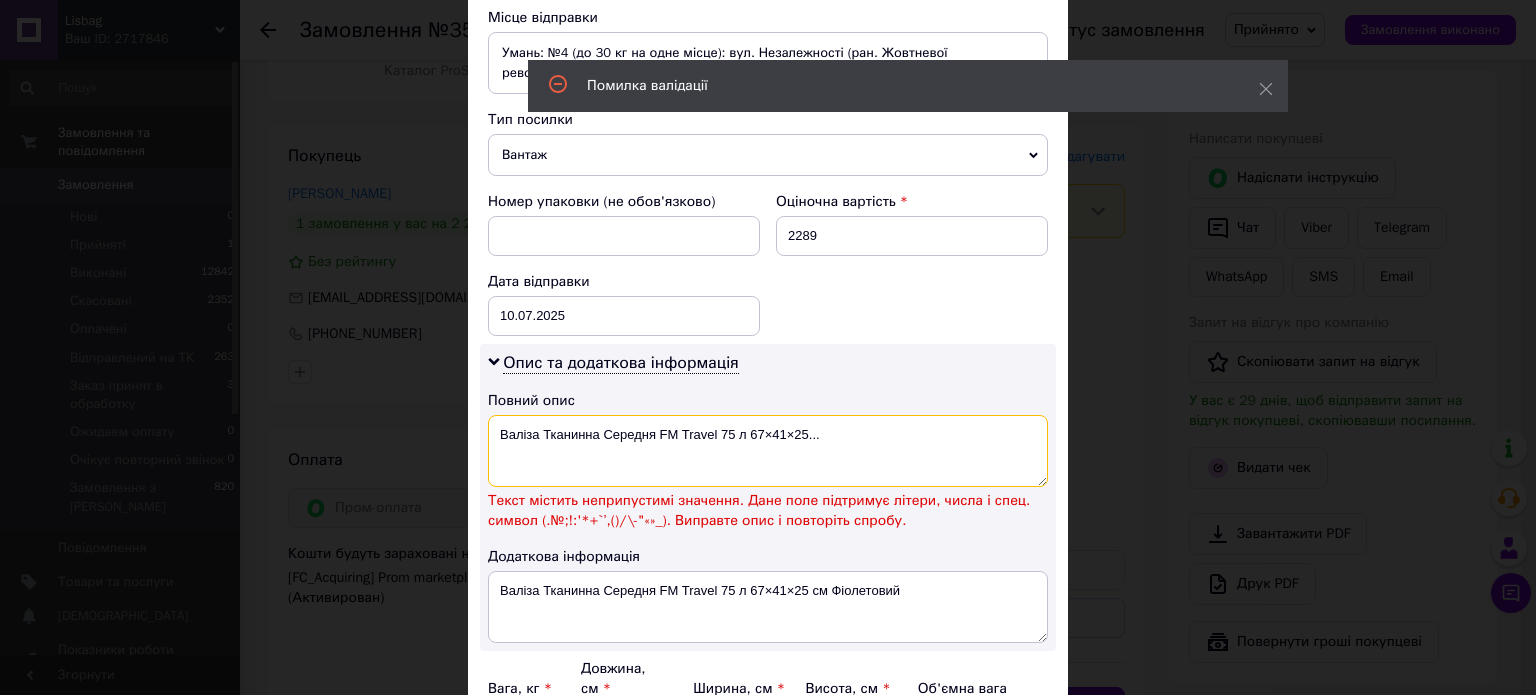 drag, startPoint x: 744, startPoint y: 427, endPoint x: 840, endPoint y: 447, distance: 98.0612 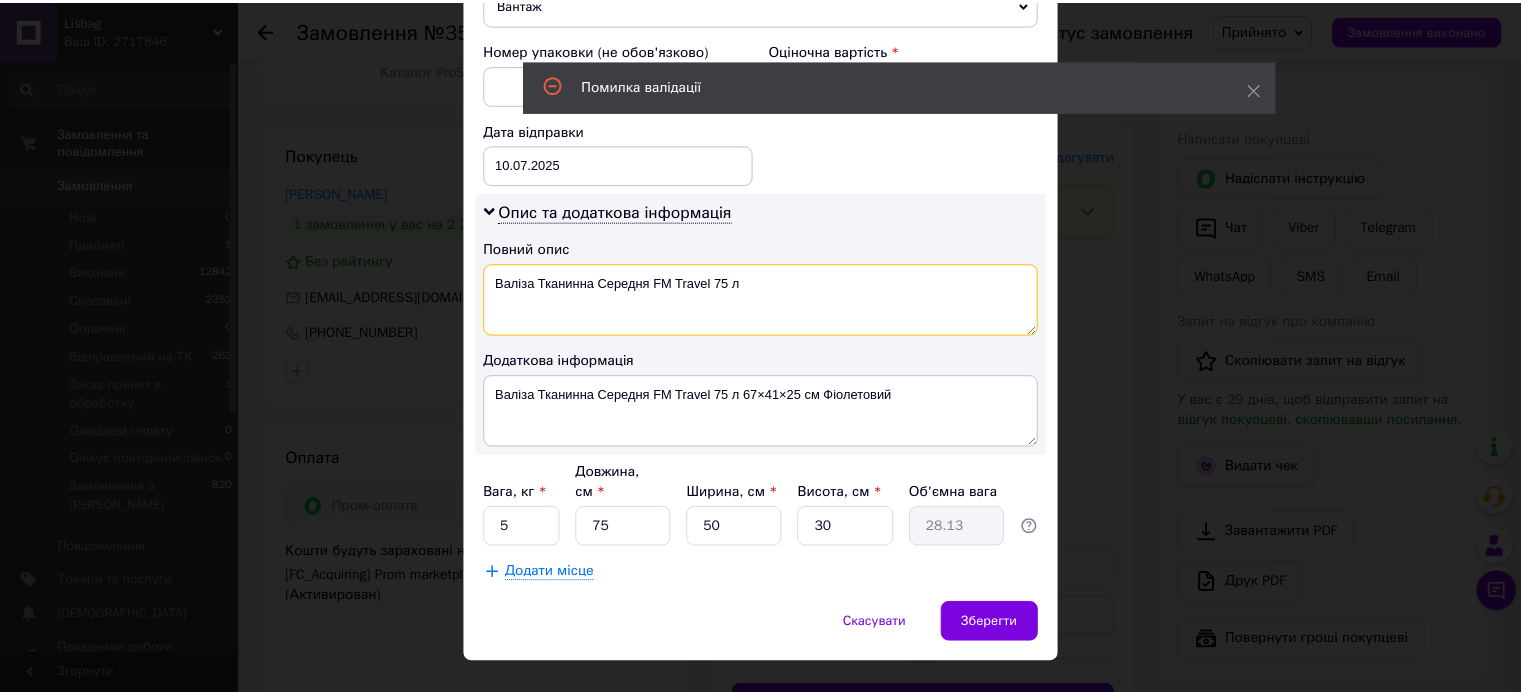 scroll, scrollTop: 939, scrollLeft: 0, axis: vertical 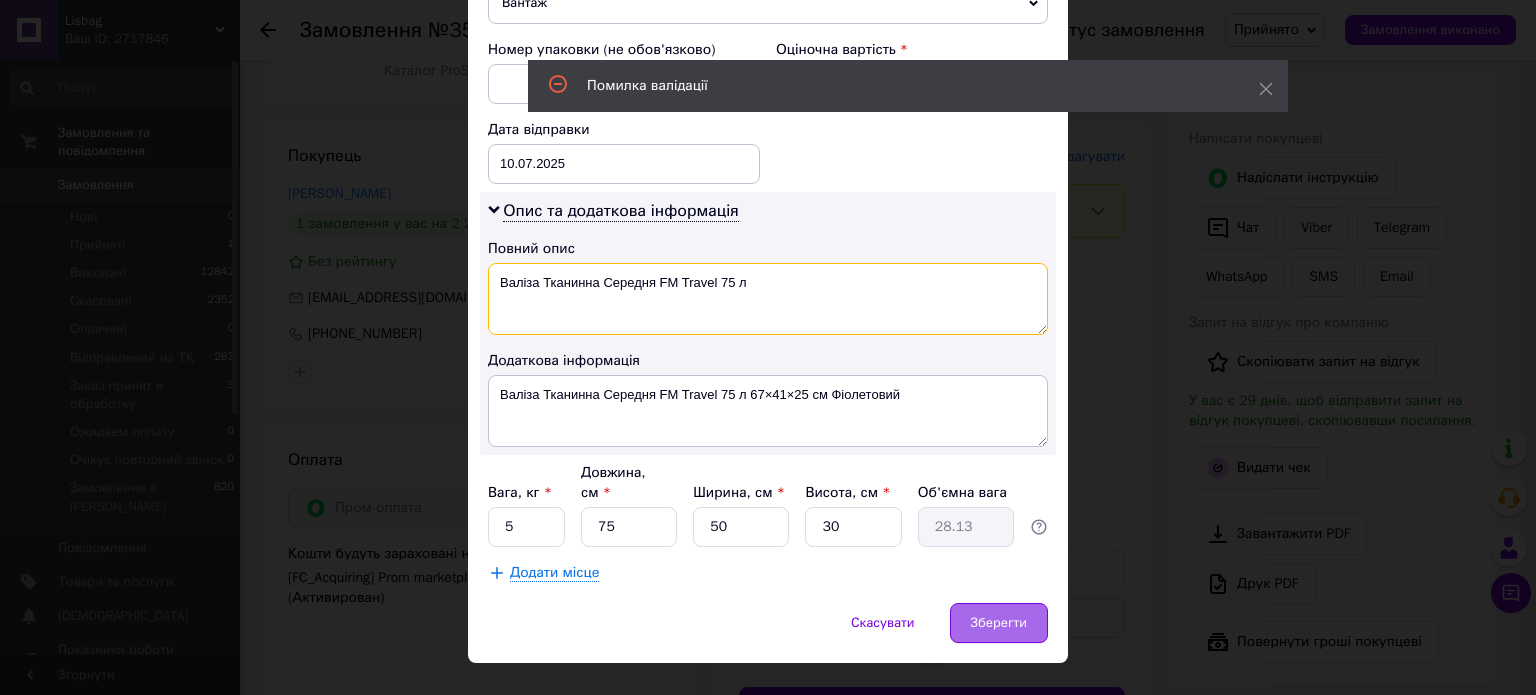 type on "Валіза Тканинна Середня FM Travel 75 л" 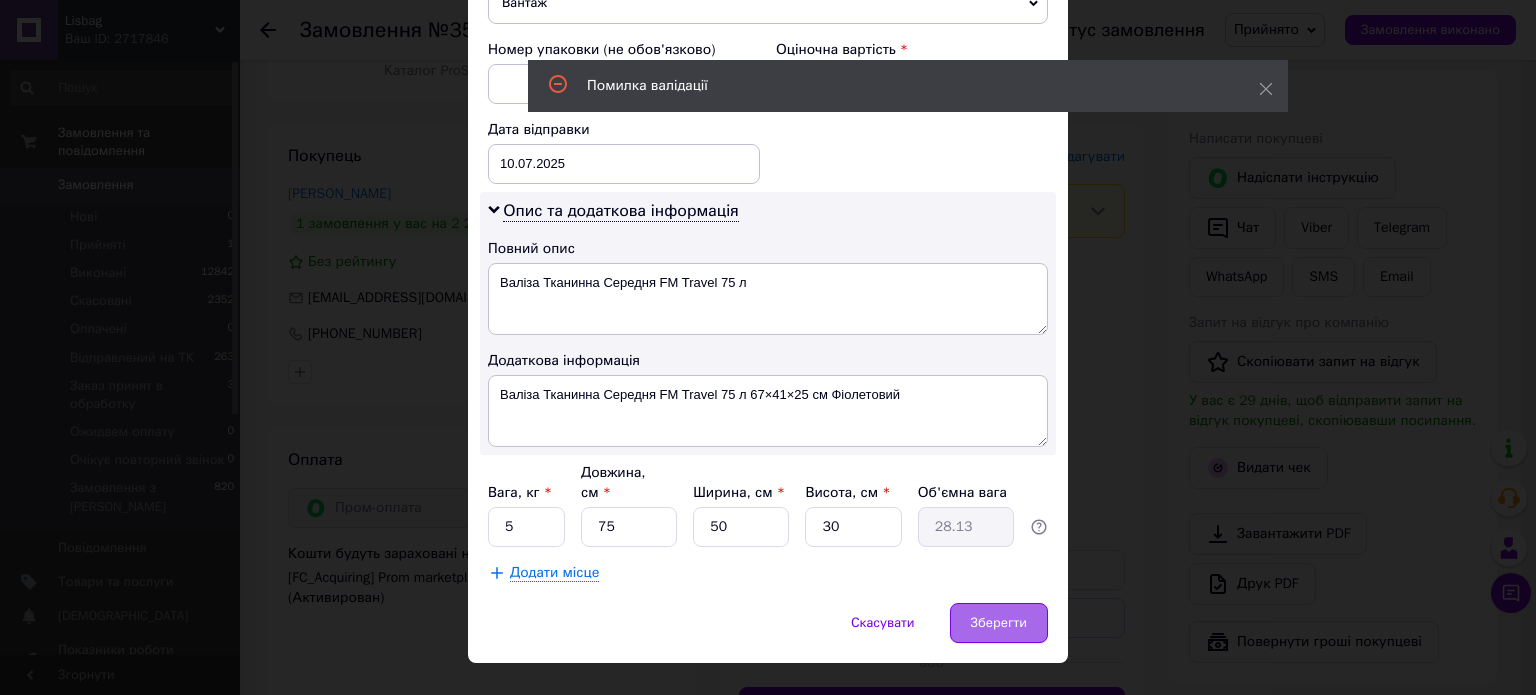 click on "Зберегти" at bounding box center [999, 623] 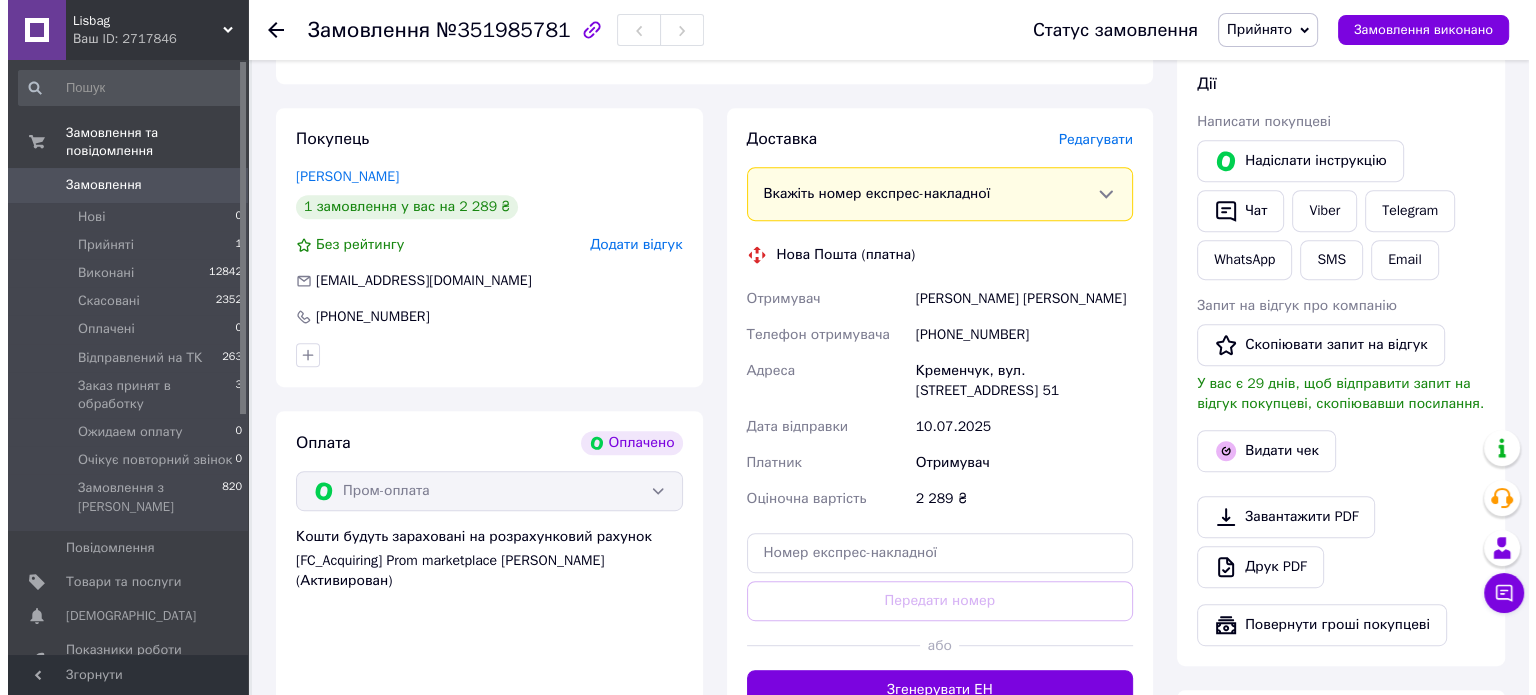scroll, scrollTop: 875, scrollLeft: 0, axis: vertical 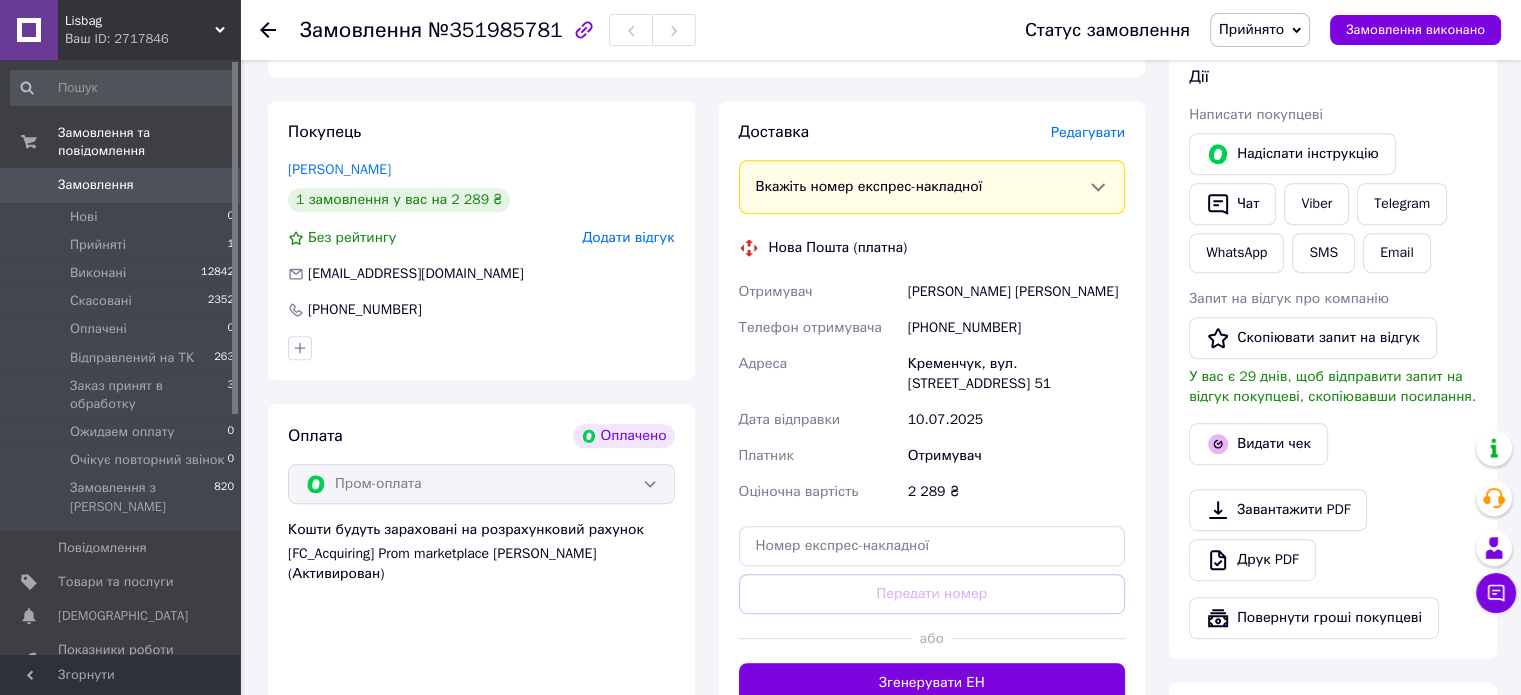 click on "Редагувати" at bounding box center (1088, 132) 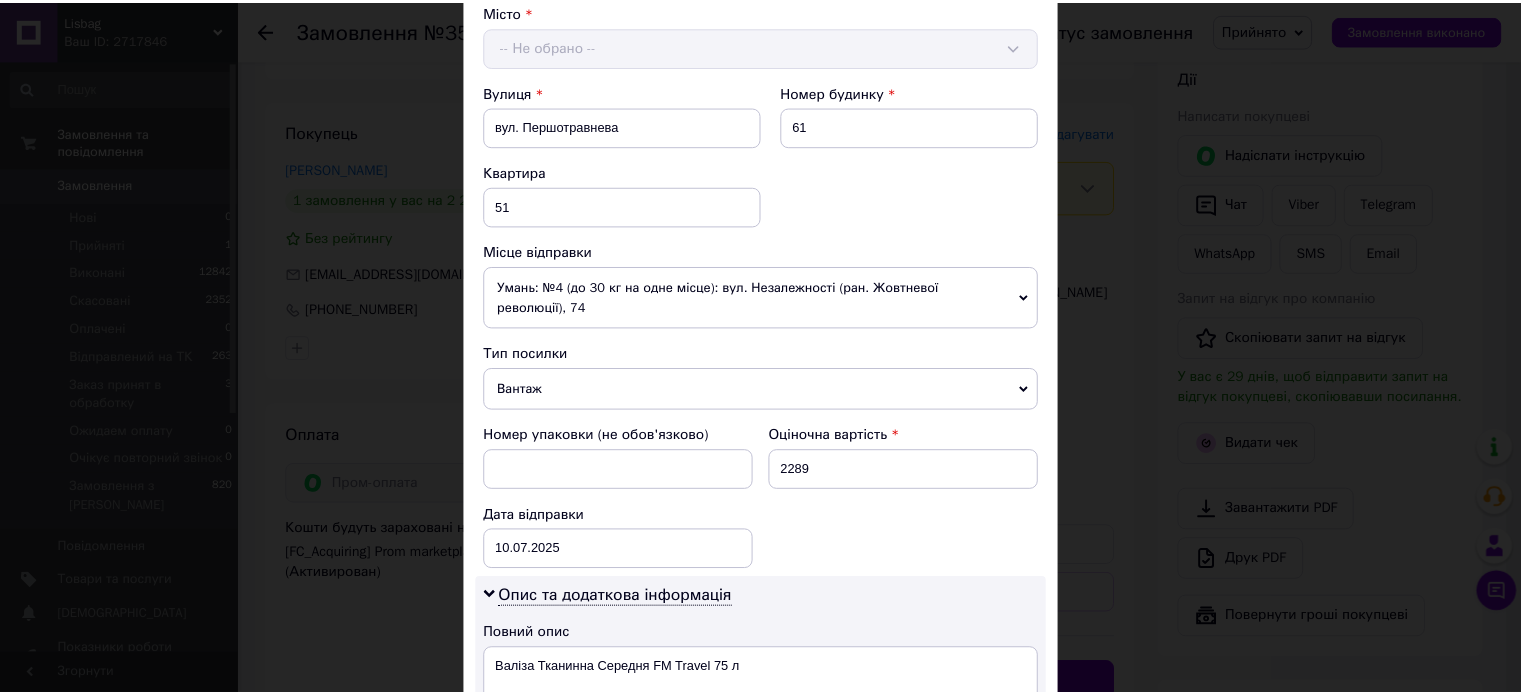 scroll, scrollTop: 950, scrollLeft: 0, axis: vertical 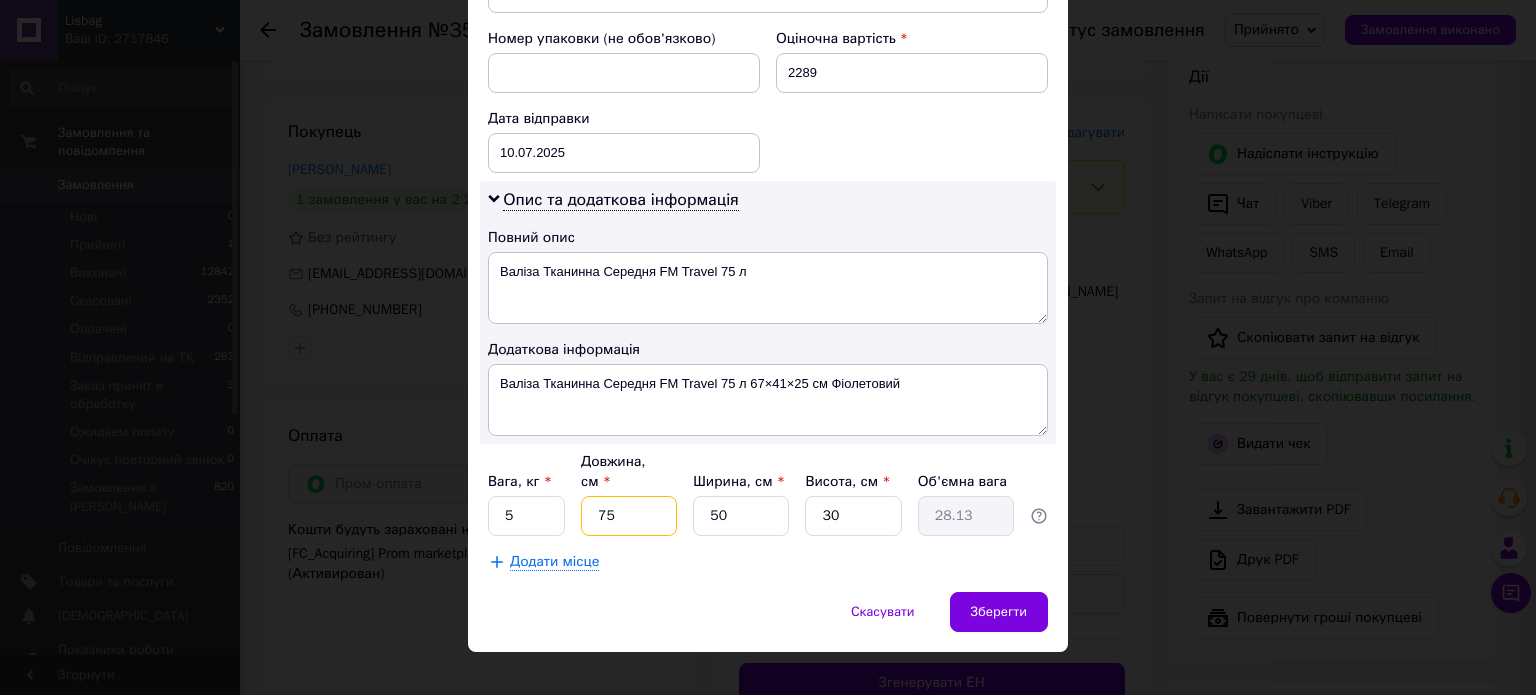 click on "75" at bounding box center [629, 516] 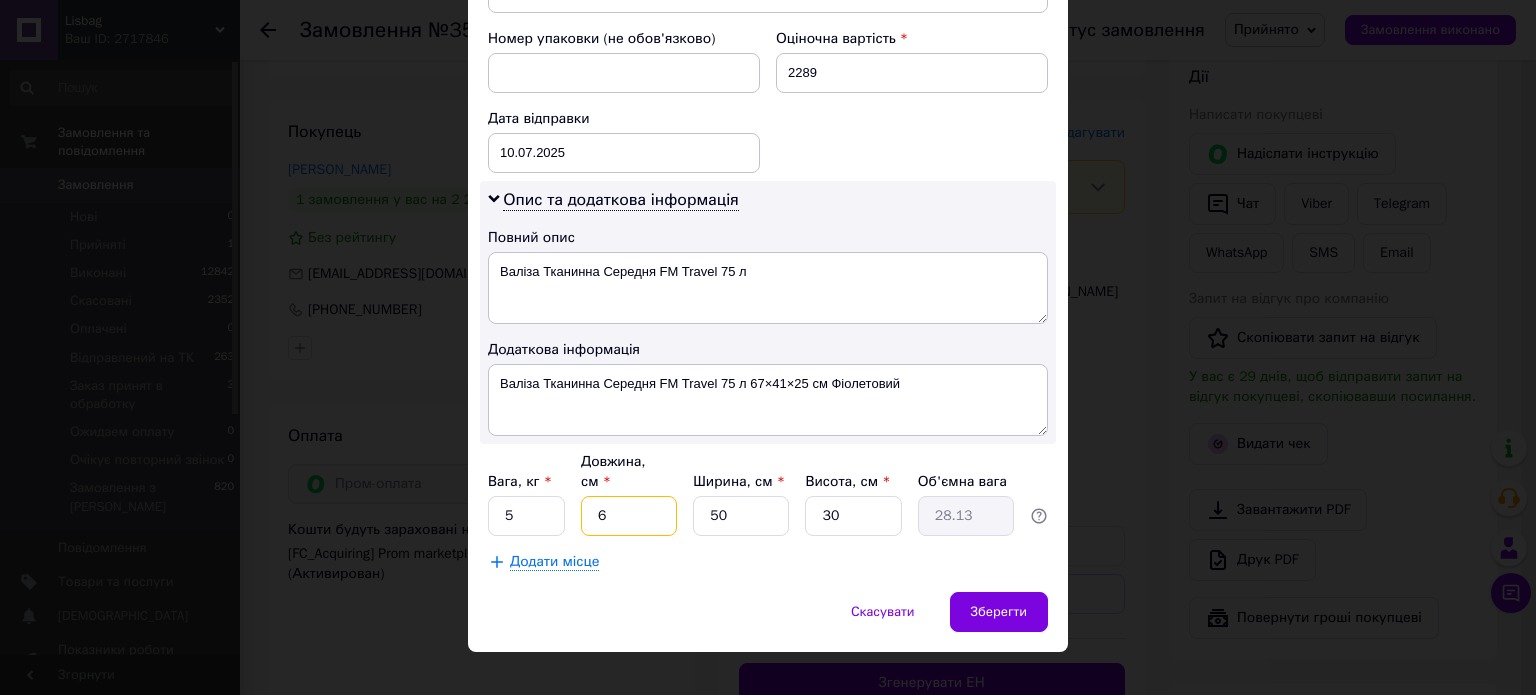 type on "2.25" 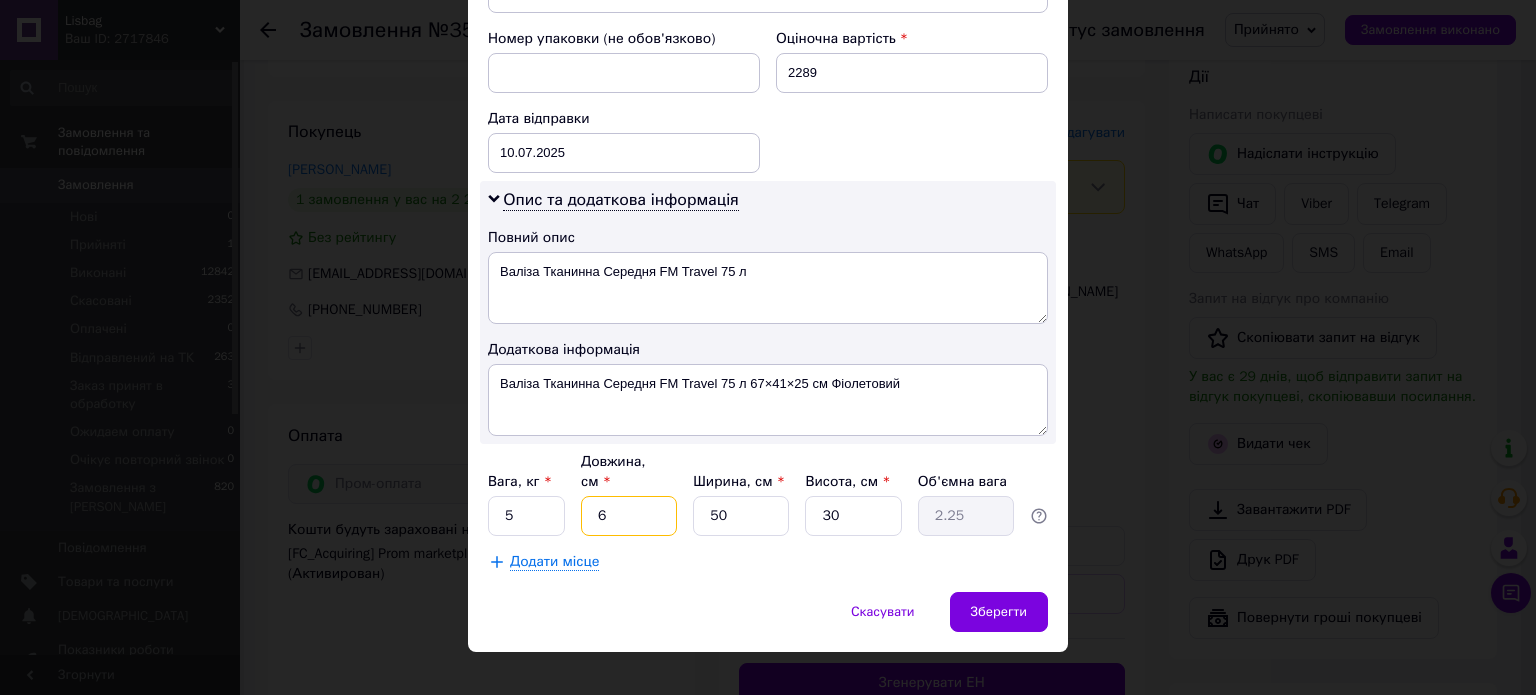 type on "66" 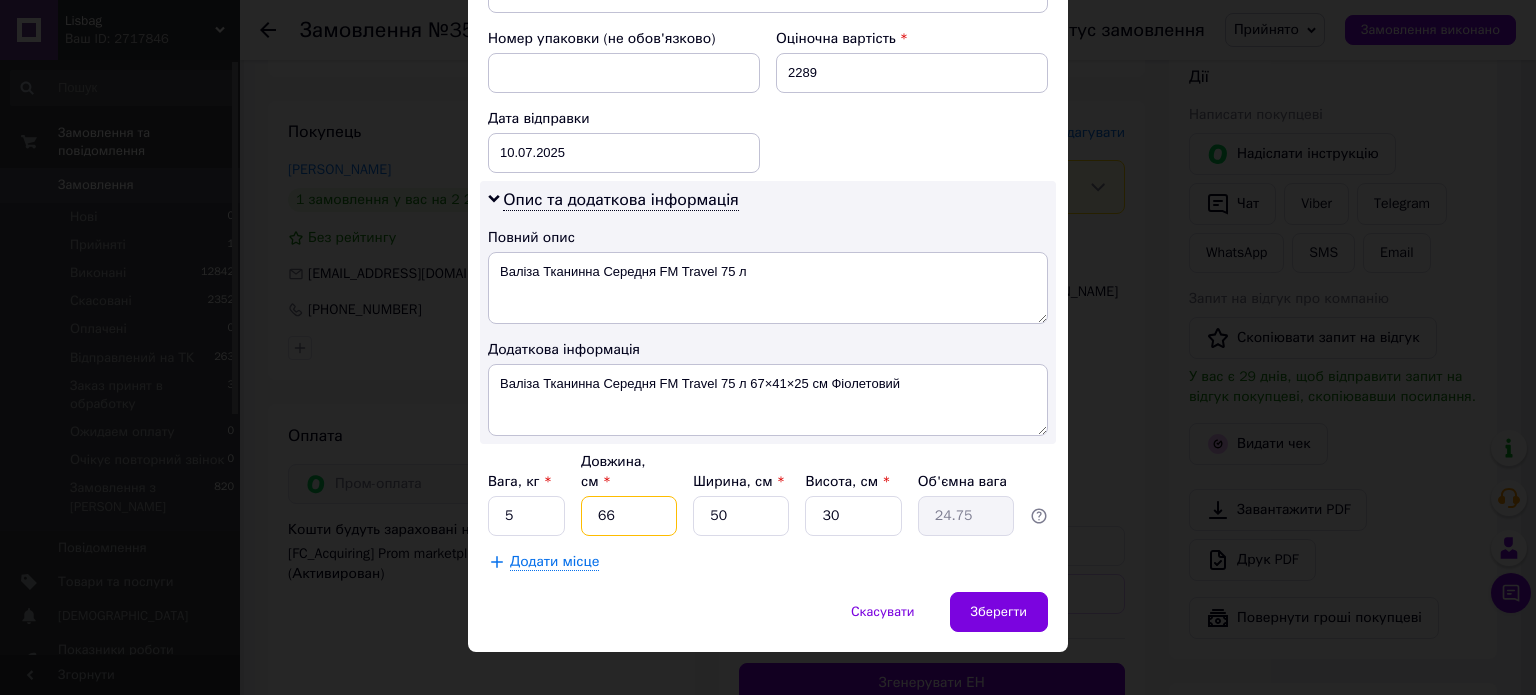 type on "66" 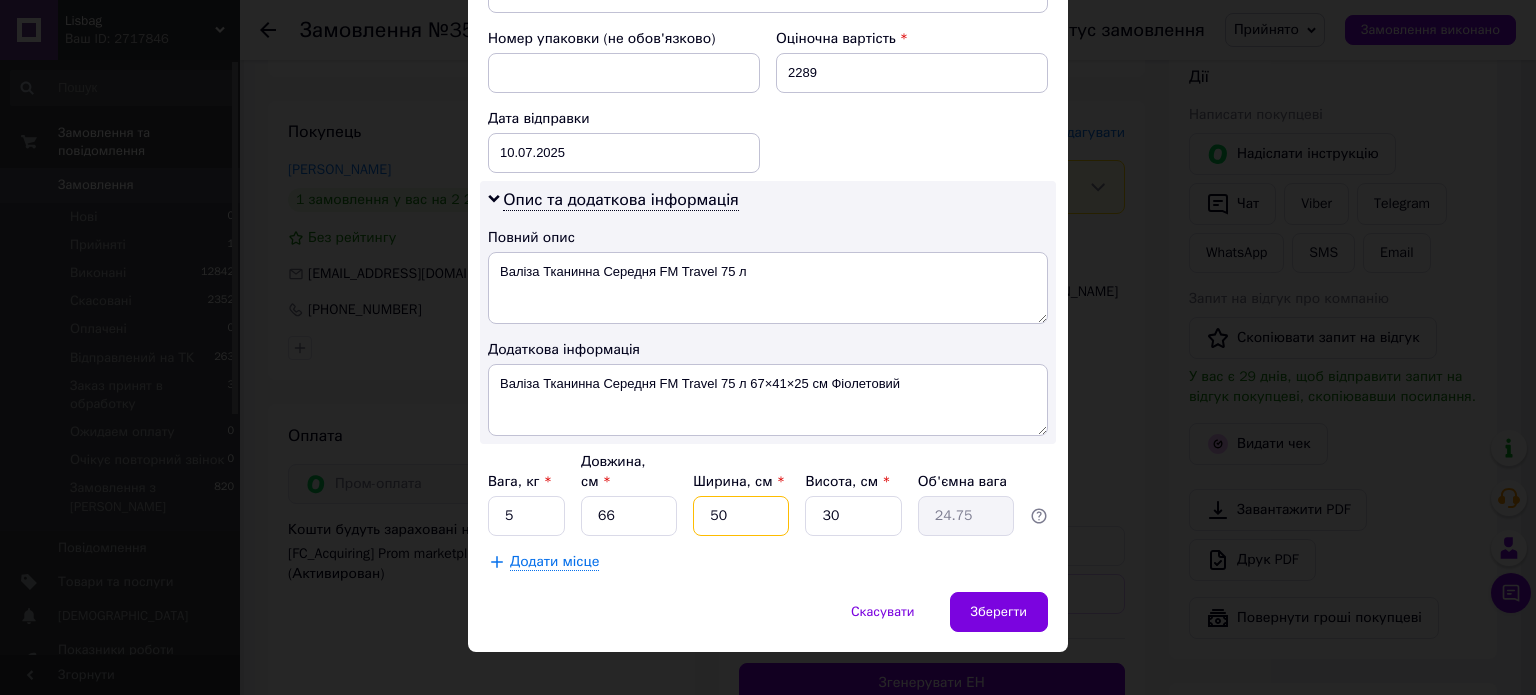 type on "4" 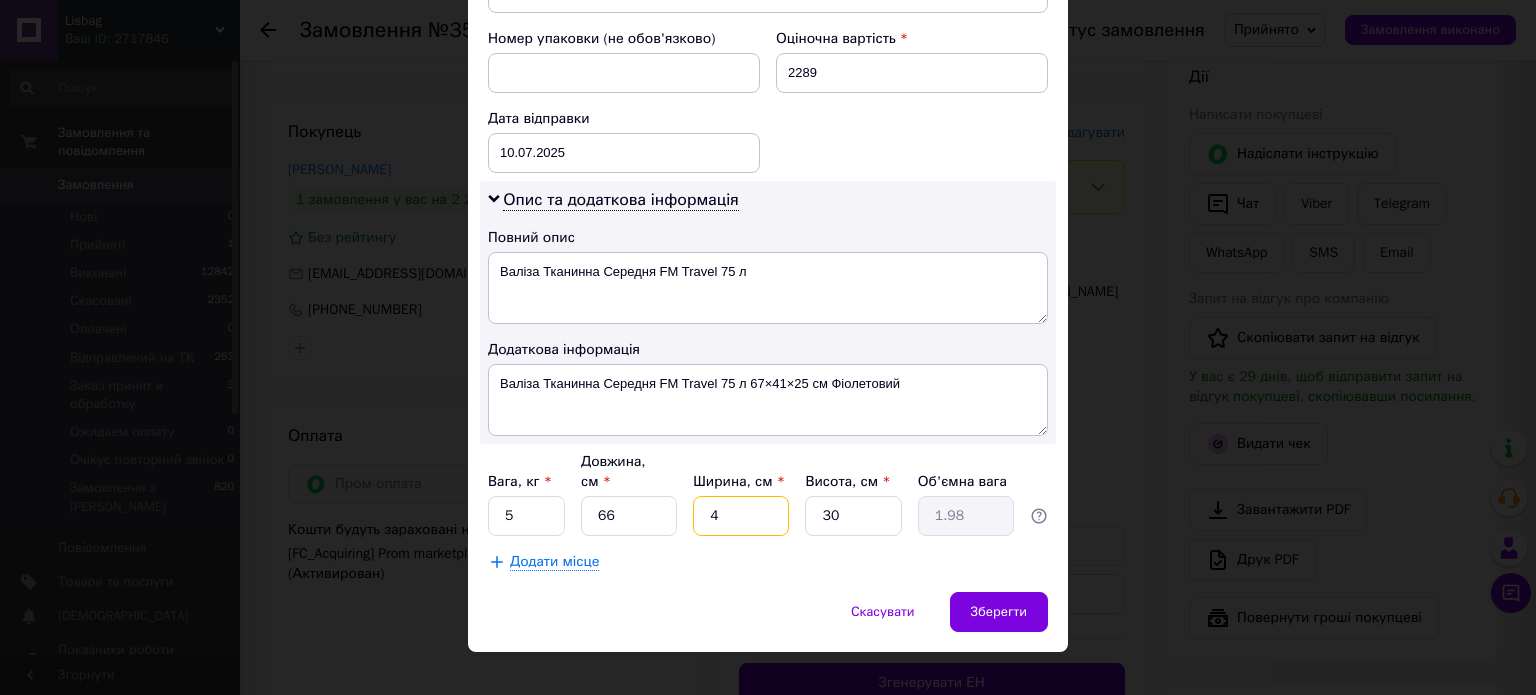 type on "40" 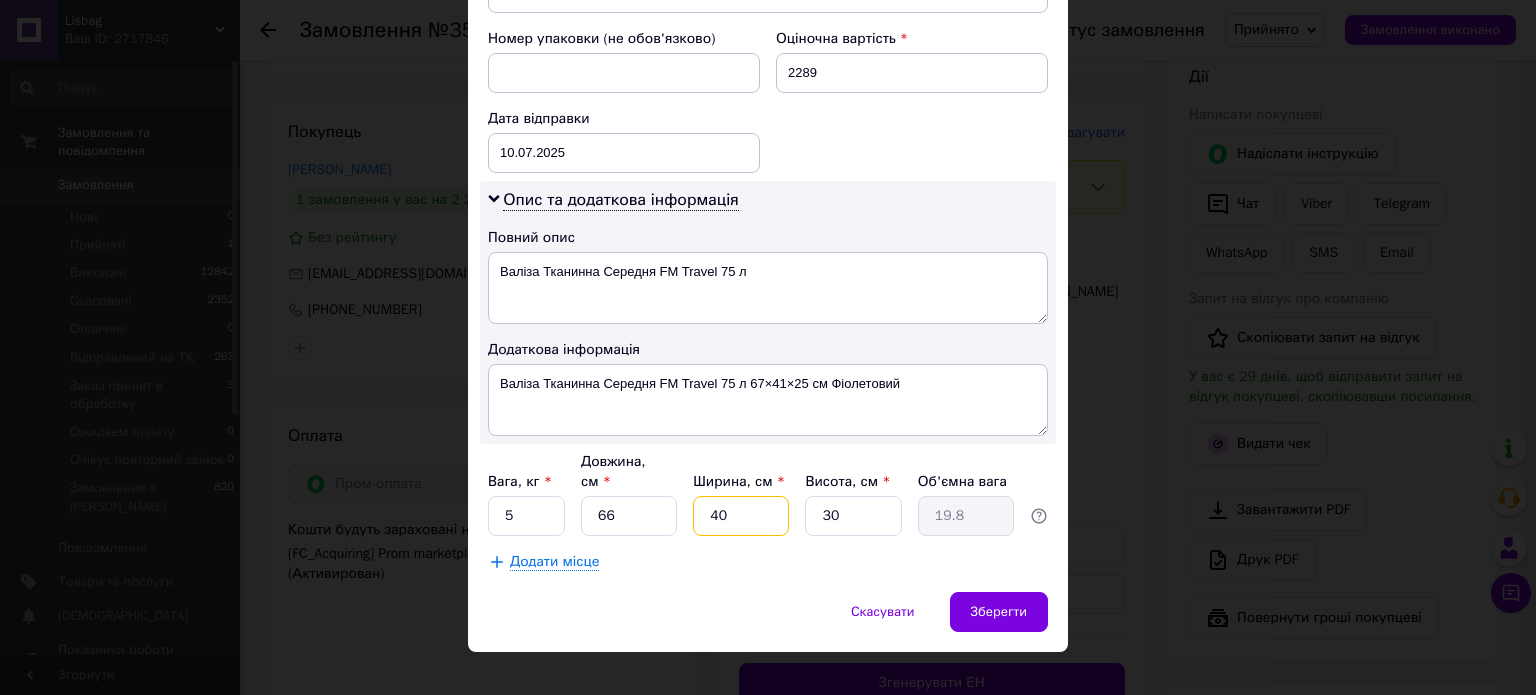 type on "40" 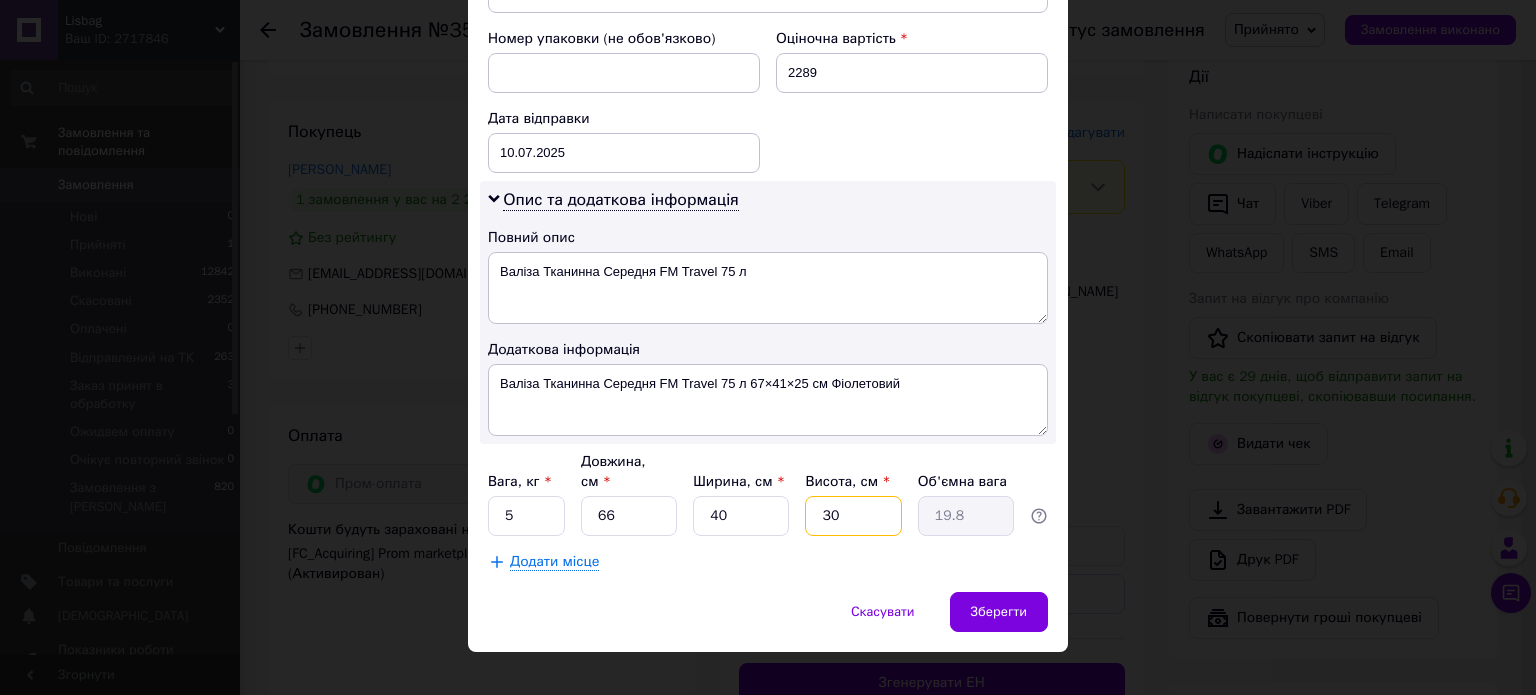 type on "2" 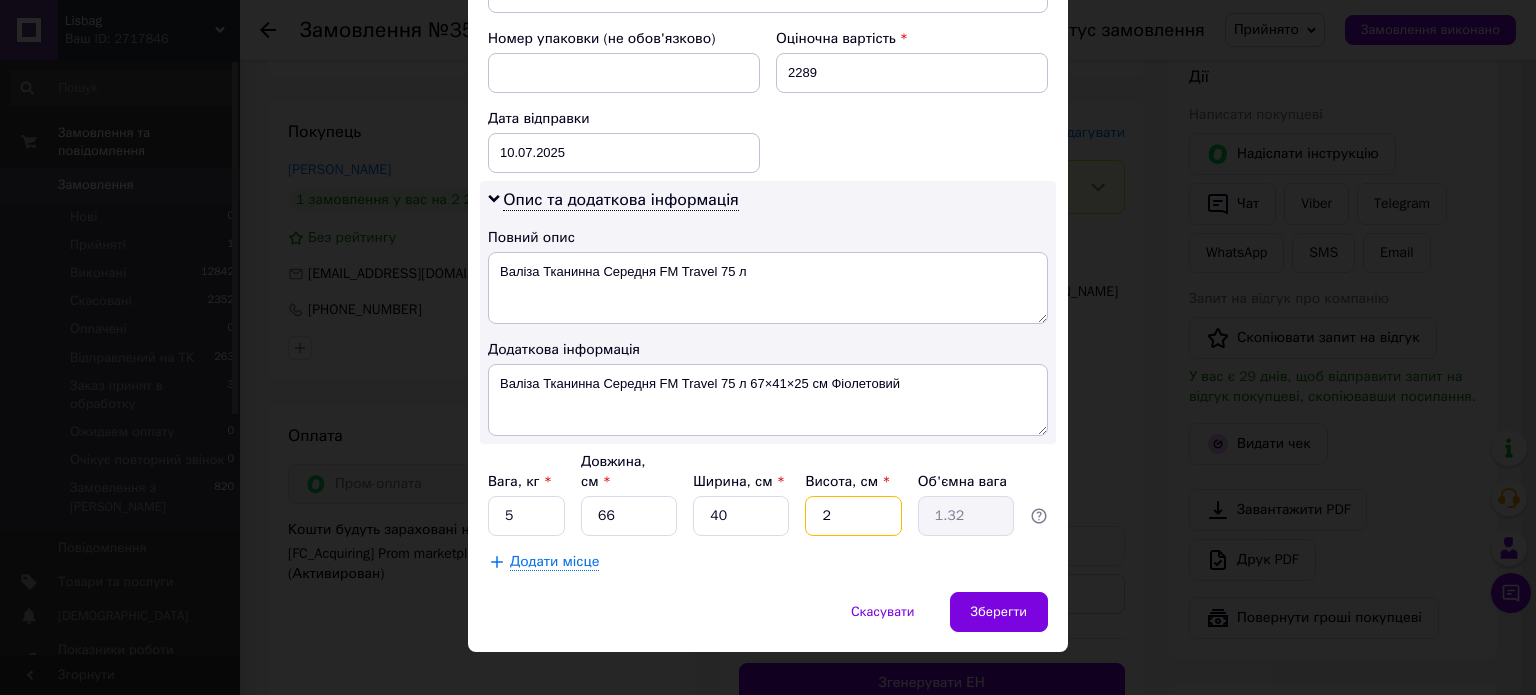 type on "25" 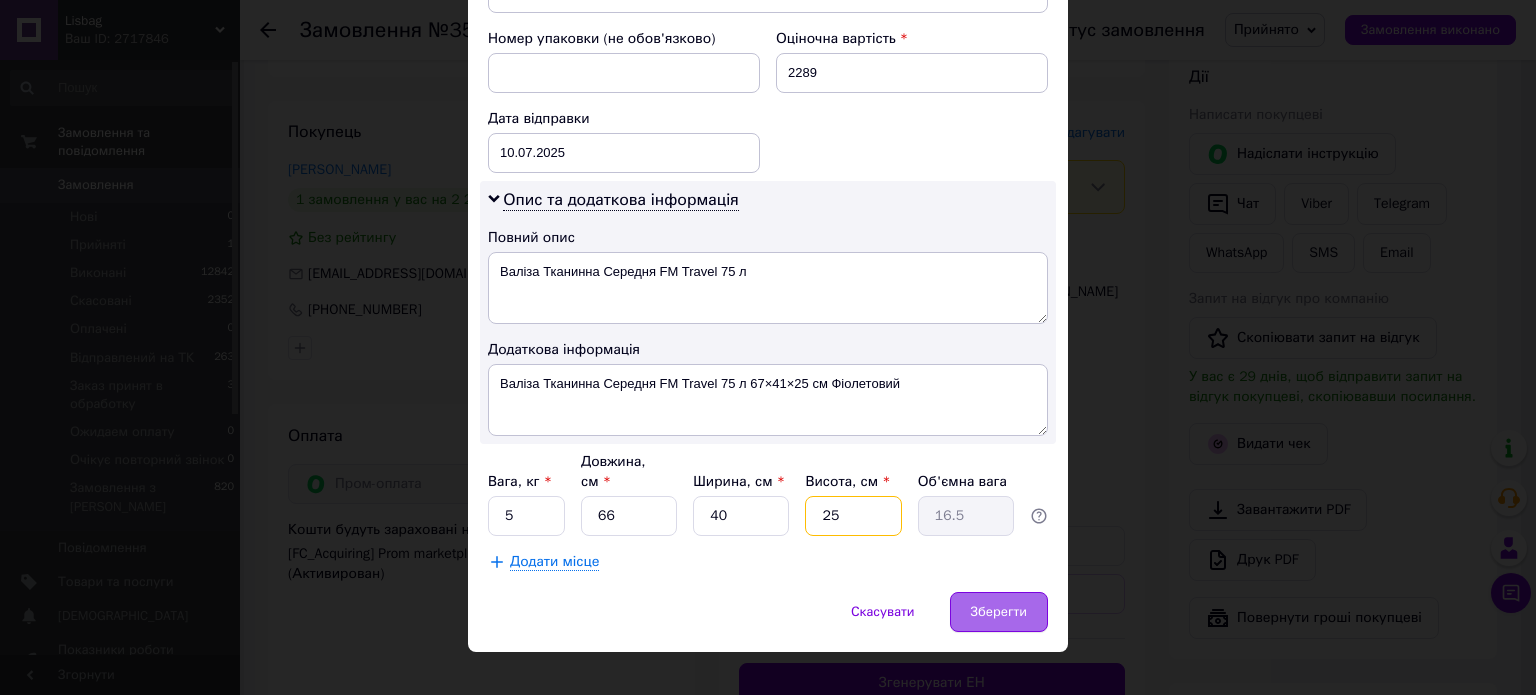 type on "25" 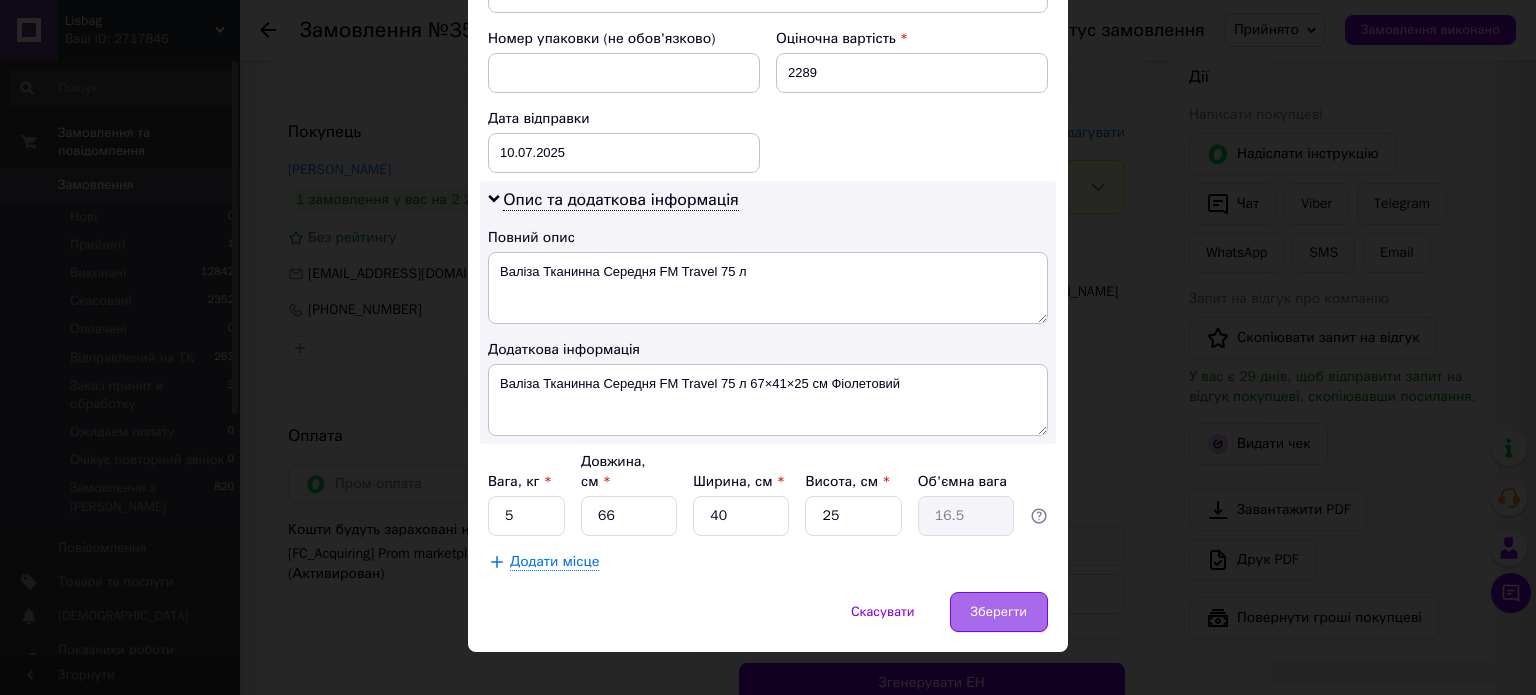 click on "Зберегти" at bounding box center [999, 612] 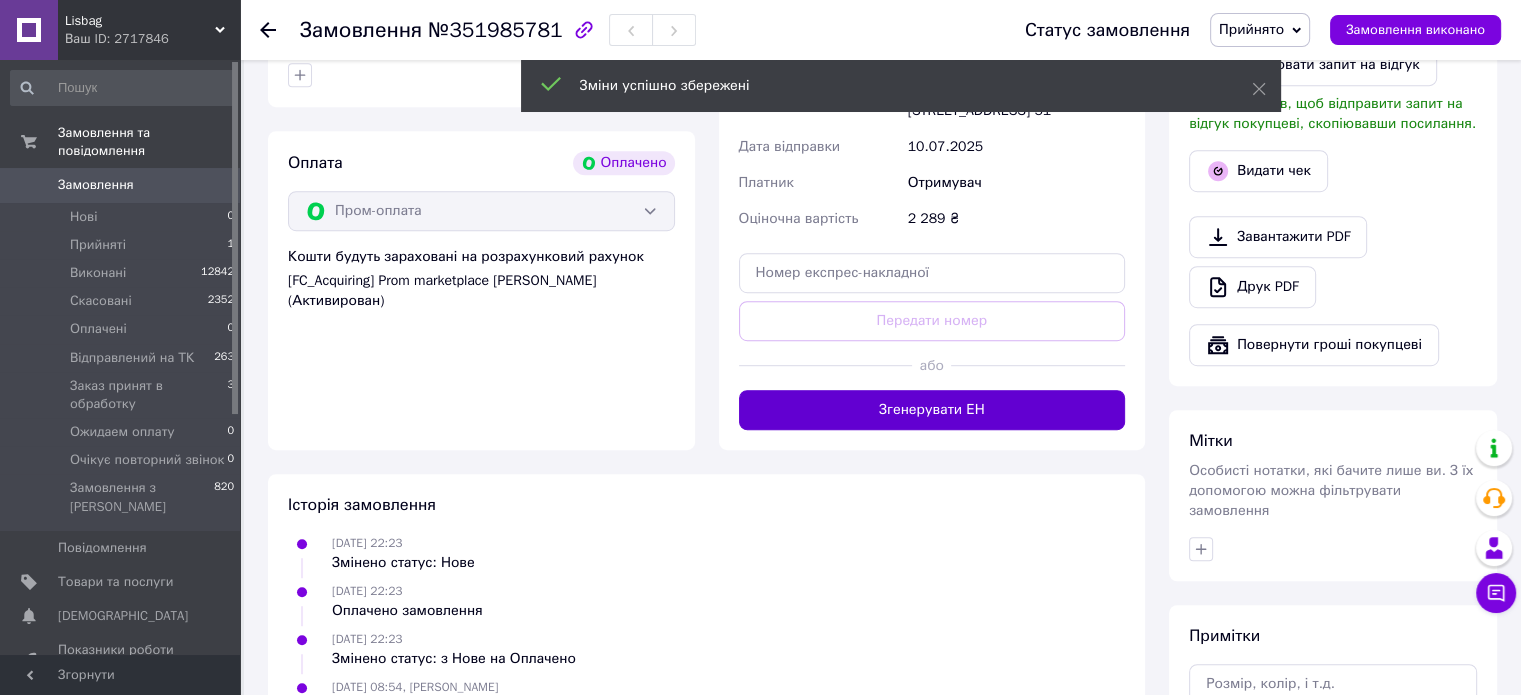 click on "Згенерувати ЕН" at bounding box center (932, 410) 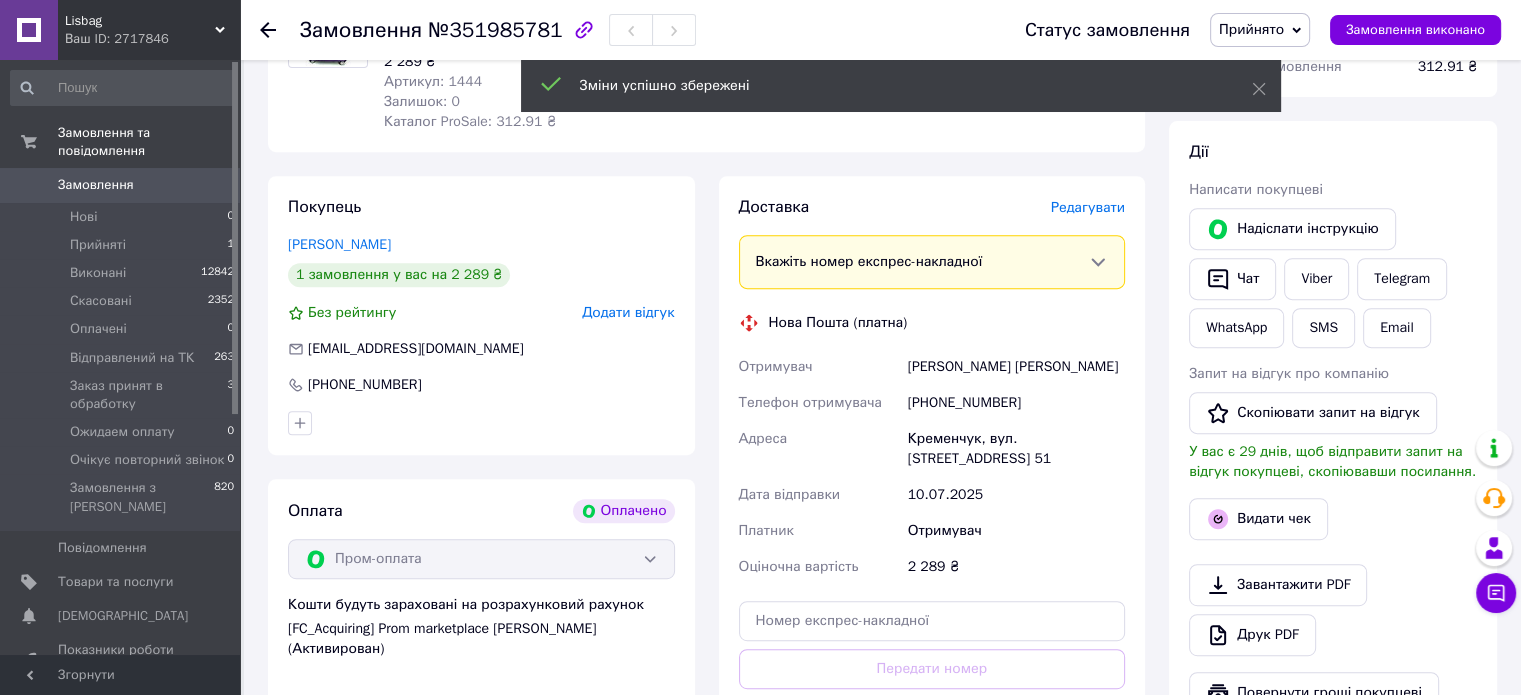 scroll, scrollTop: 799, scrollLeft: 0, axis: vertical 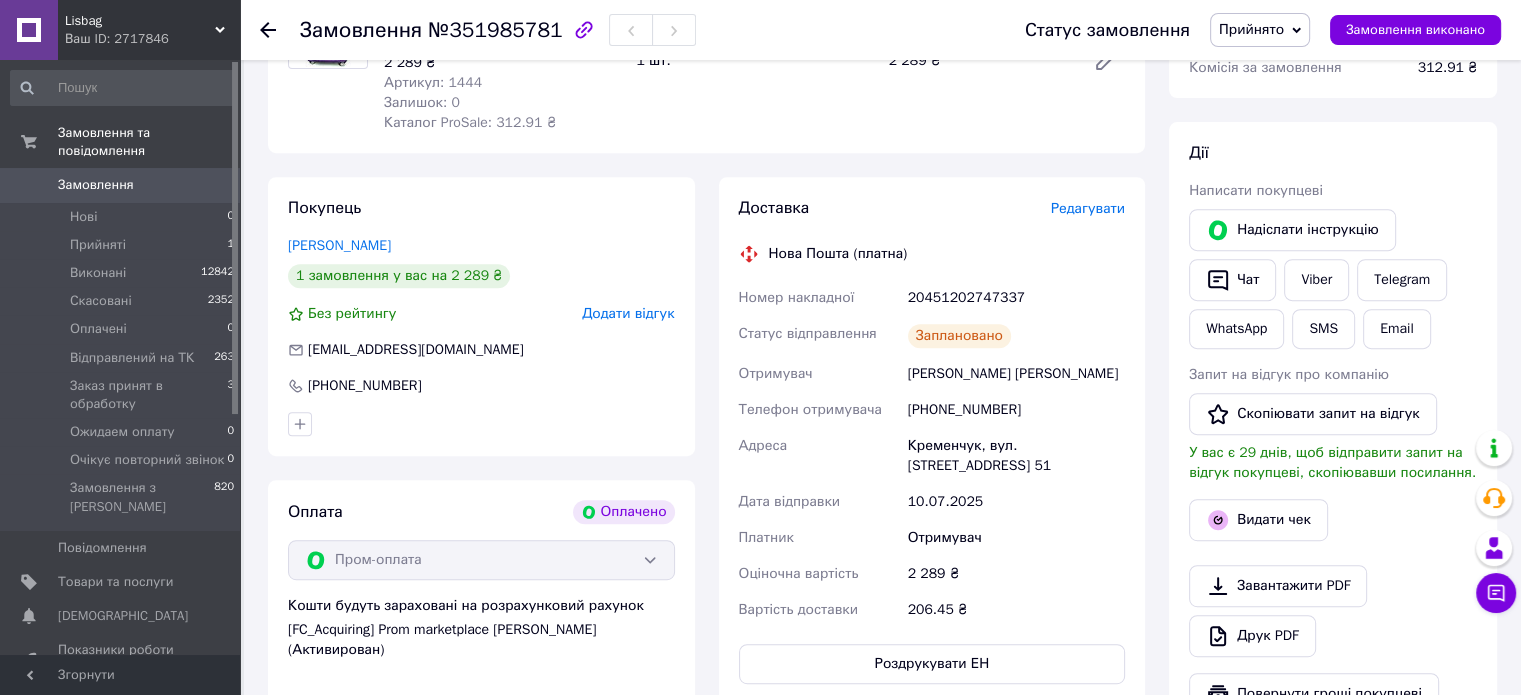click on "20451202747337" at bounding box center [1016, 298] 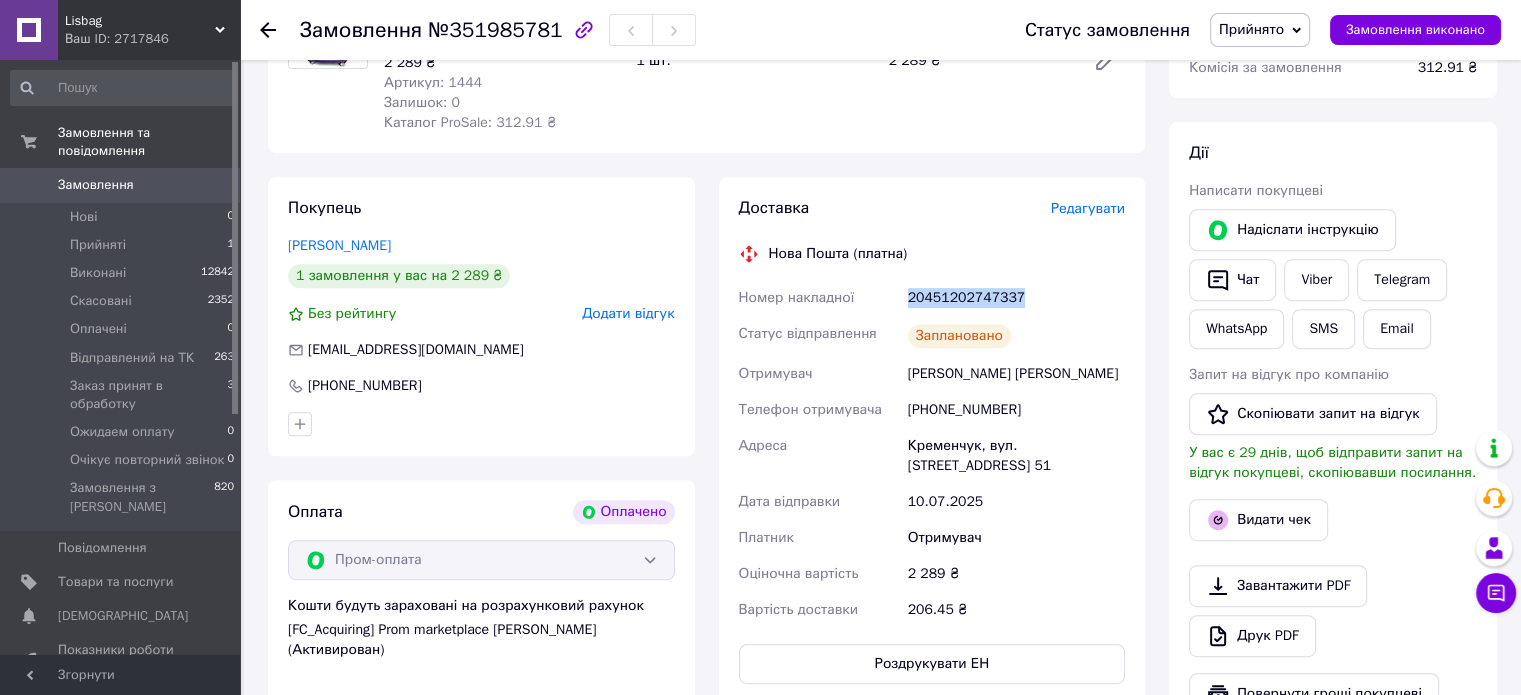 click on "20451202747337" at bounding box center (1016, 298) 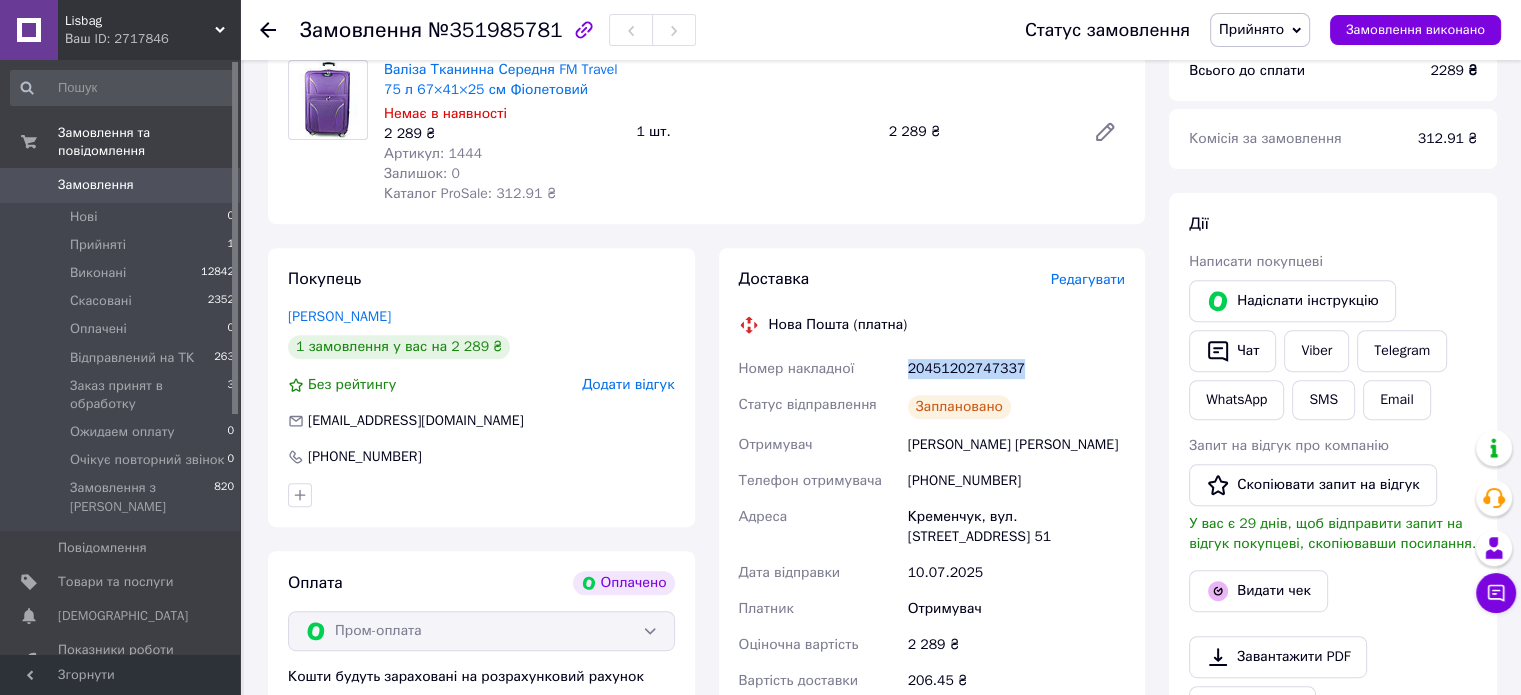 scroll, scrollTop: 727, scrollLeft: 0, axis: vertical 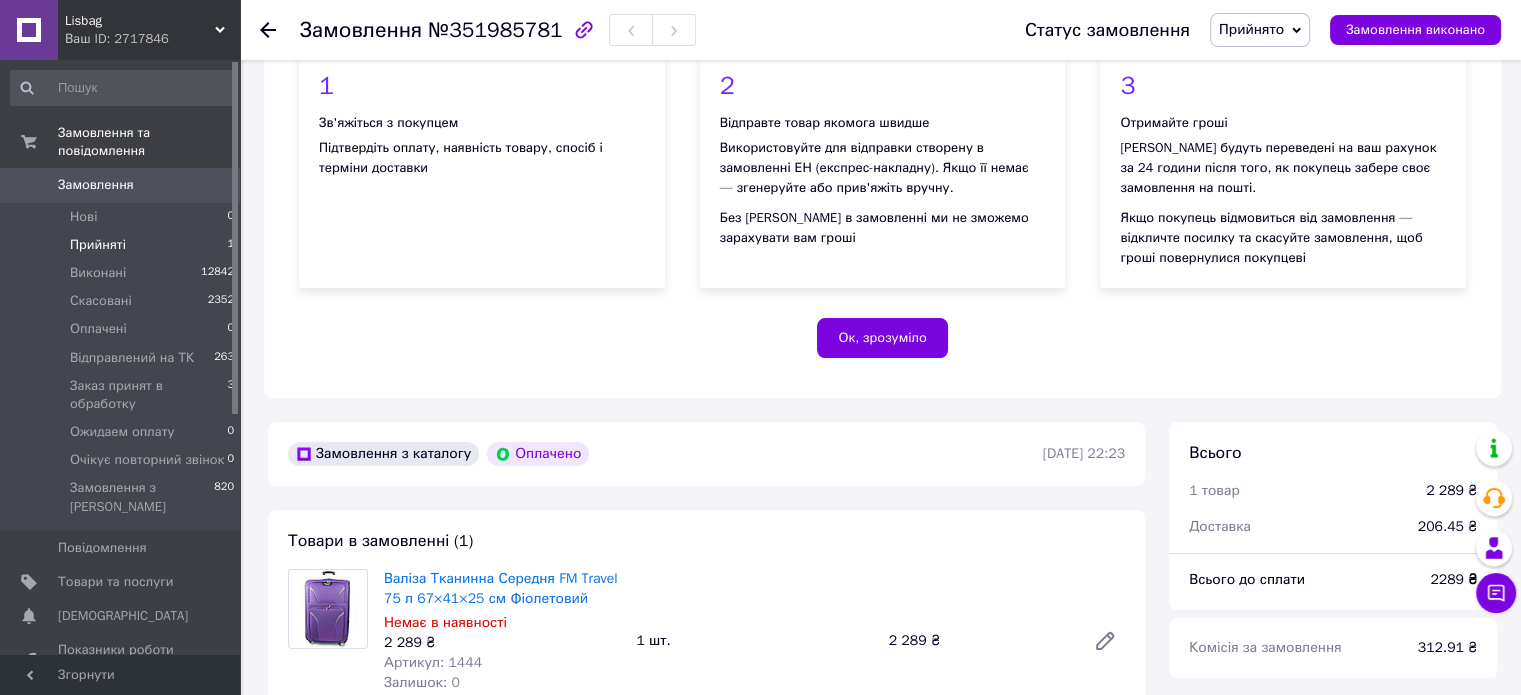 click on "Прийняті 1" at bounding box center [123, 245] 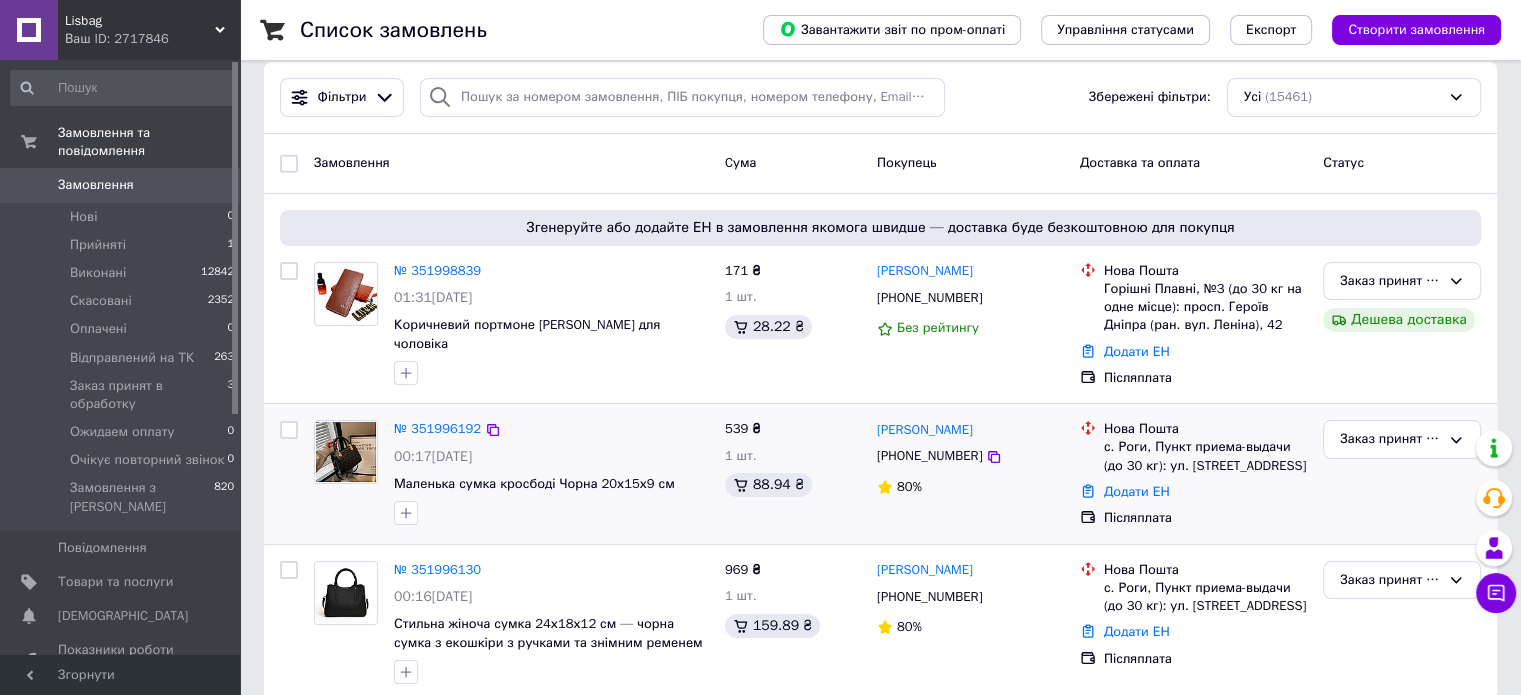 scroll, scrollTop: 128, scrollLeft: 0, axis: vertical 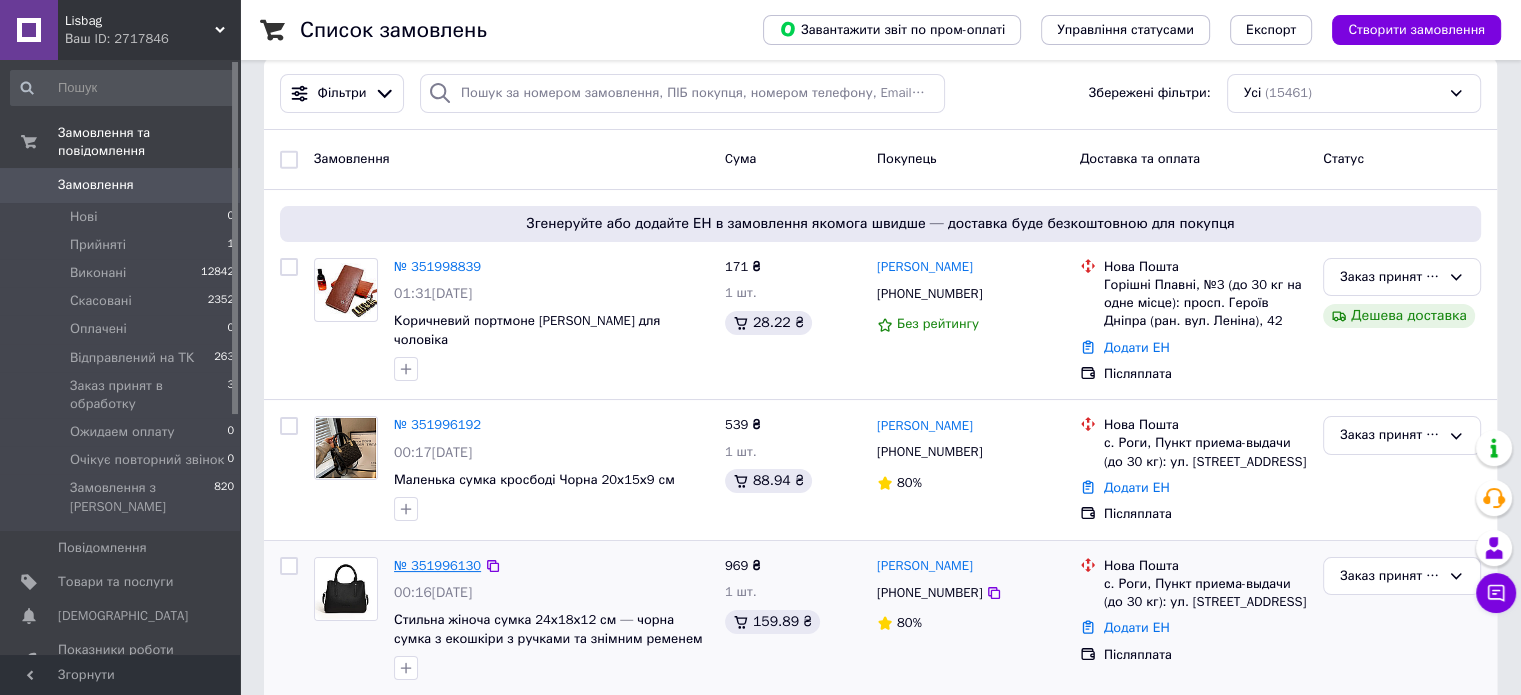 drag, startPoint x: 446, startPoint y: 573, endPoint x: 425, endPoint y: 567, distance: 21.84033 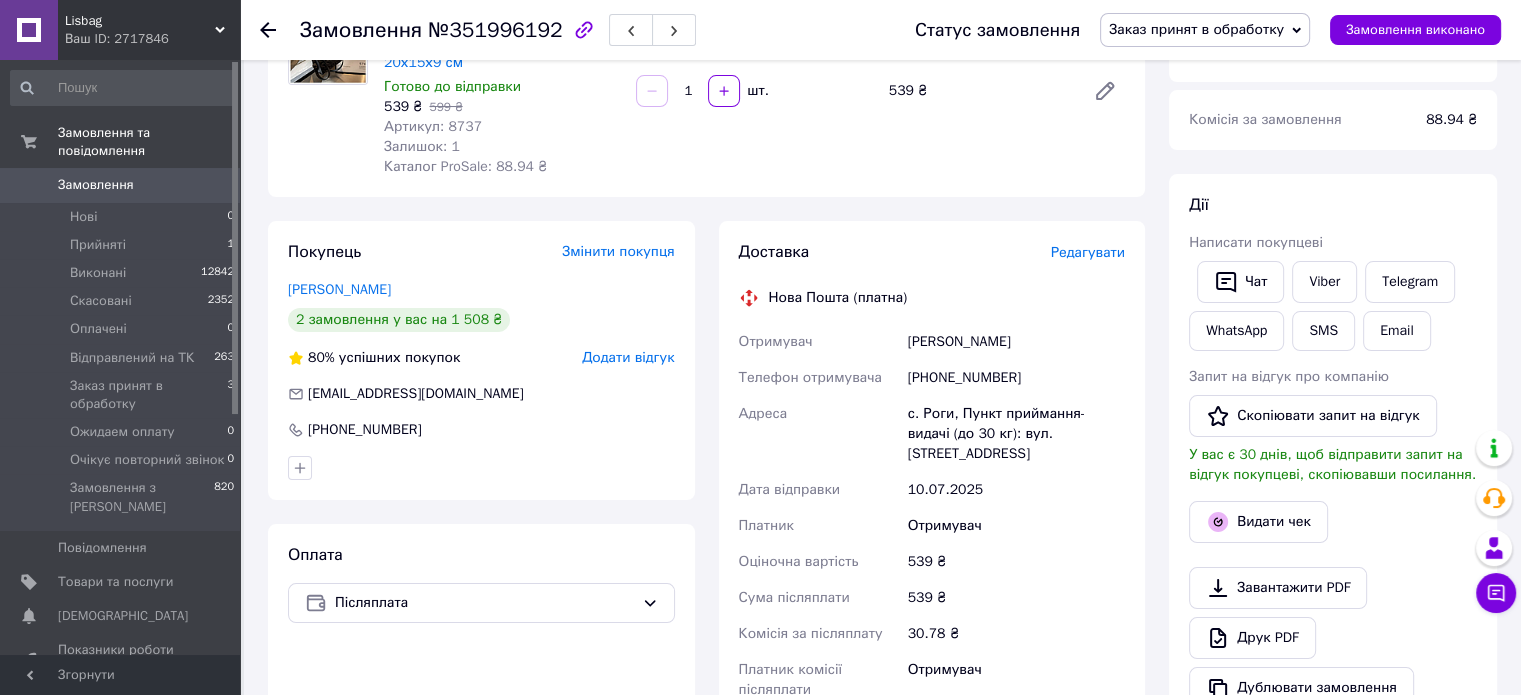 scroll, scrollTop: 227, scrollLeft: 0, axis: vertical 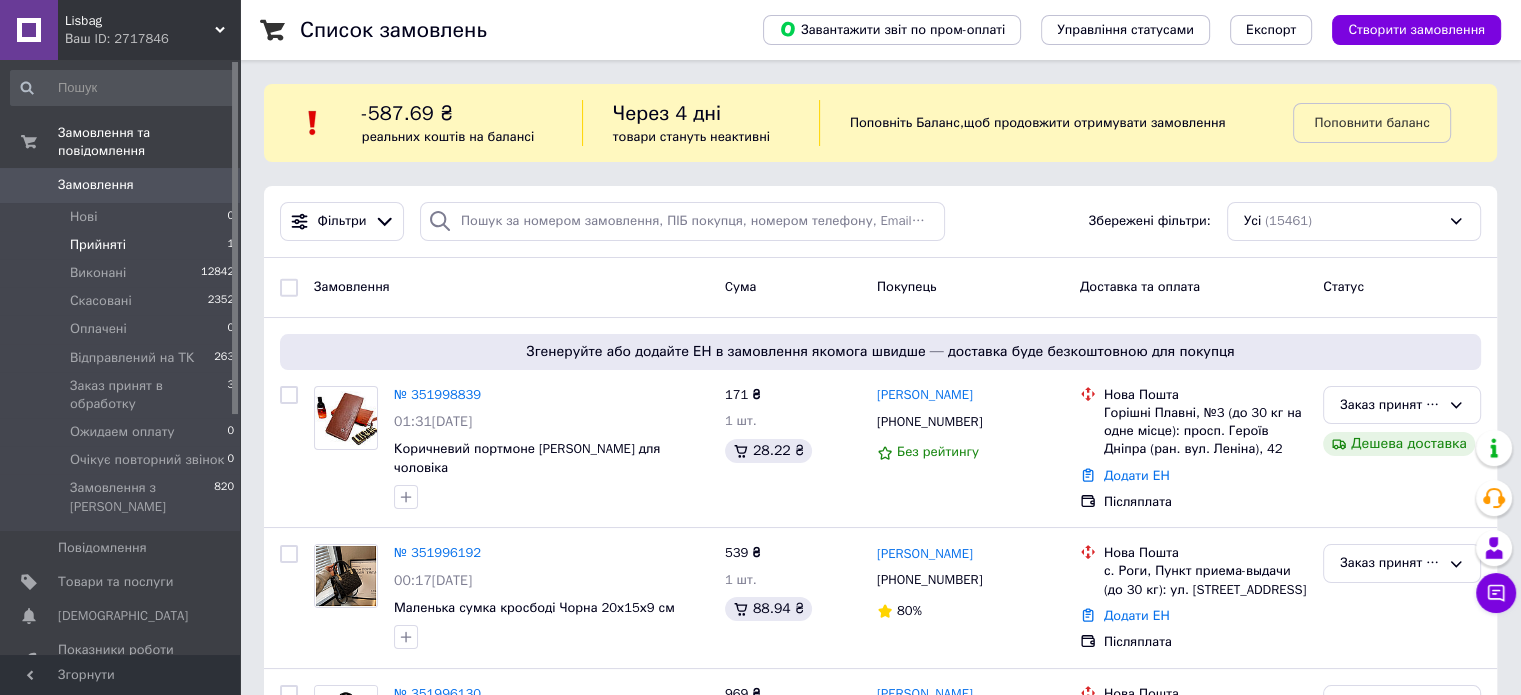 click on "Прийняті 1" at bounding box center [123, 245] 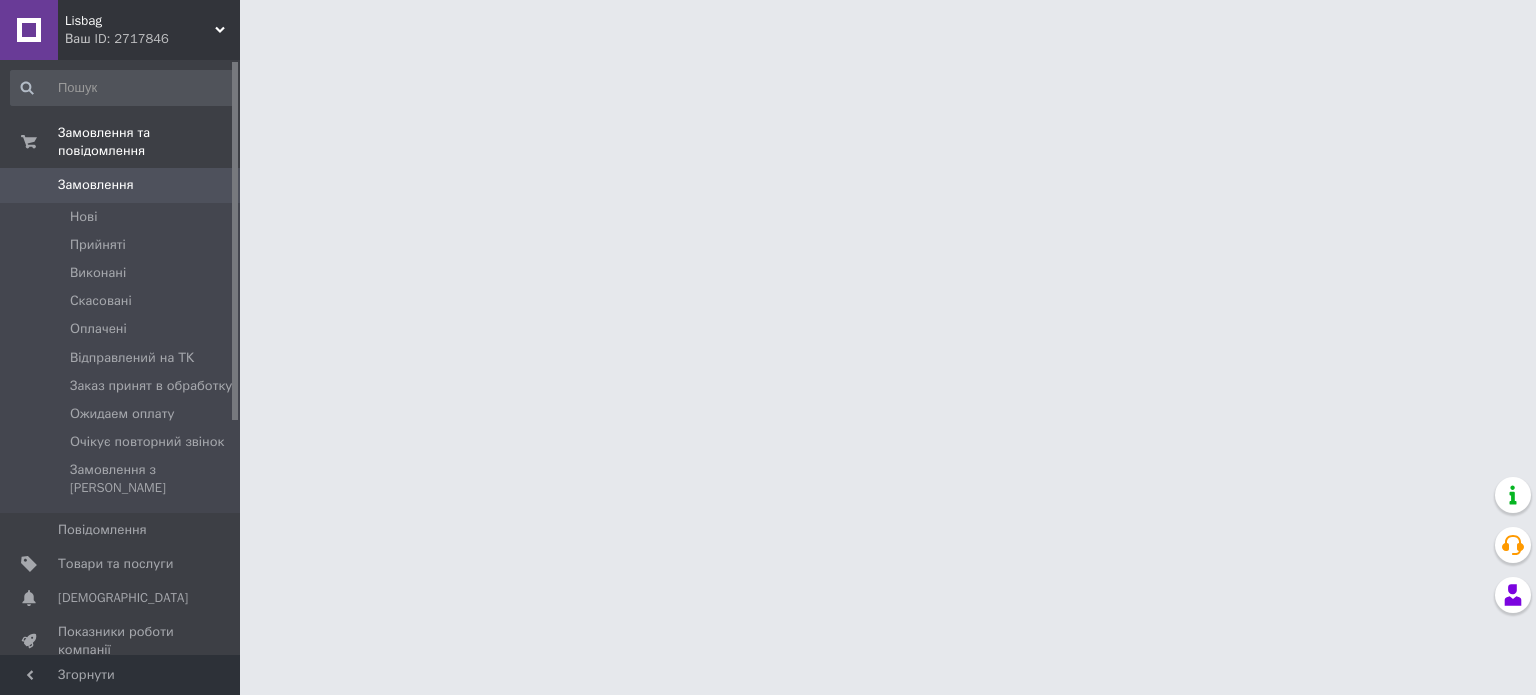 scroll, scrollTop: 0, scrollLeft: 0, axis: both 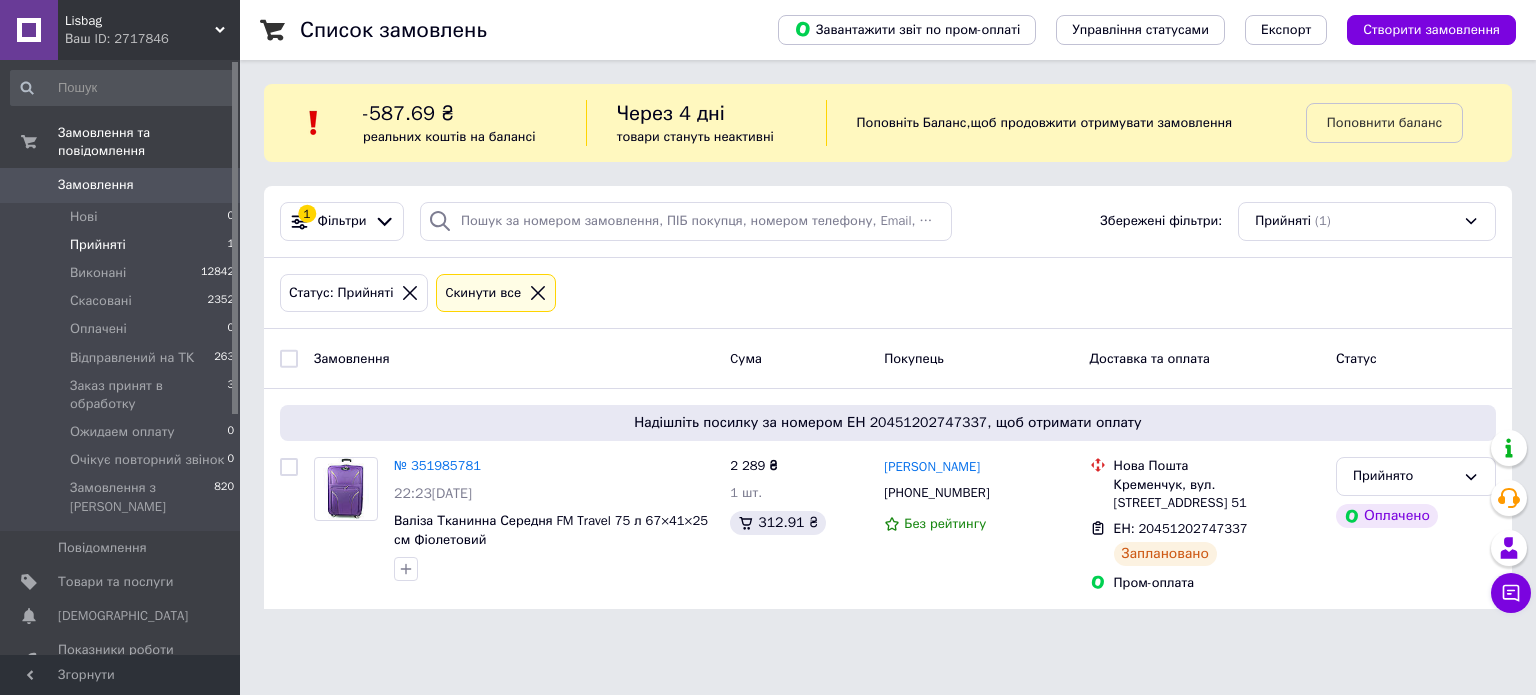 click on "Прийняті" at bounding box center (98, 245) 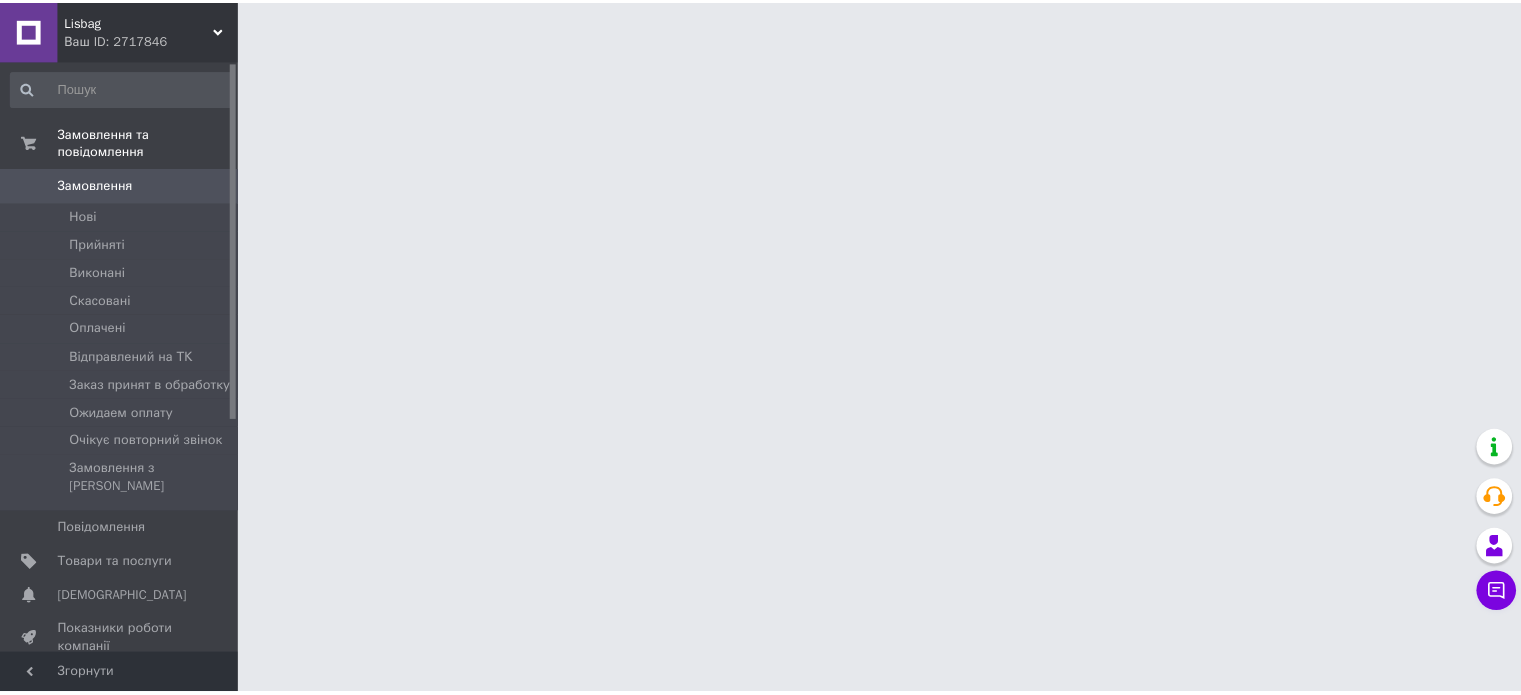 scroll, scrollTop: 0, scrollLeft: 0, axis: both 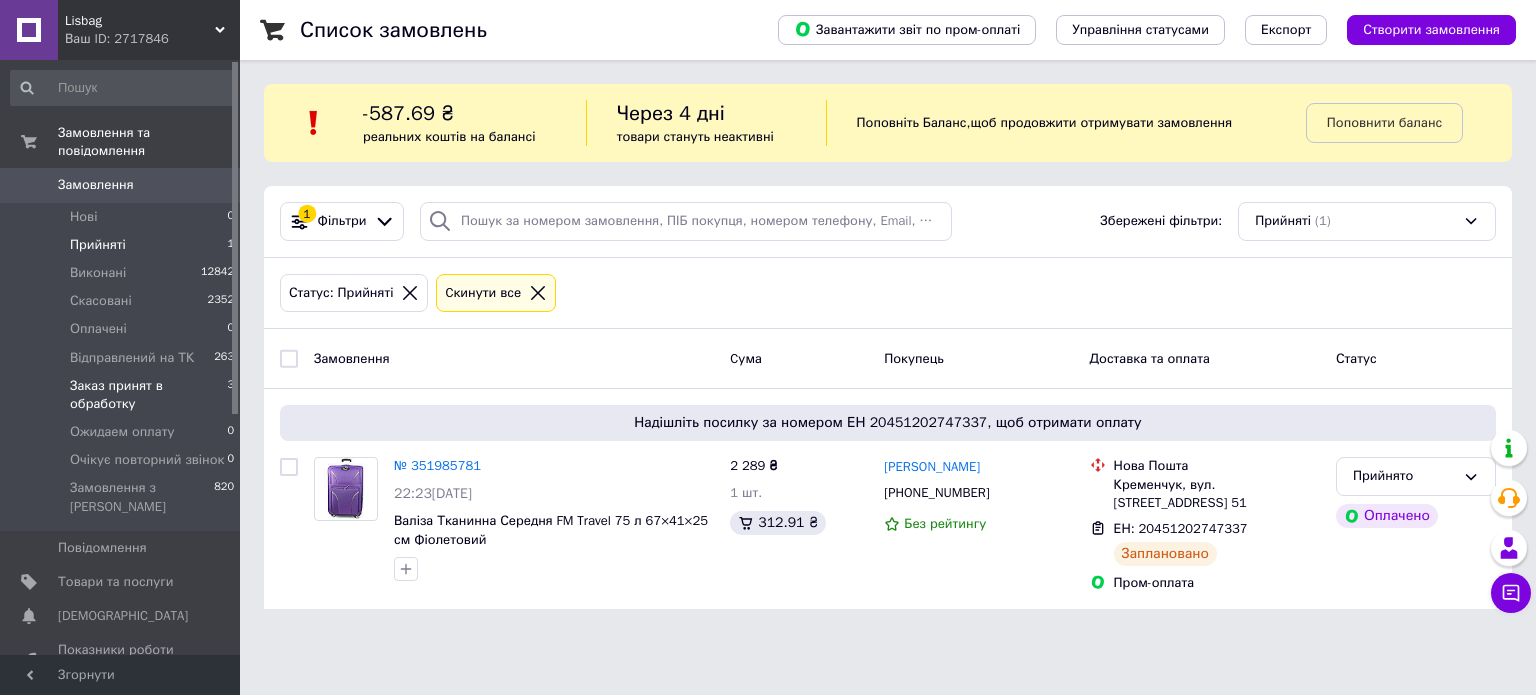 click on "Заказ принят в обработку" at bounding box center (148, 395) 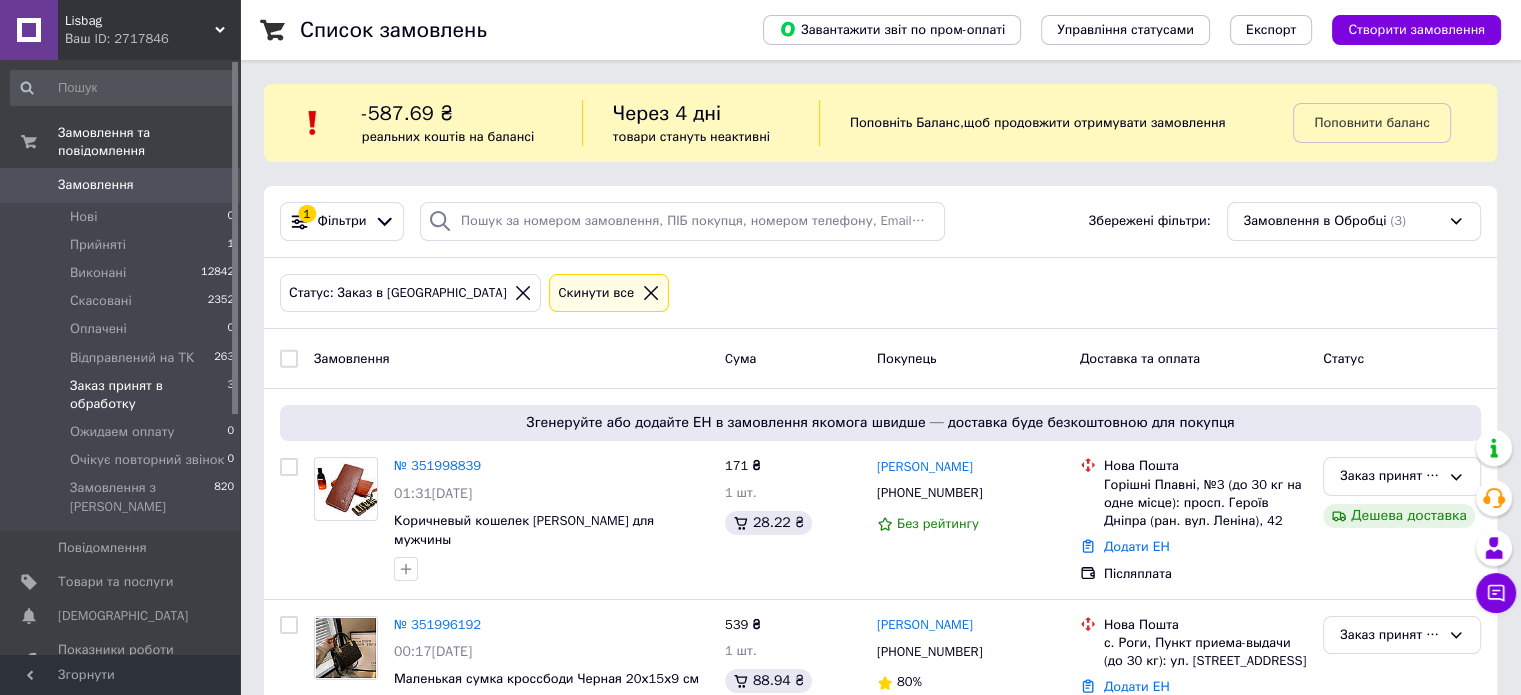 drag, startPoint x: 472, startPoint y: 504, endPoint x: 414, endPoint y: 626, distance: 135.08516 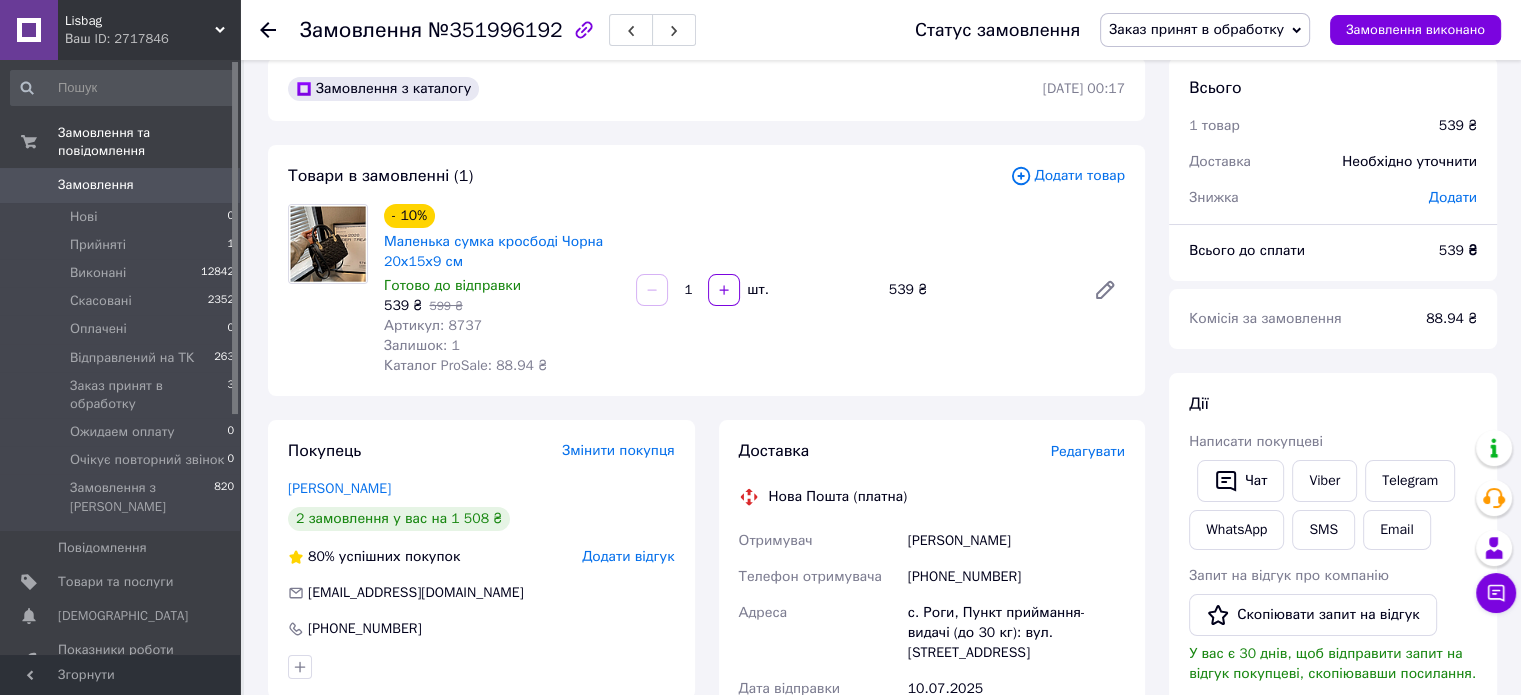scroll, scrollTop: 78, scrollLeft: 0, axis: vertical 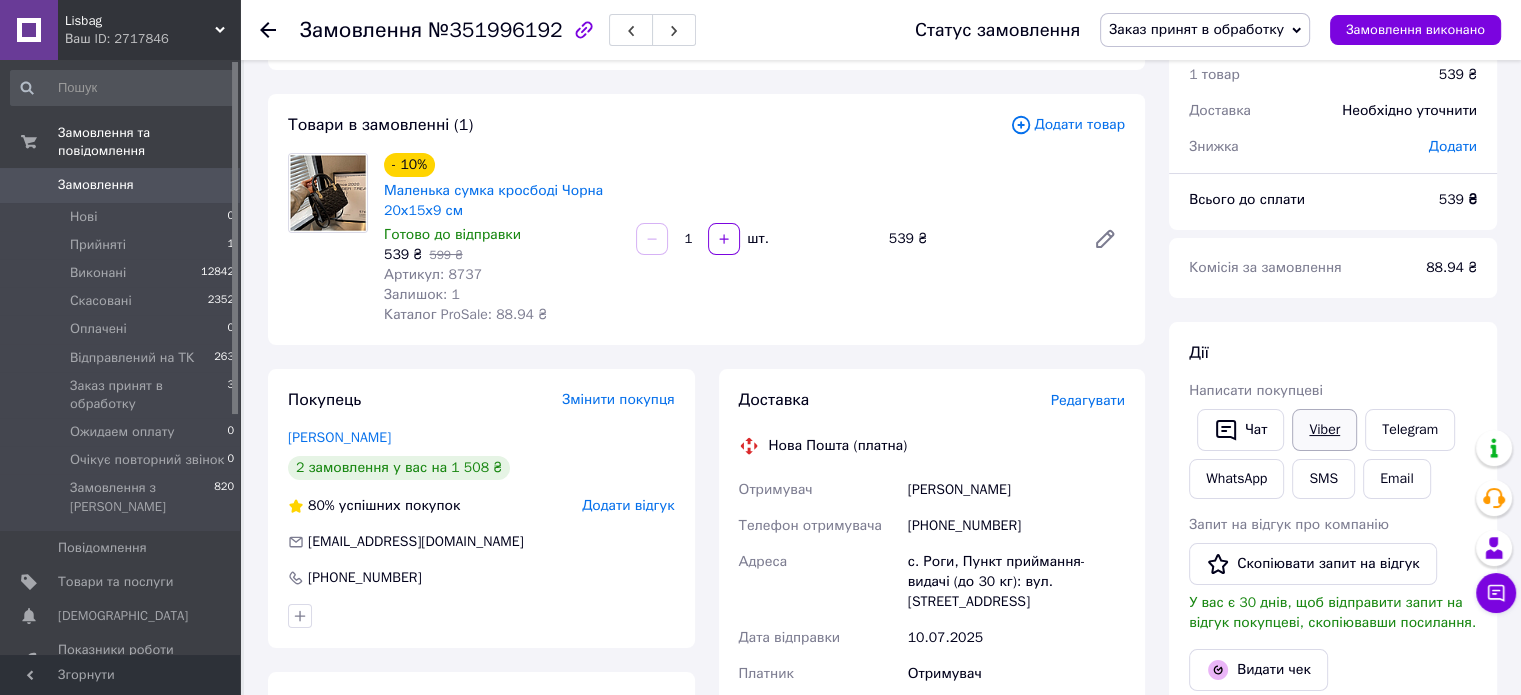 click on "Viber" at bounding box center (1324, 430) 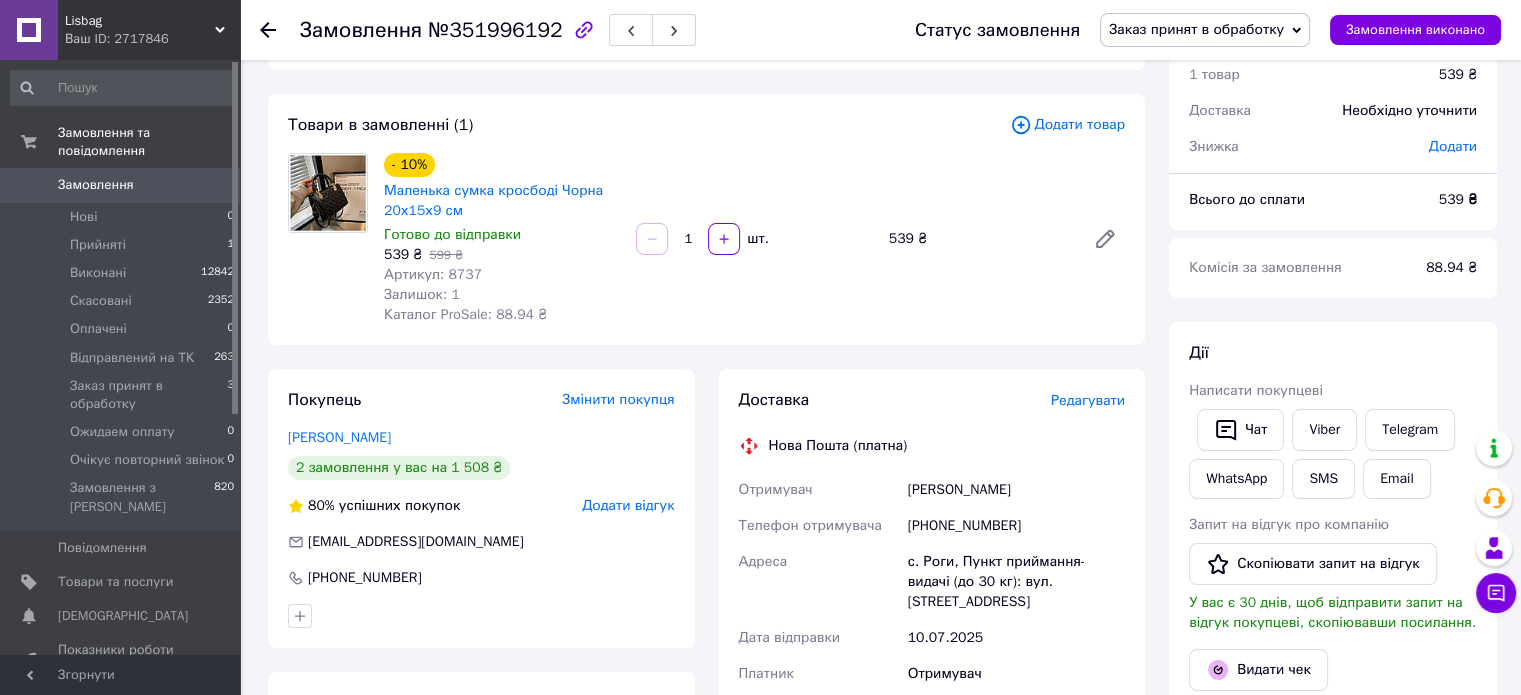 scroll, scrollTop: 76, scrollLeft: 0, axis: vertical 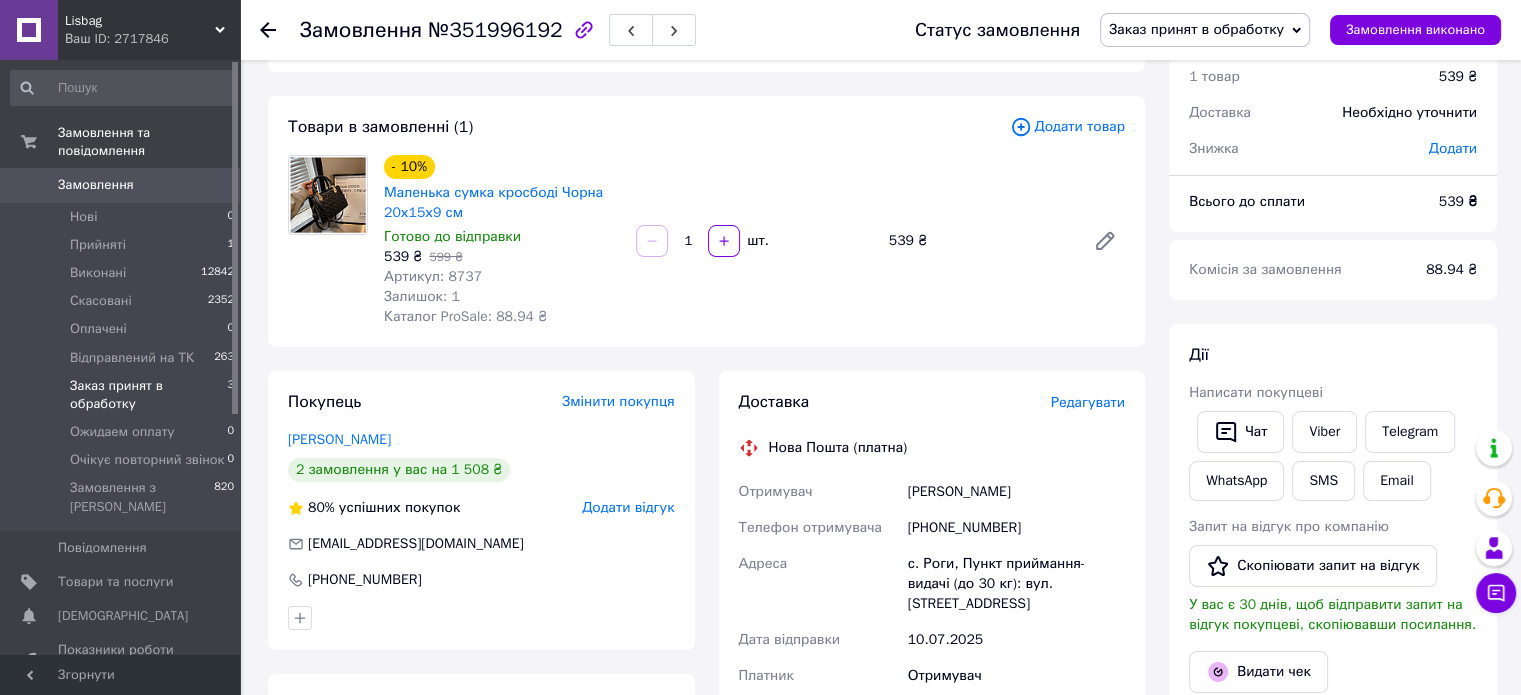click on "Заказ принят в обработку" at bounding box center [148, 395] 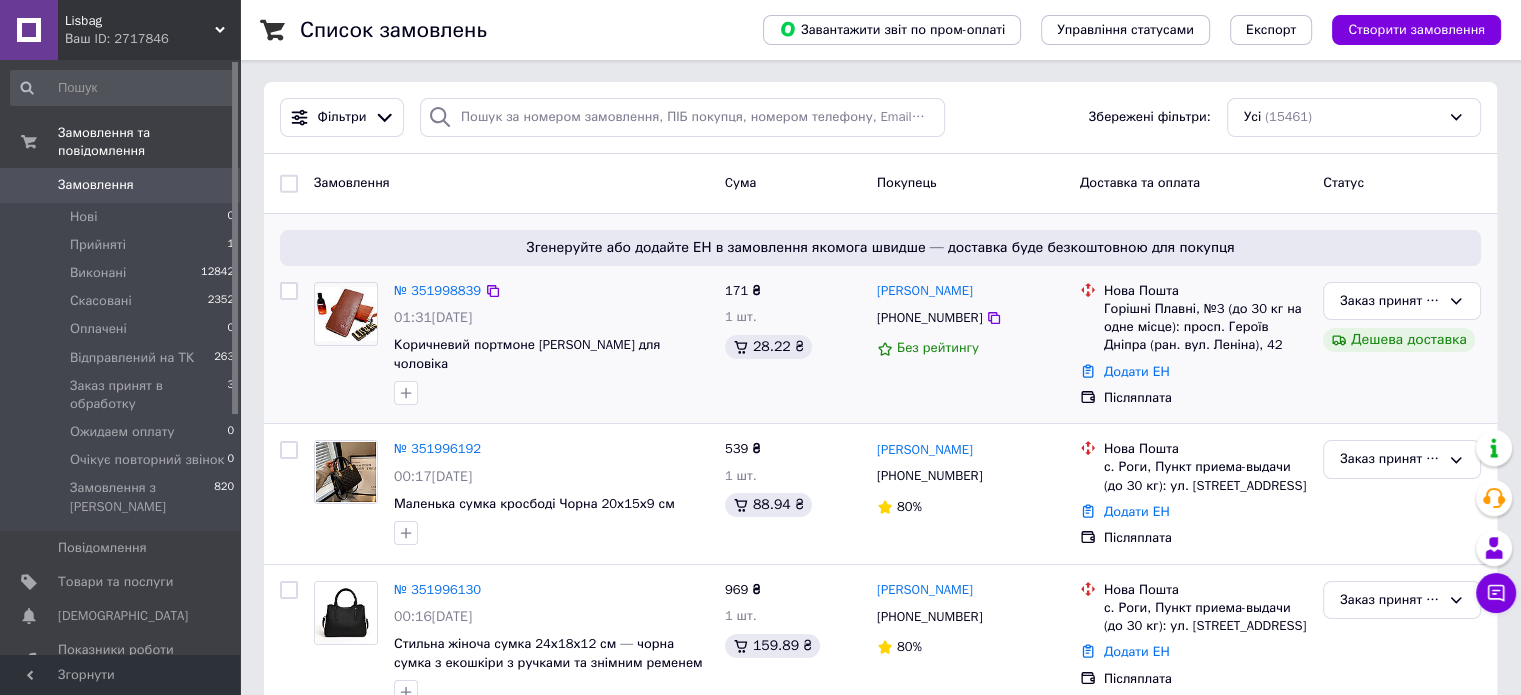 scroll, scrollTop: 132, scrollLeft: 0, axis: vertical 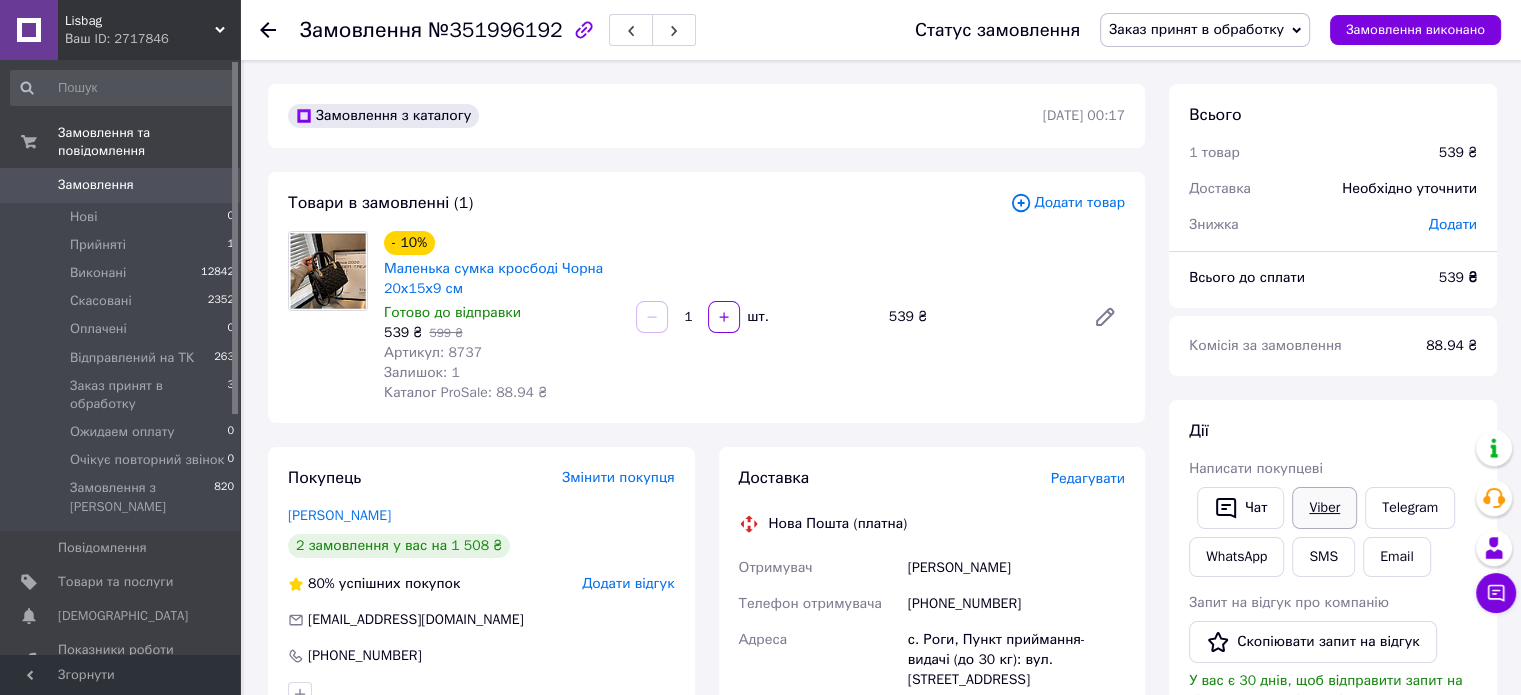 click on "Viber" at bounding box center (1324, 508) 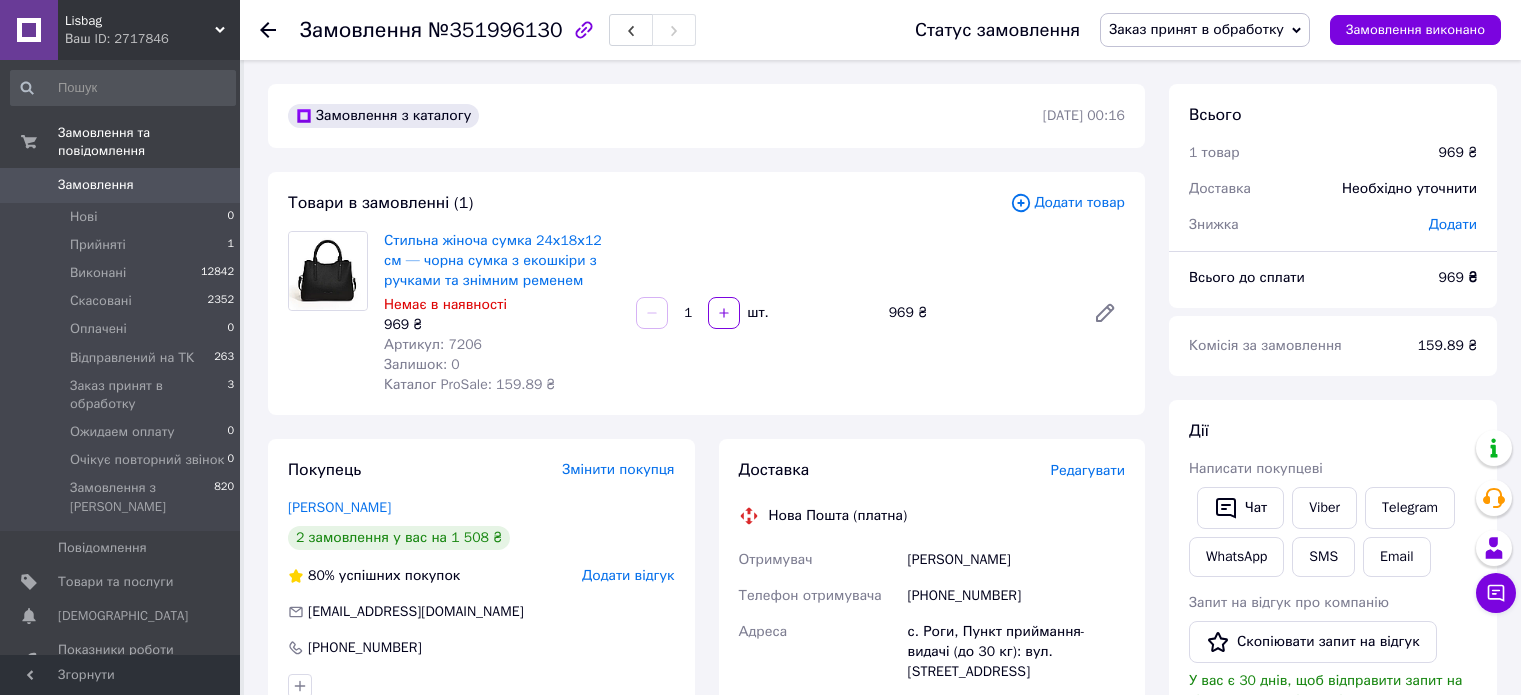 scroll, scrollTop: 0, scrollLeft: 0, axis: both 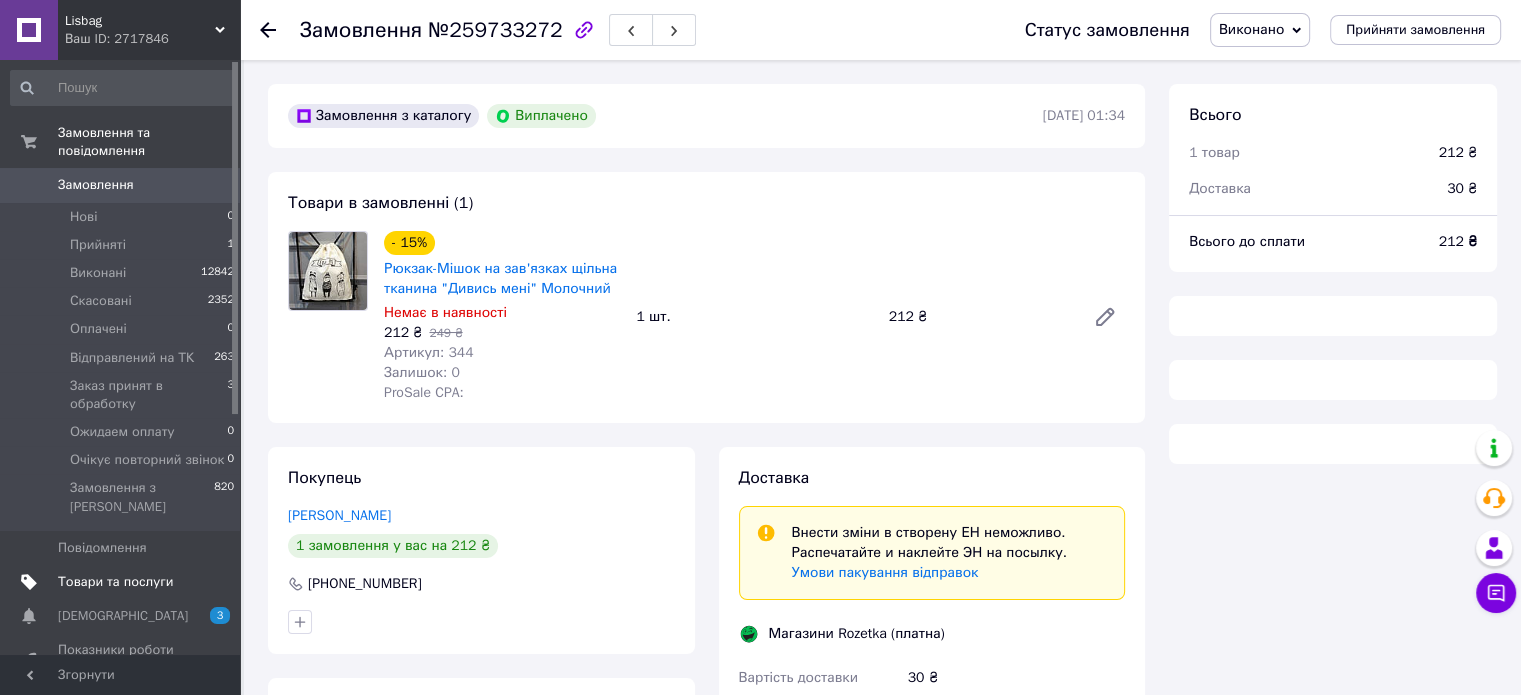 click on "Товари та послуги" at bounding box center (123, 582) 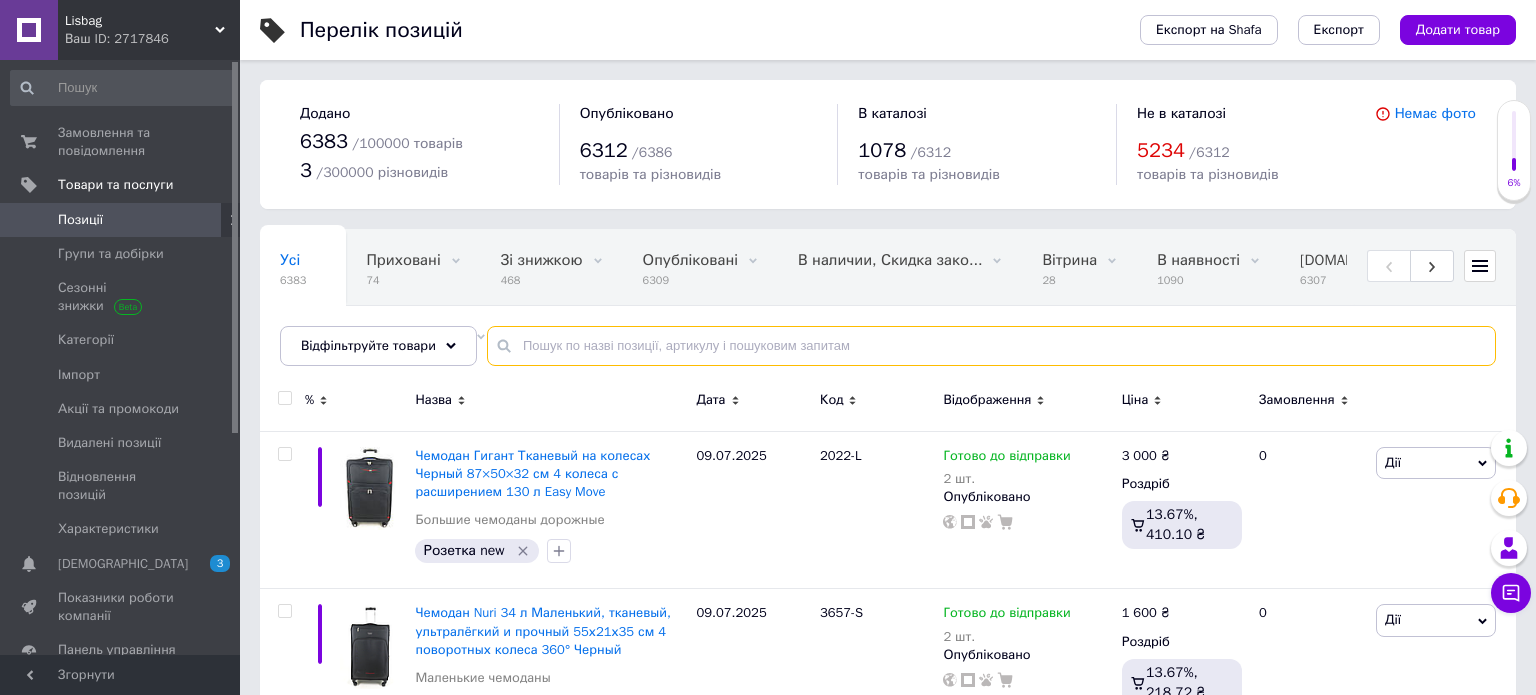 click at bounding box center (991, 346) 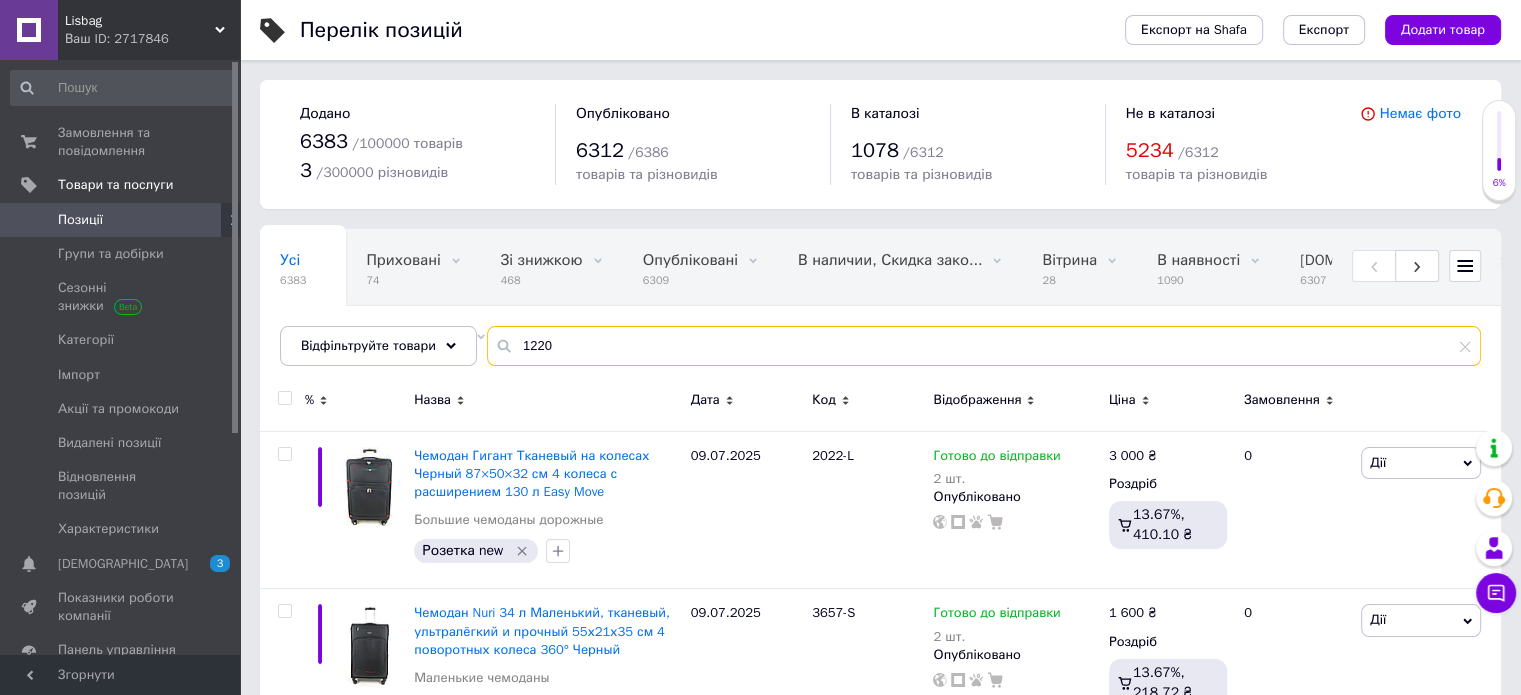 type on "1220" 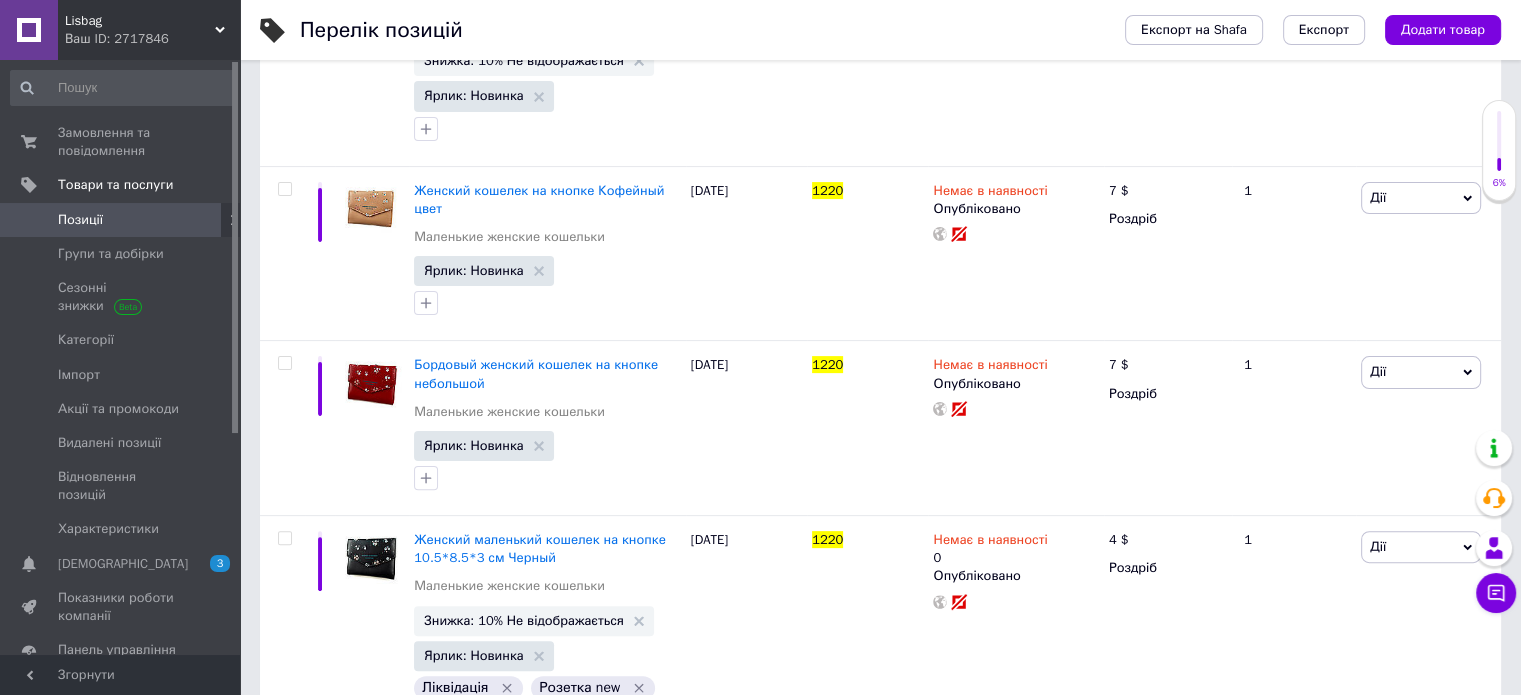 scroll, scrollTop: 811, scrollLeft: 0, axis: vertical 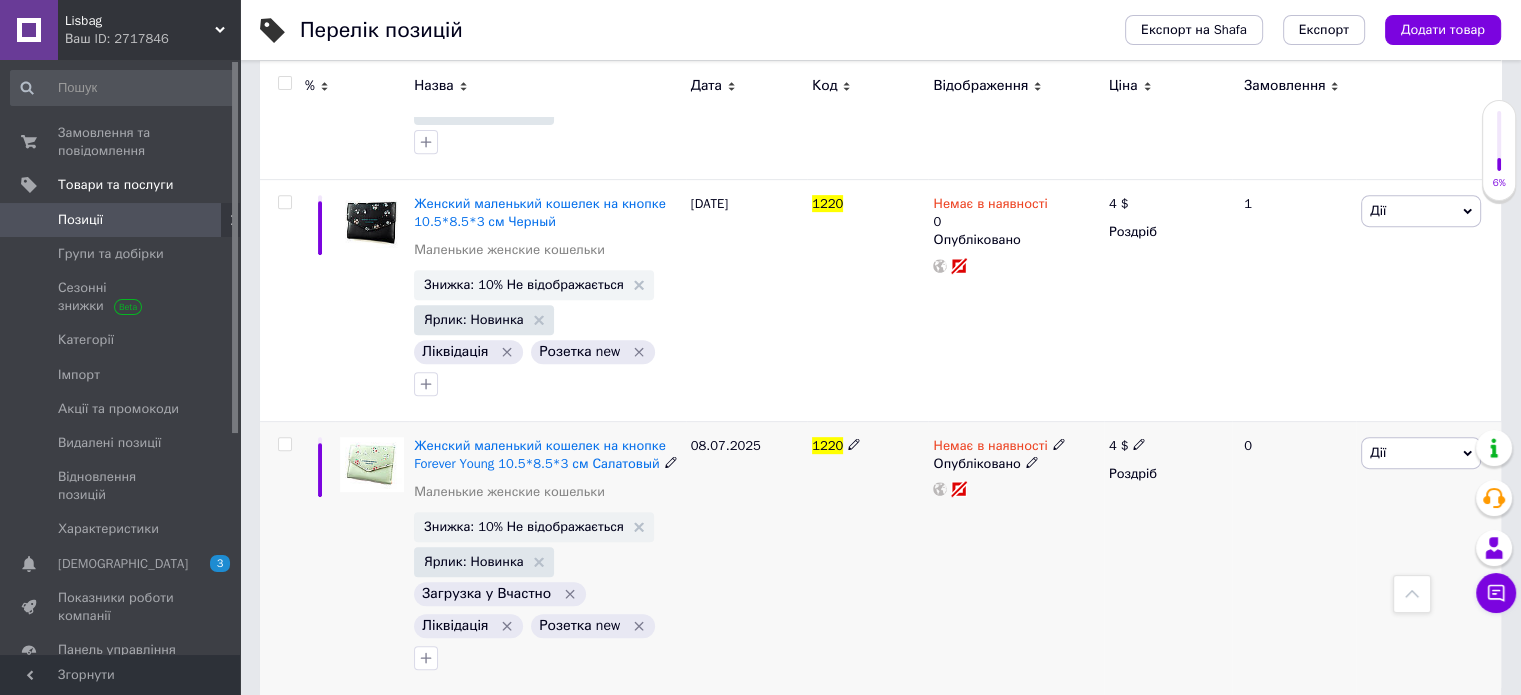 click on "Немає в наявності" at bounding box center (999, 446) 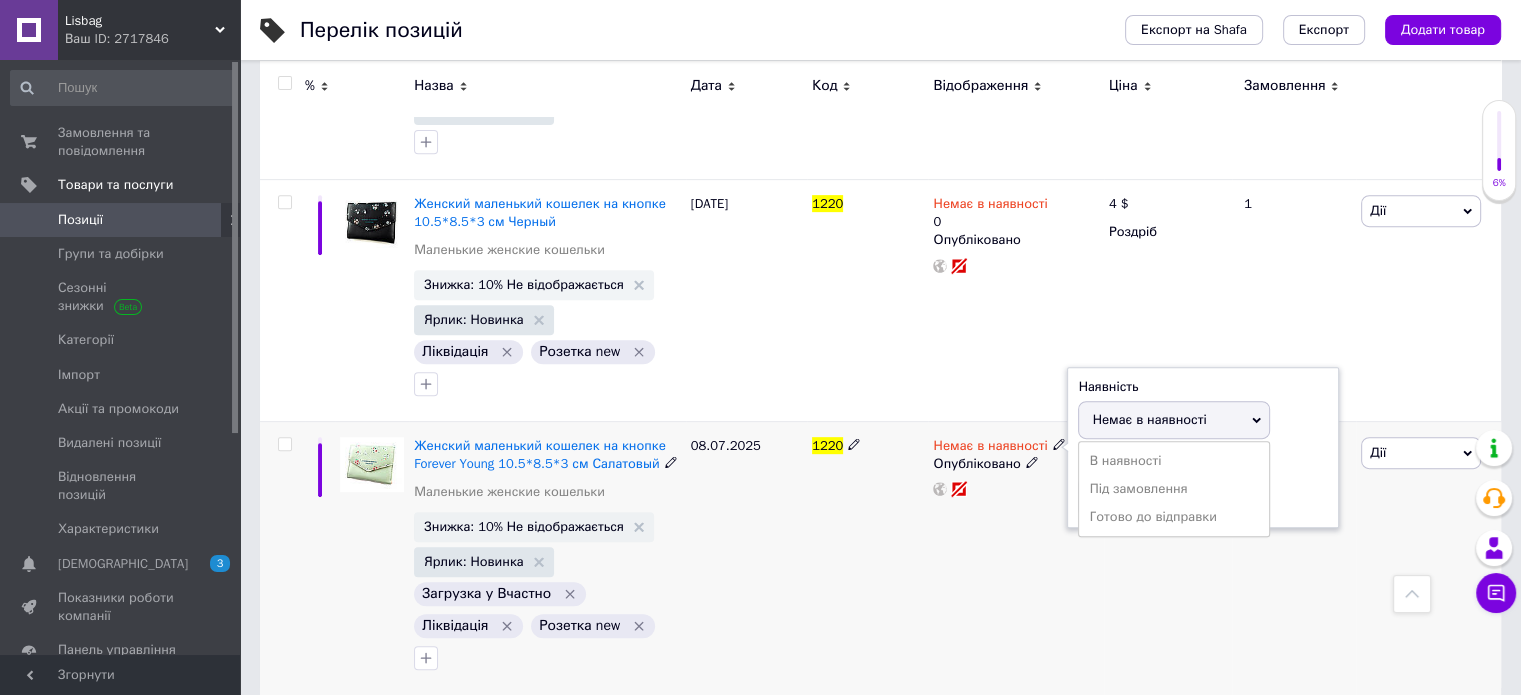 click on "Немає в наявності" at bounding box center (1149, 419) 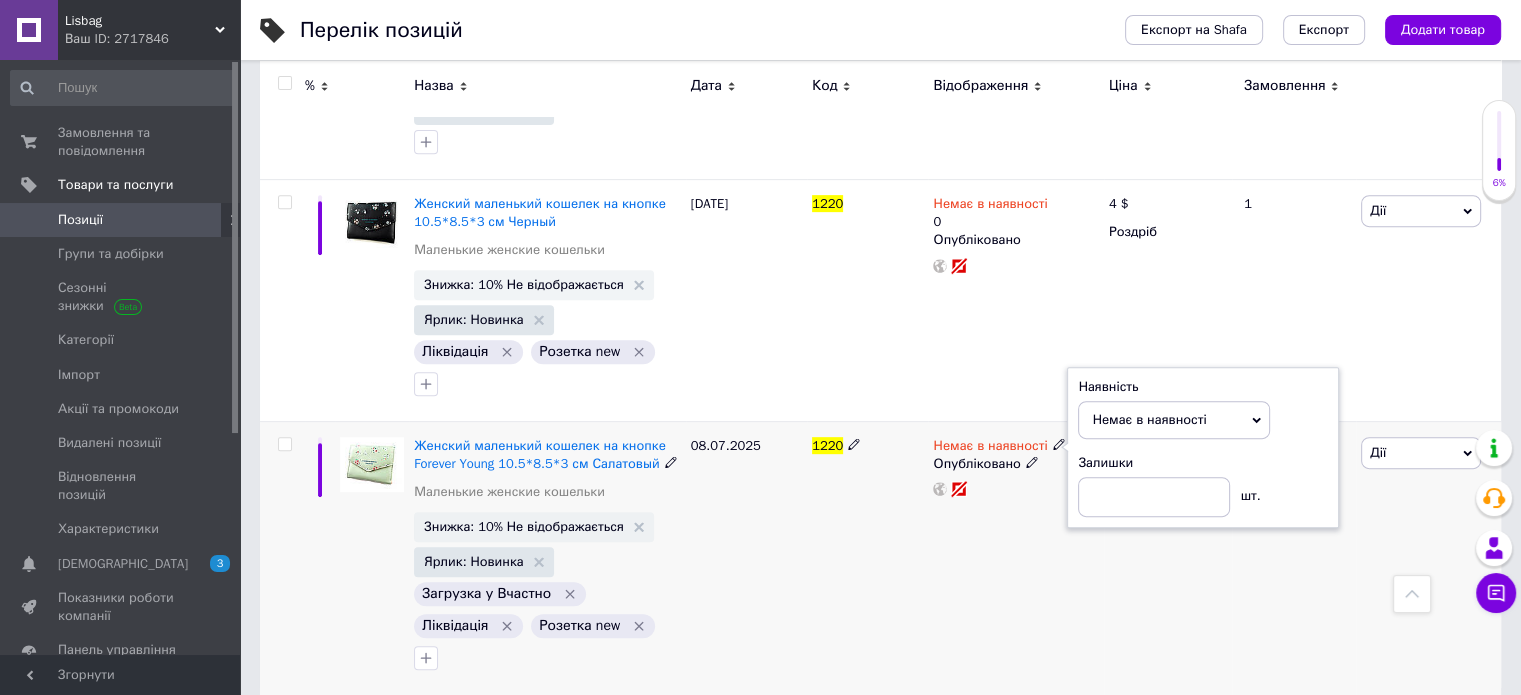 click on "Немає в наявності Наявність Немає в наявності В наявності Під замовлення Готово до відправки Залишки шт. Опубліковано" at bounding box center (1015, 558) 